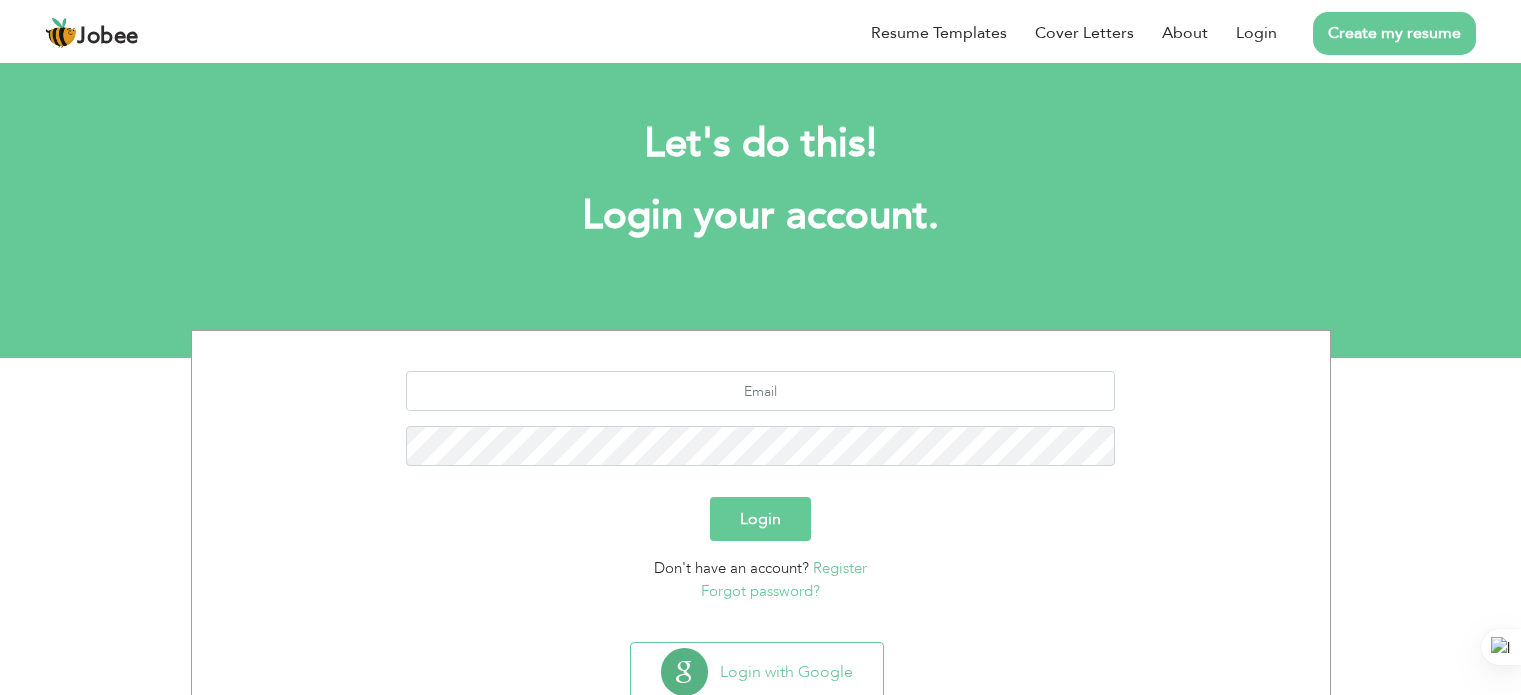 scroll, scrollTop: 0, scrollLeft: 0, axis: both 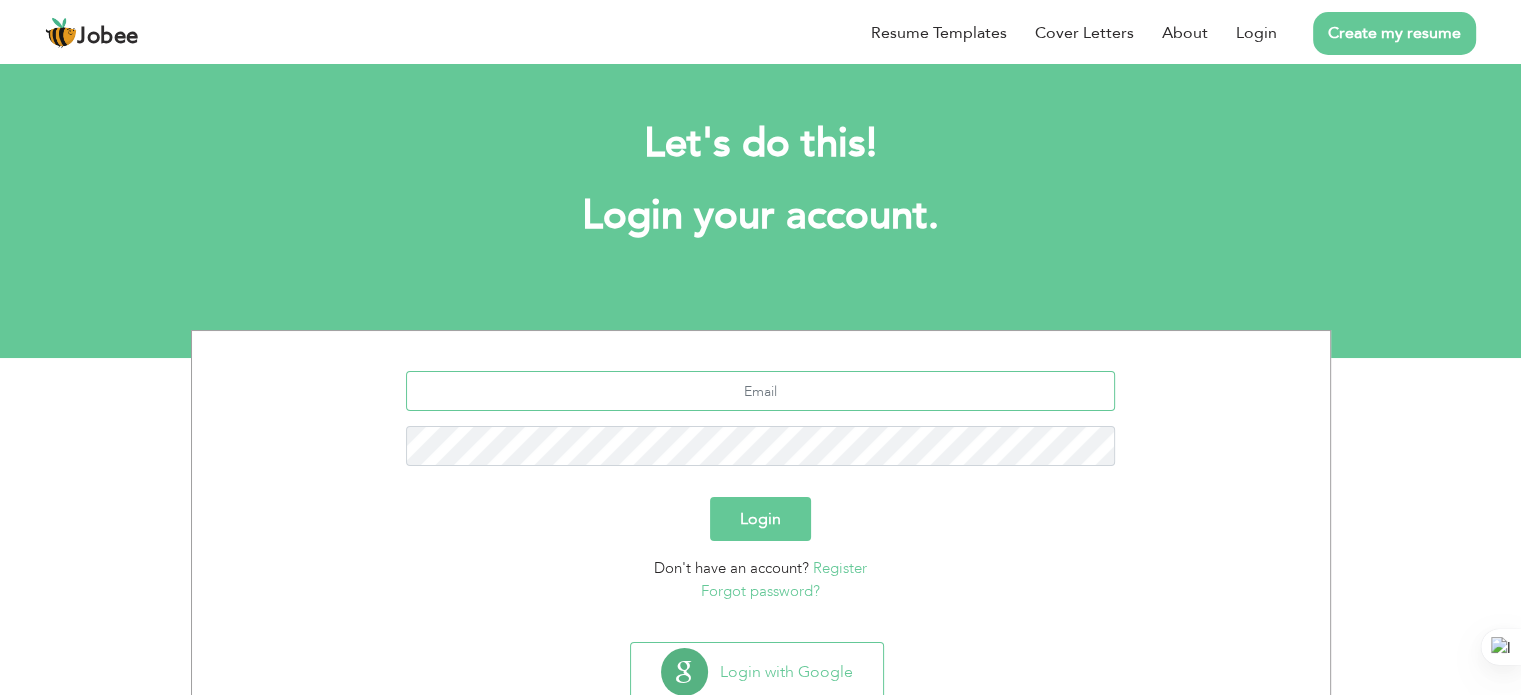 click at bounding box center [760, 391] 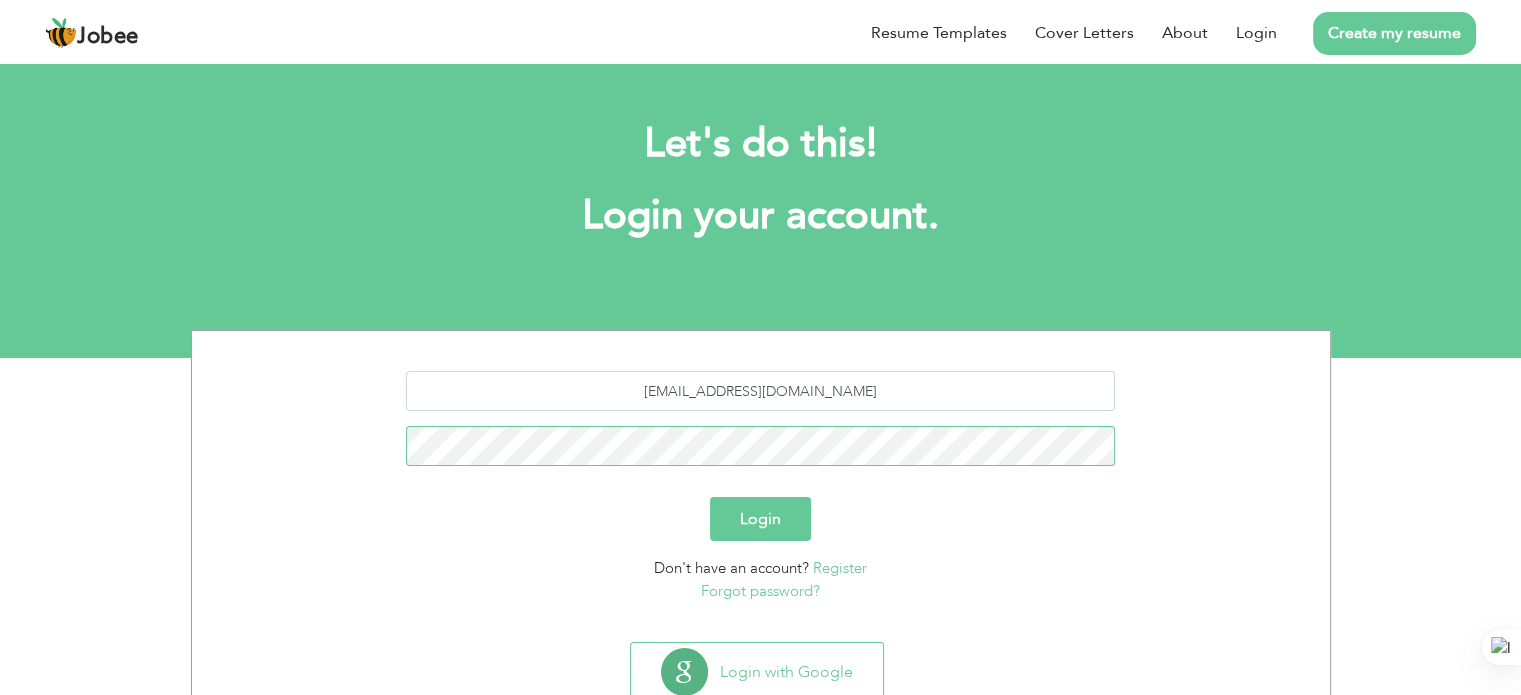 click on "Login" at bounding box center [760, 519] 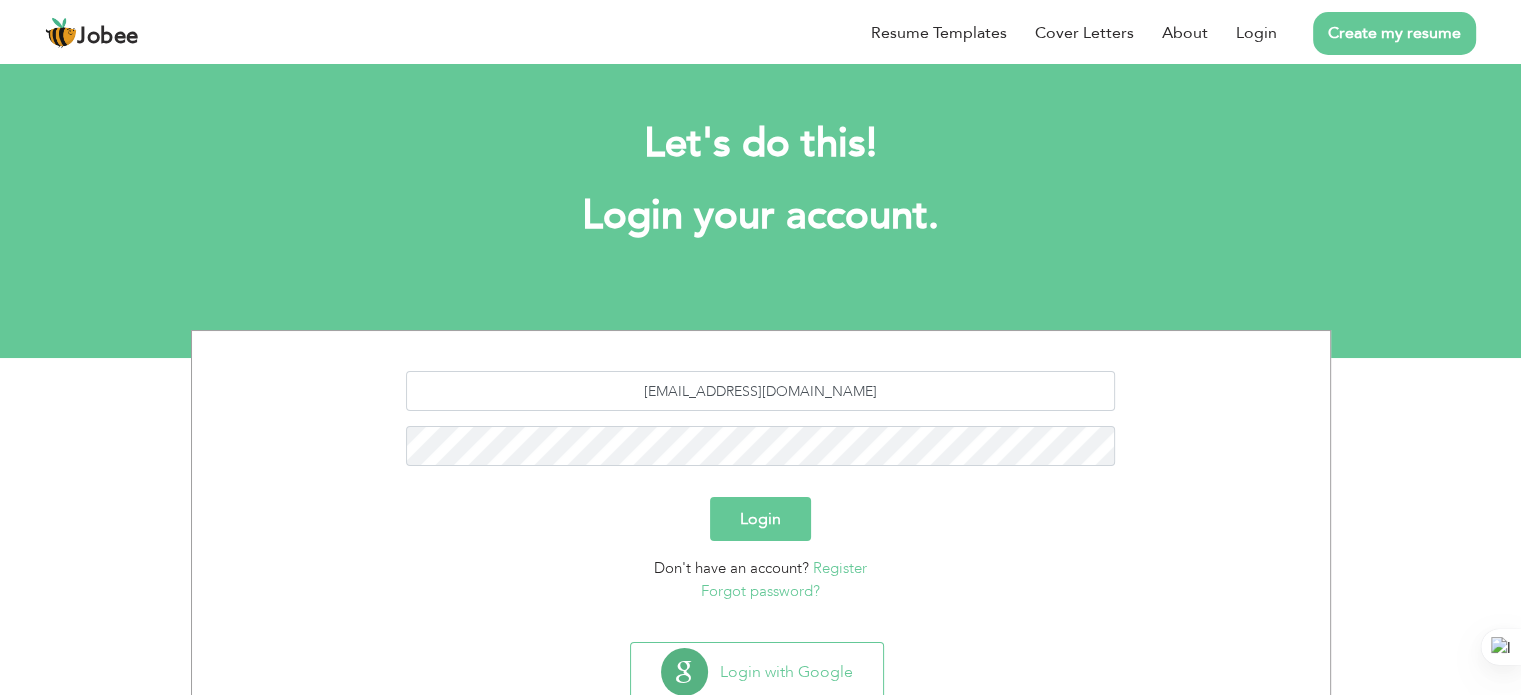 click on "Login" at bounding box center (760, 519) 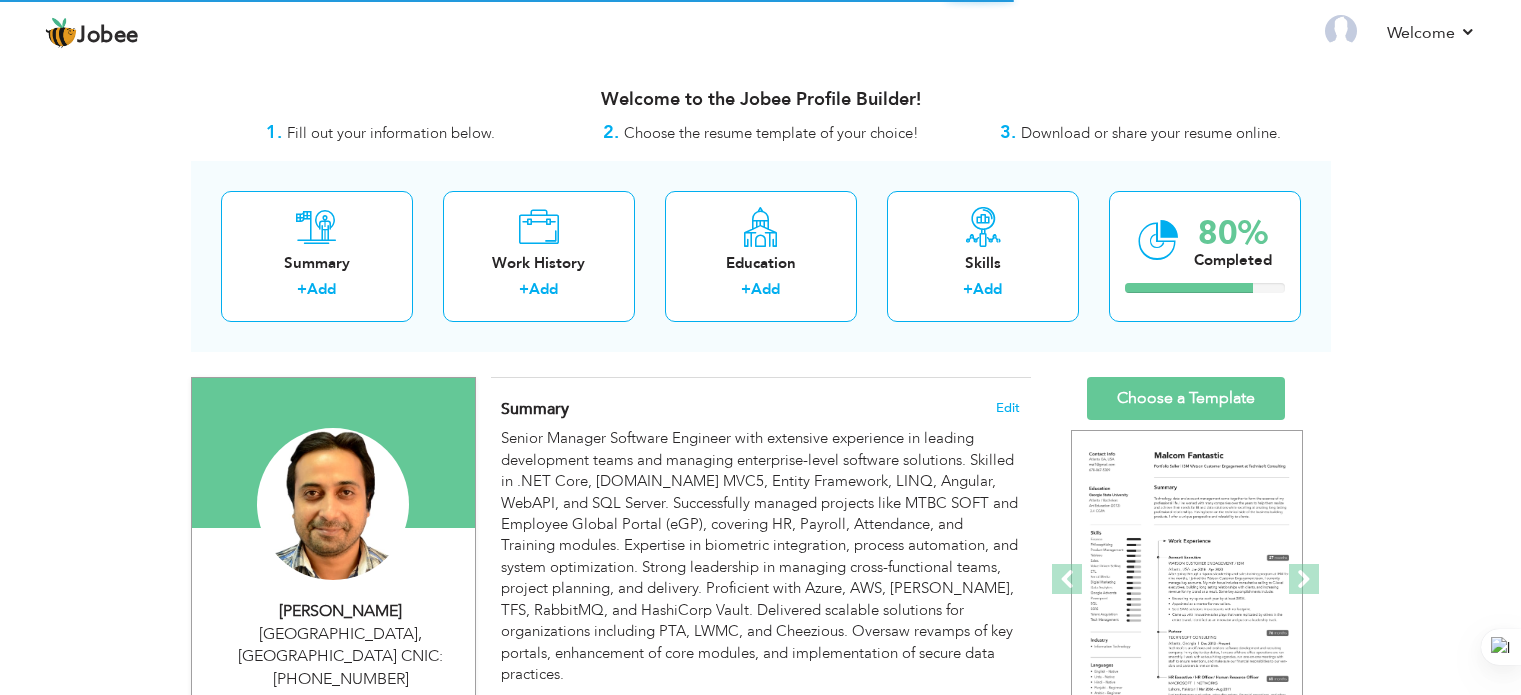 scroll, scrollTop: 0, scrollLeft: 0, axis: both 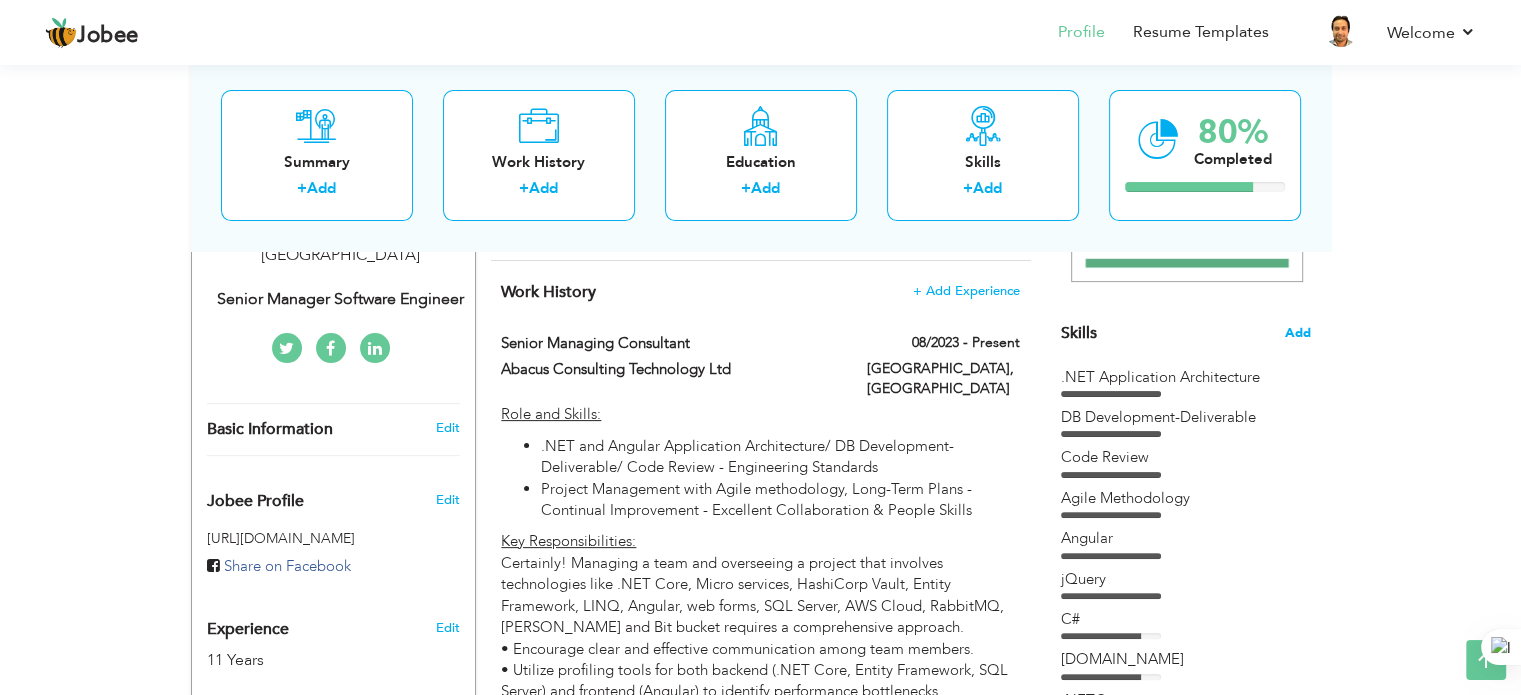 click on "Add" at bounding box center (1298, 333) 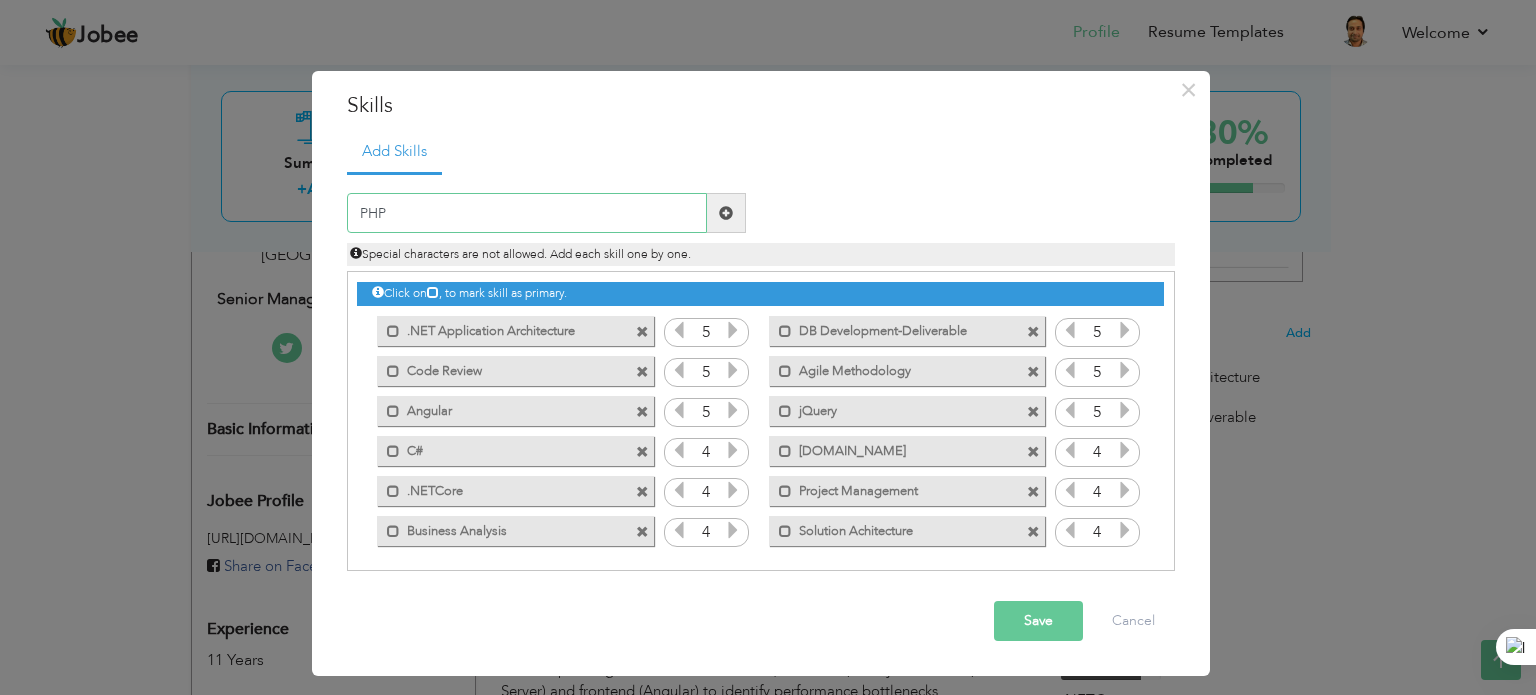 type on "PHP" 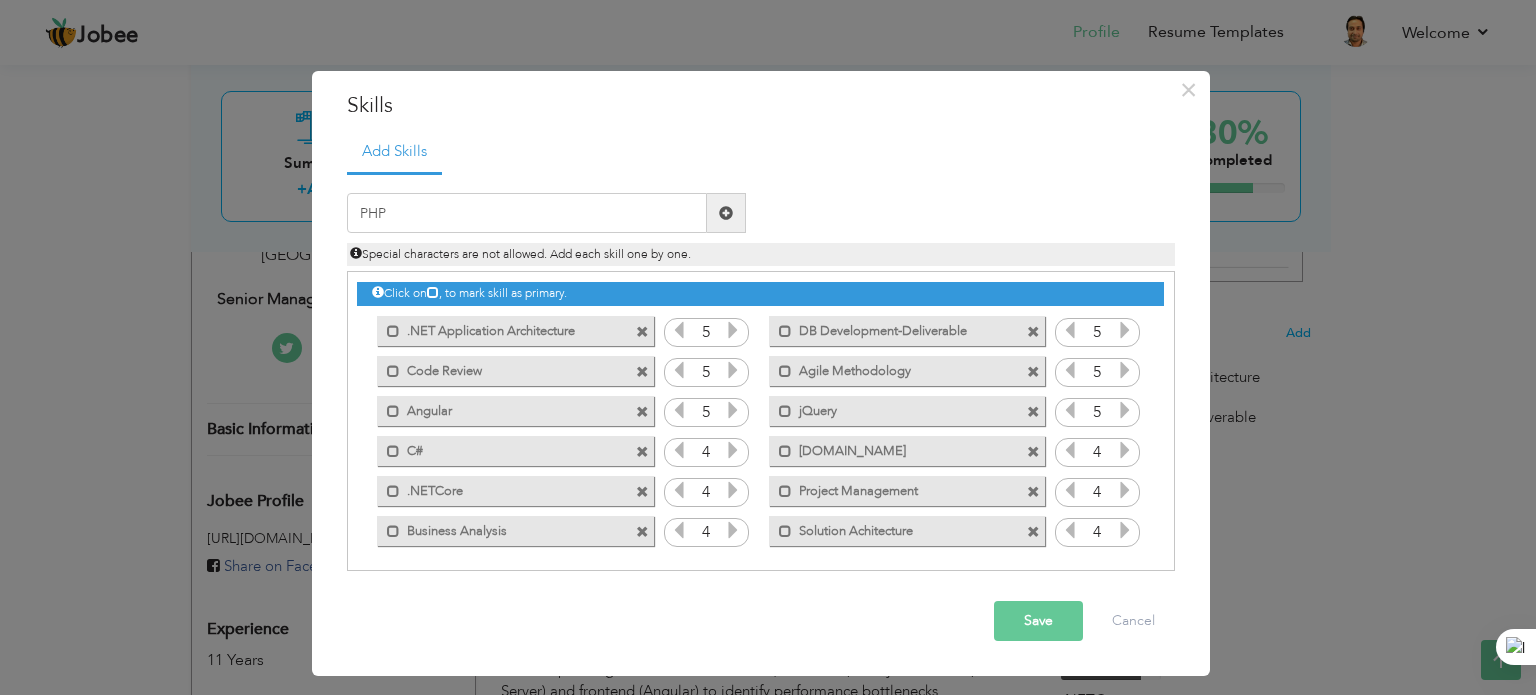 click at bounding box center [726, 213] 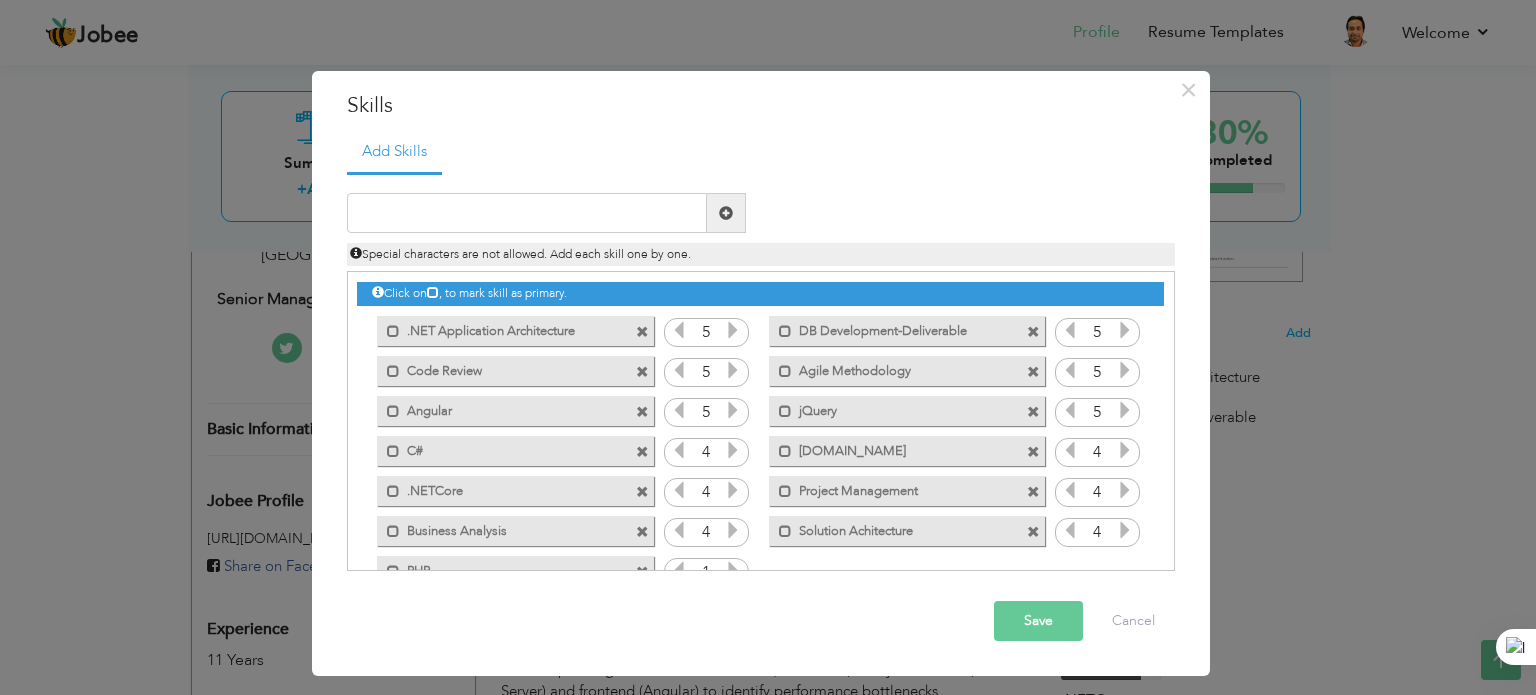 scroll, scrollTop: 44, scrollLeft: 0, axis: vertical 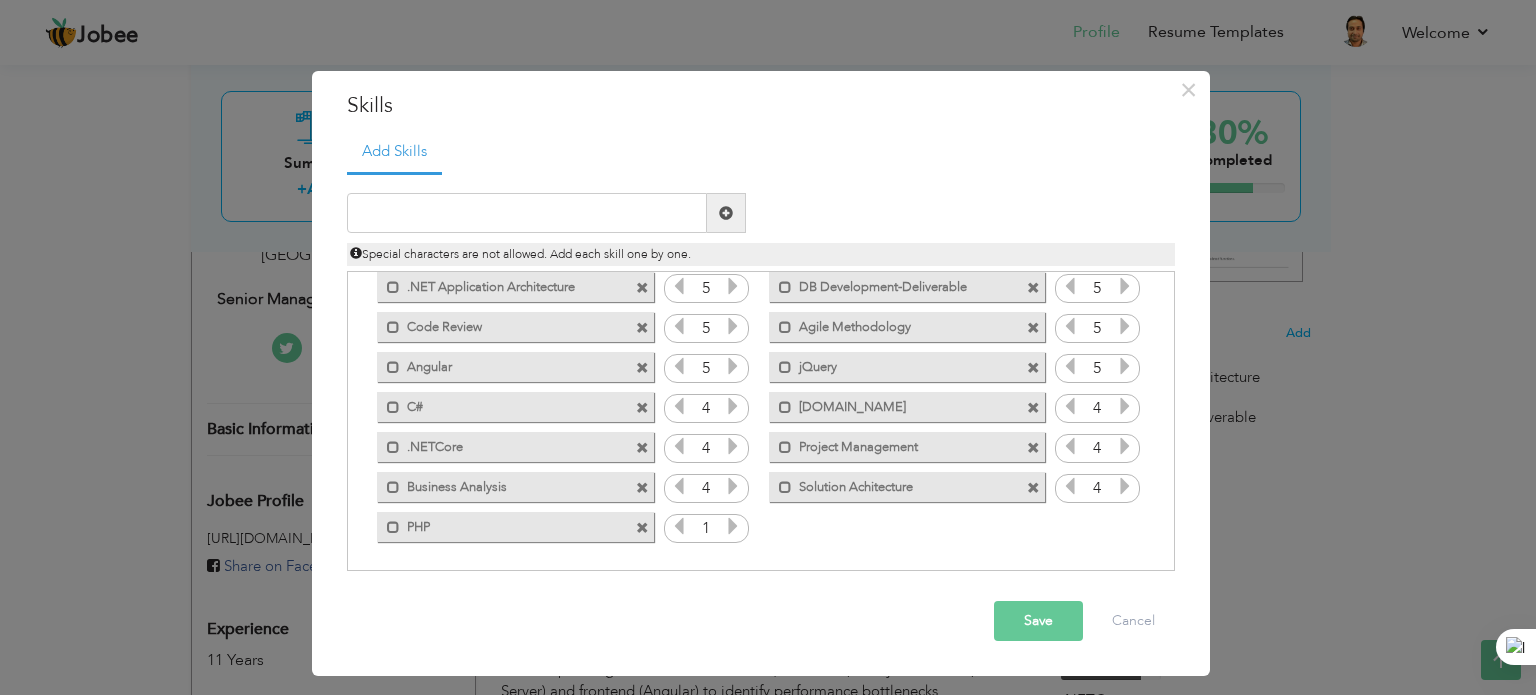 click at bounding box center (733, 526) 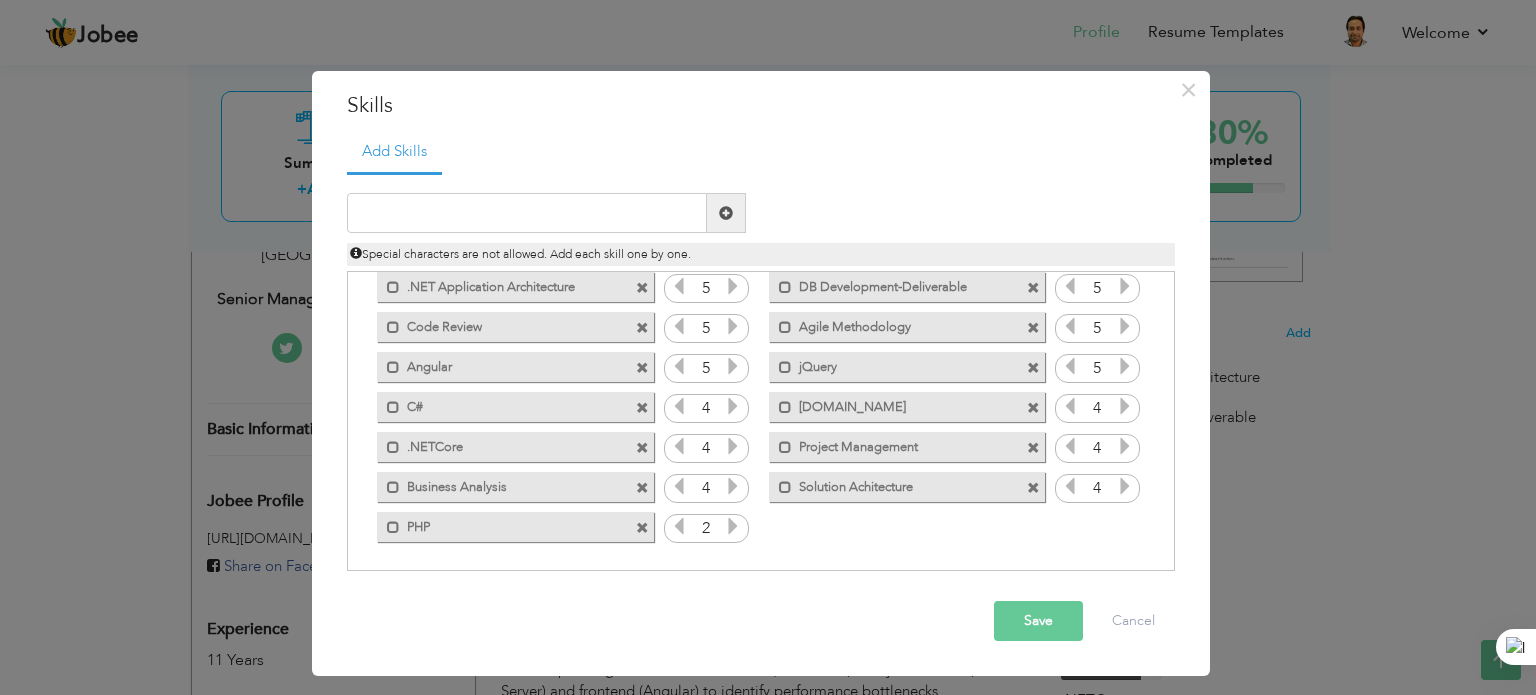click at bounding box center (733, 526) 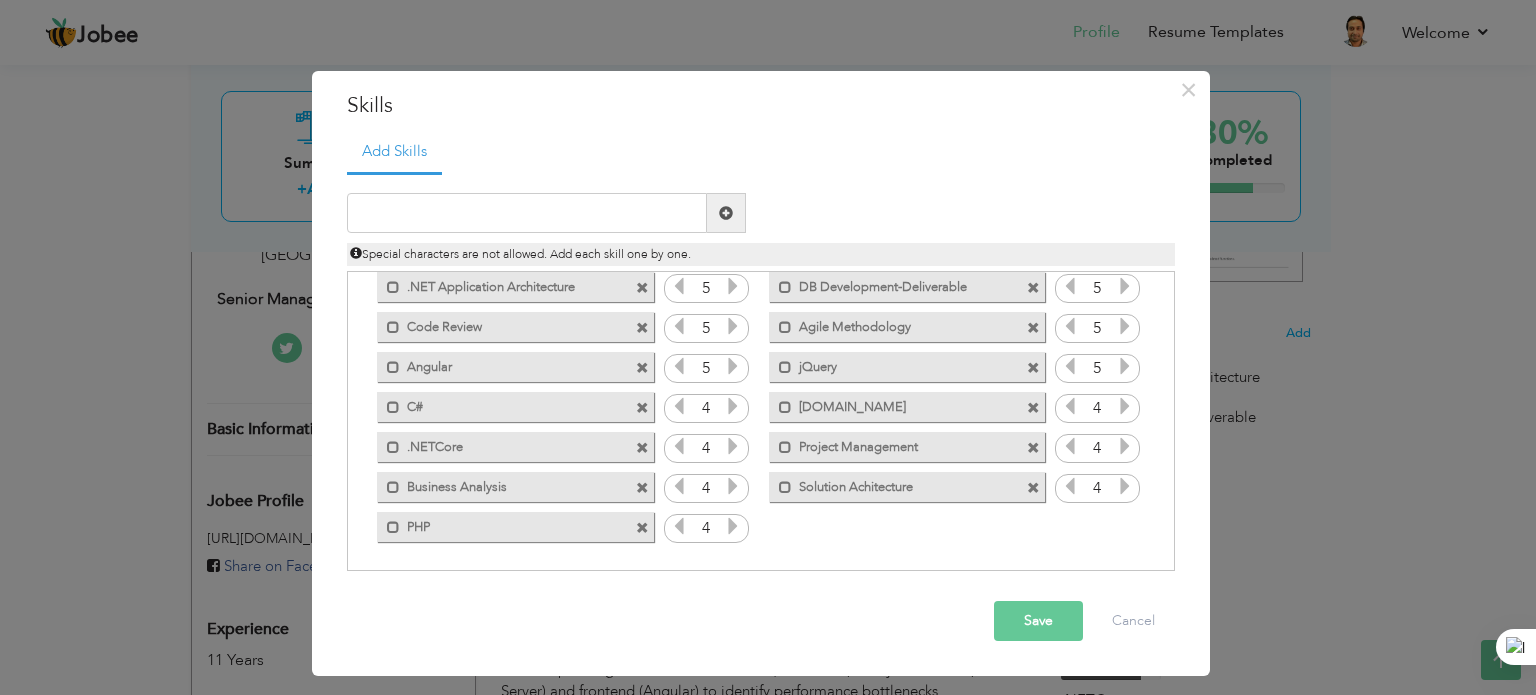 click at bounding box center [733, 526] 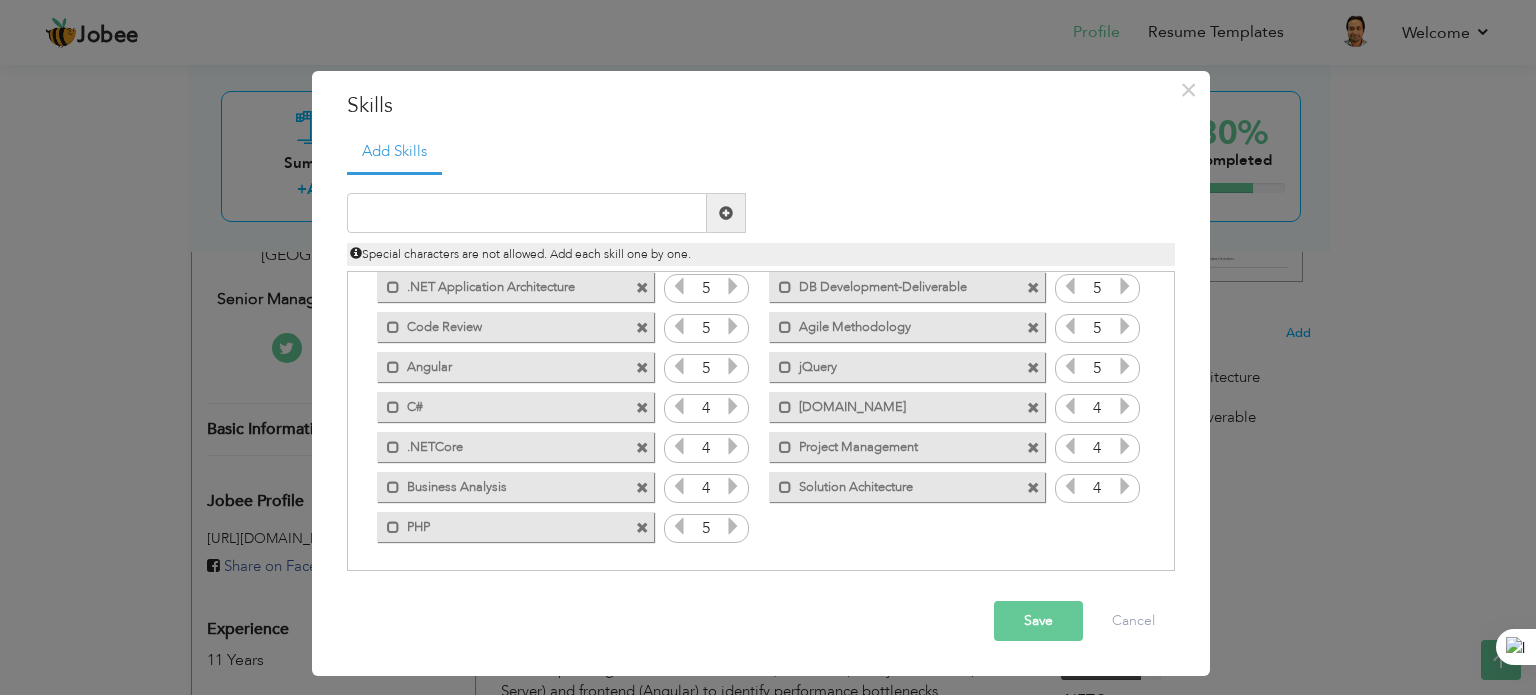 click at bounding box center (733, 526) 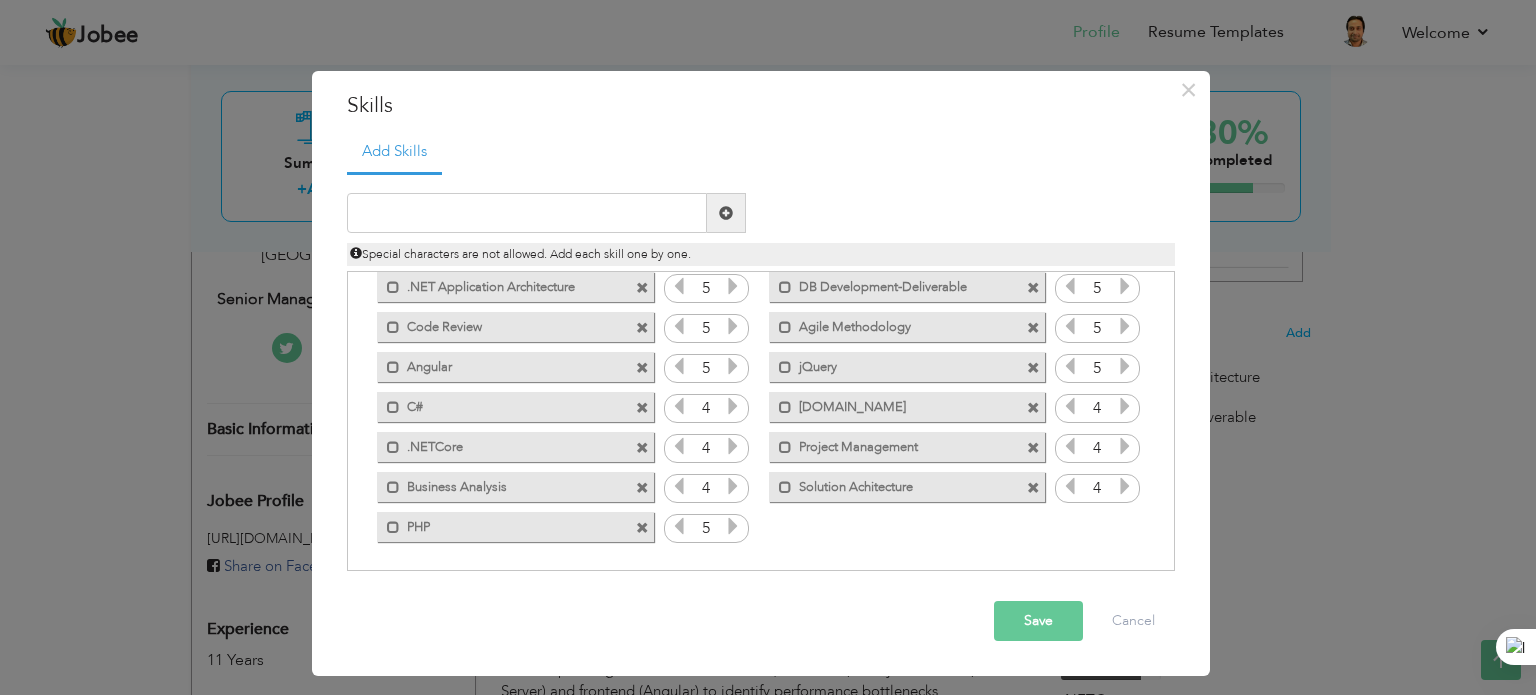 scroll, scrollTop: 0, scrollLeft: 0, axis: both 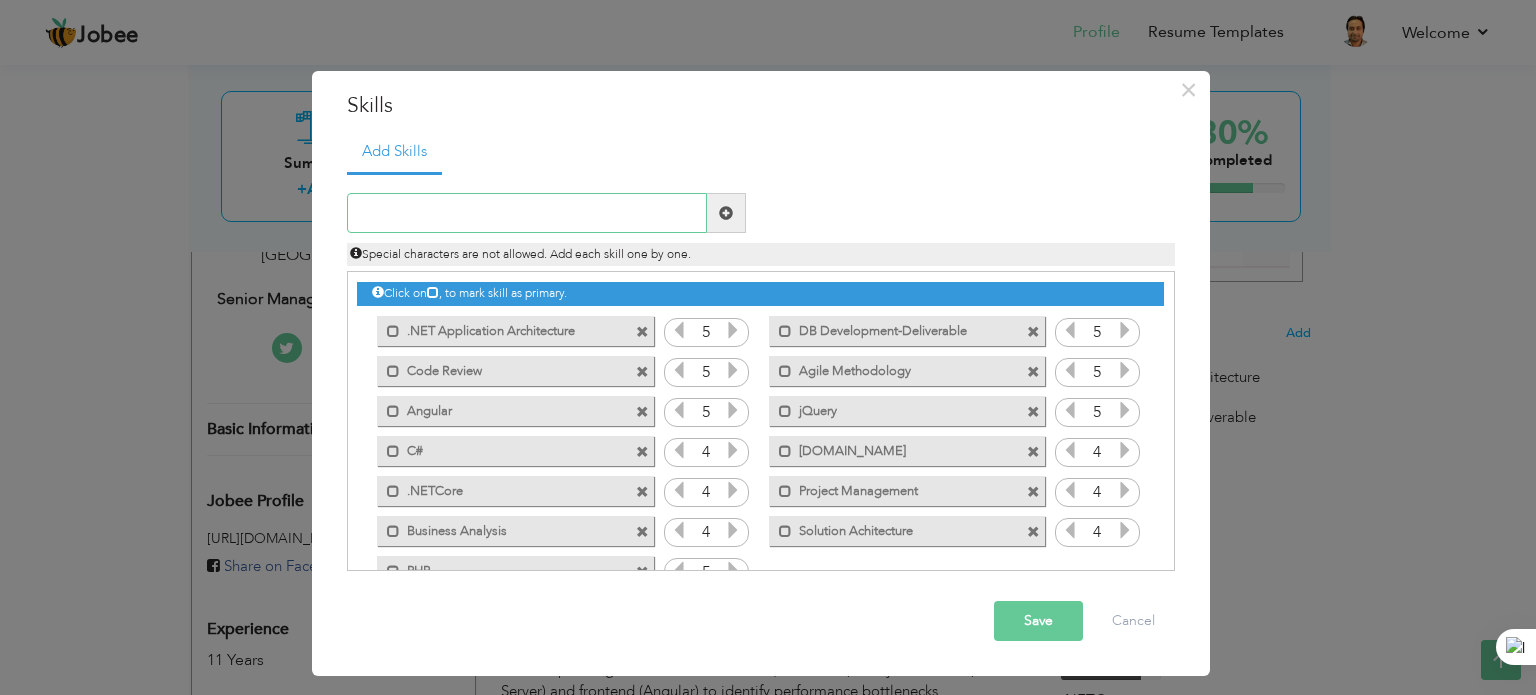 click at bounding box center (527, 213) 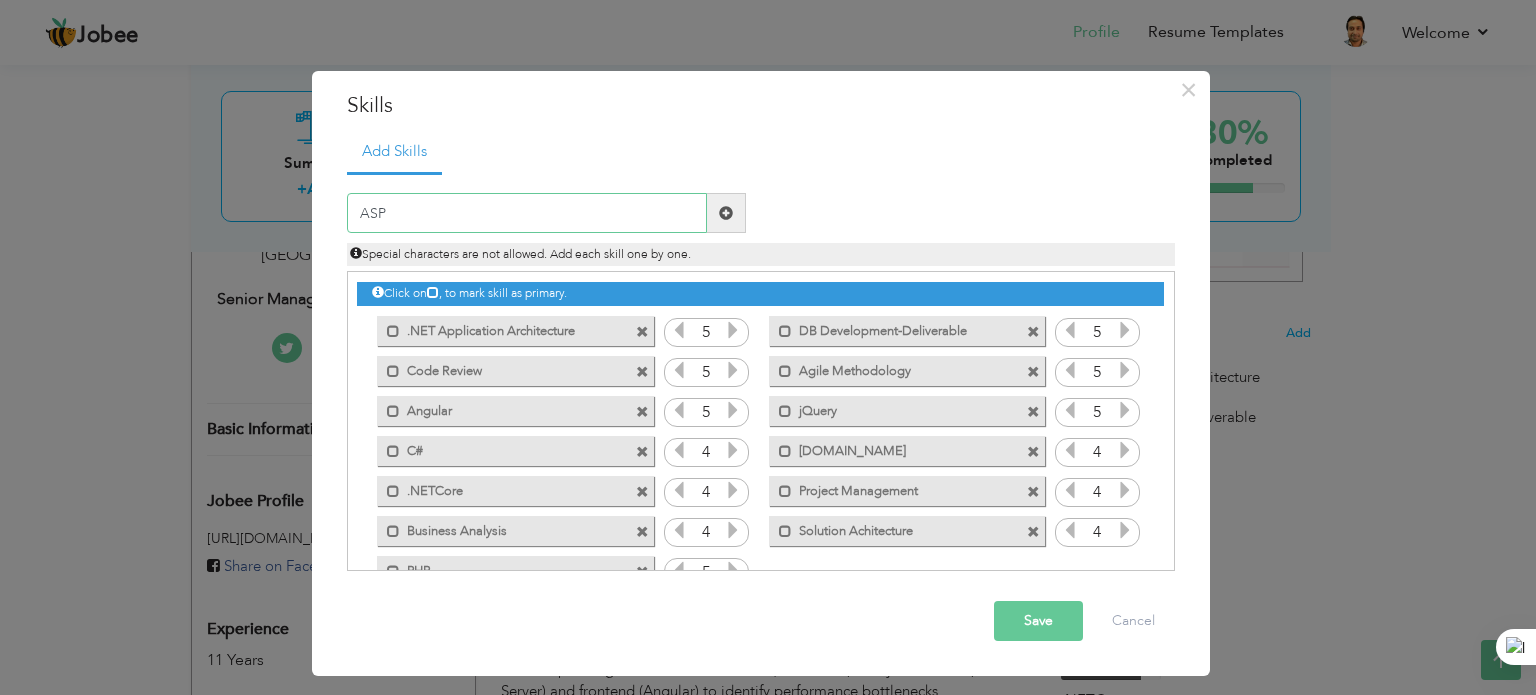 type on "ASP" 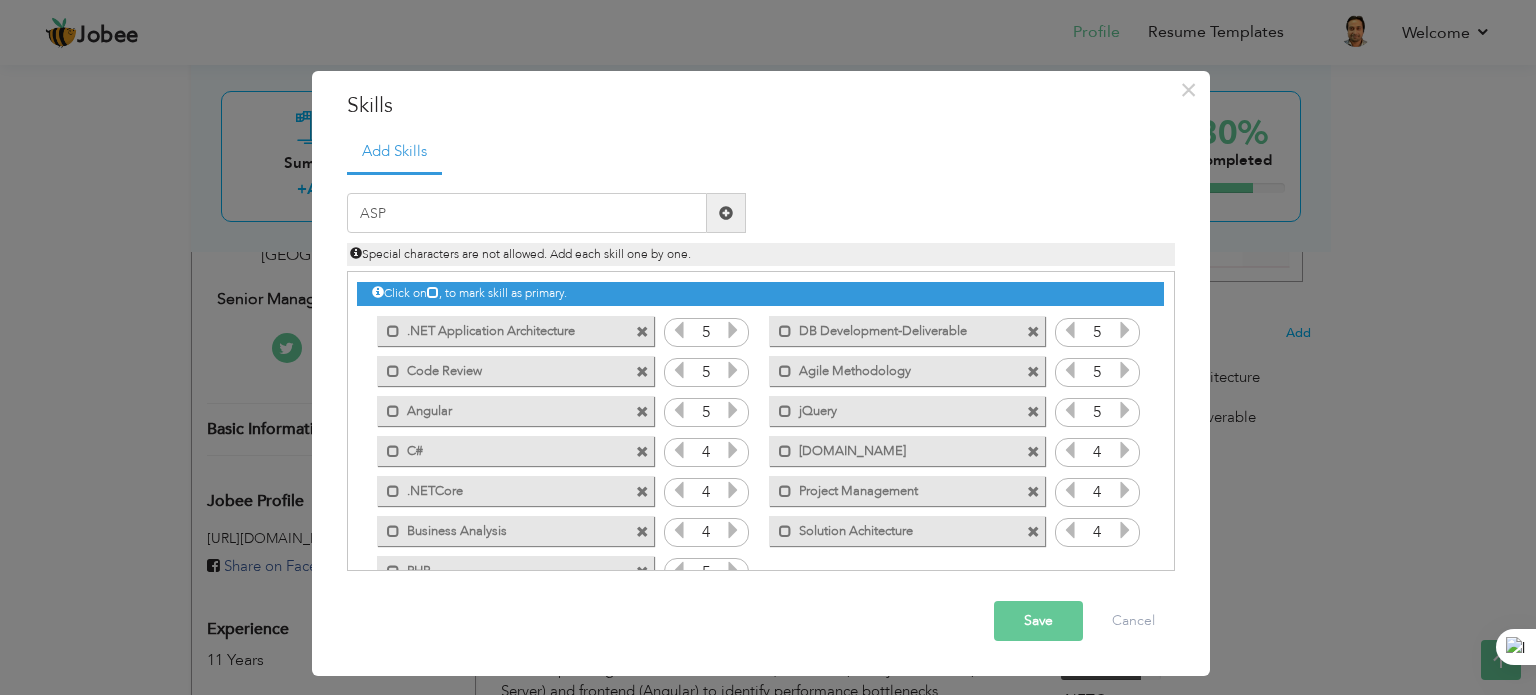 click at bounding box center (726, 213) 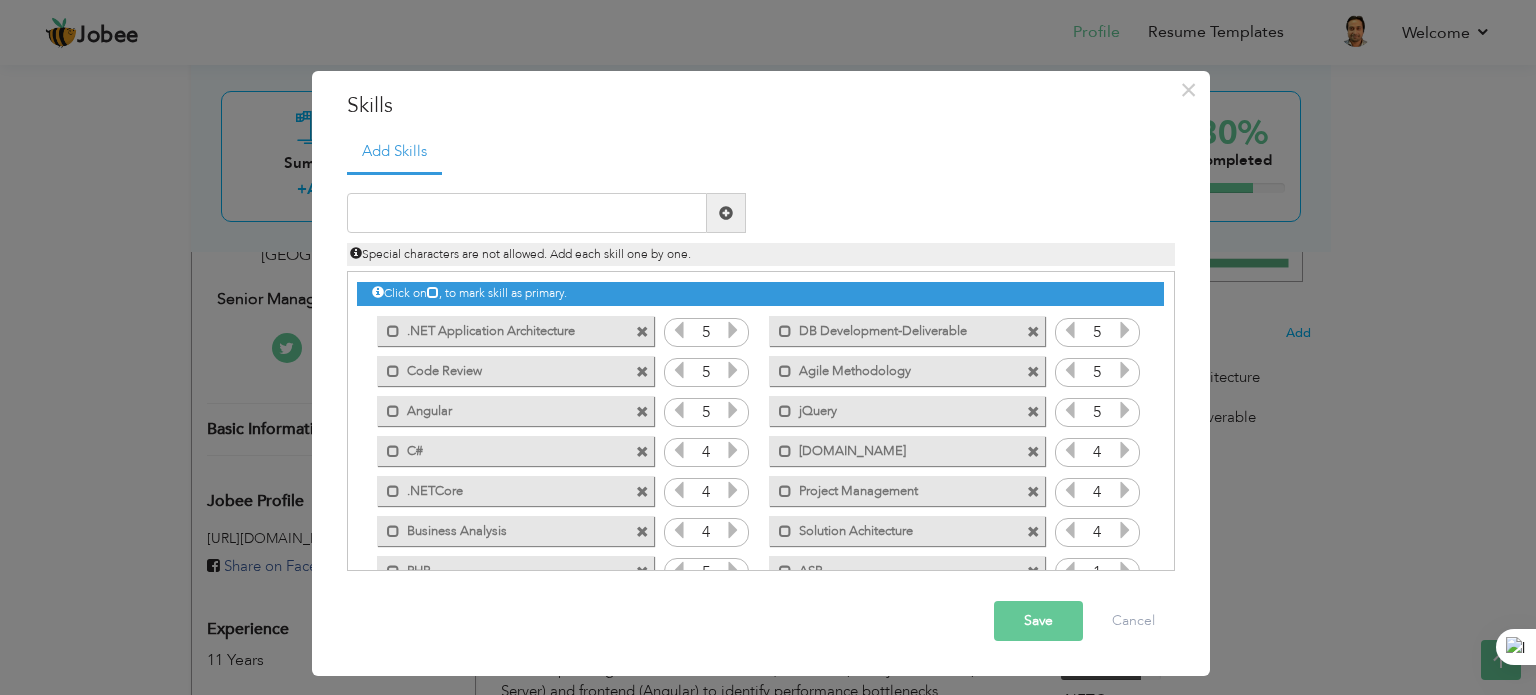 click on "Duplicate entry" at bounding box center (761, 372) 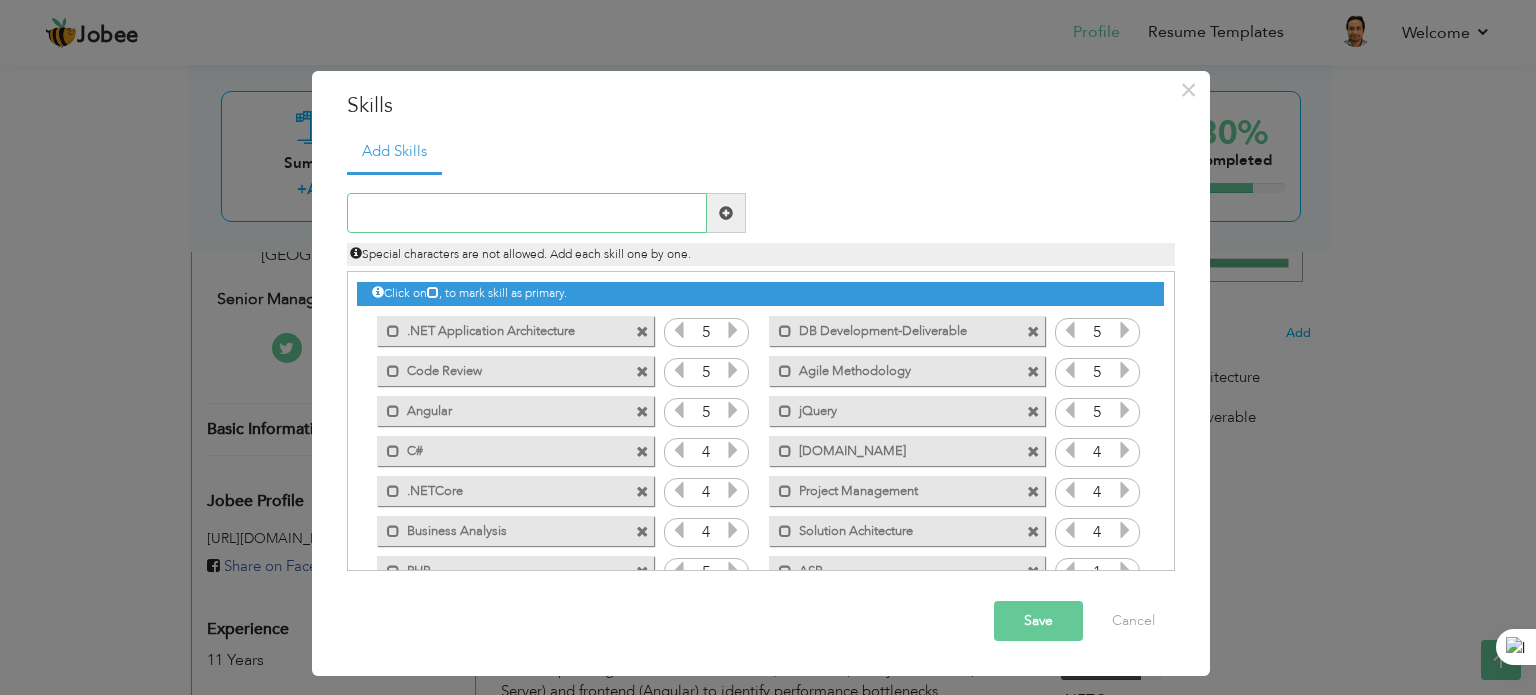 click at bounding box center (527, 213) 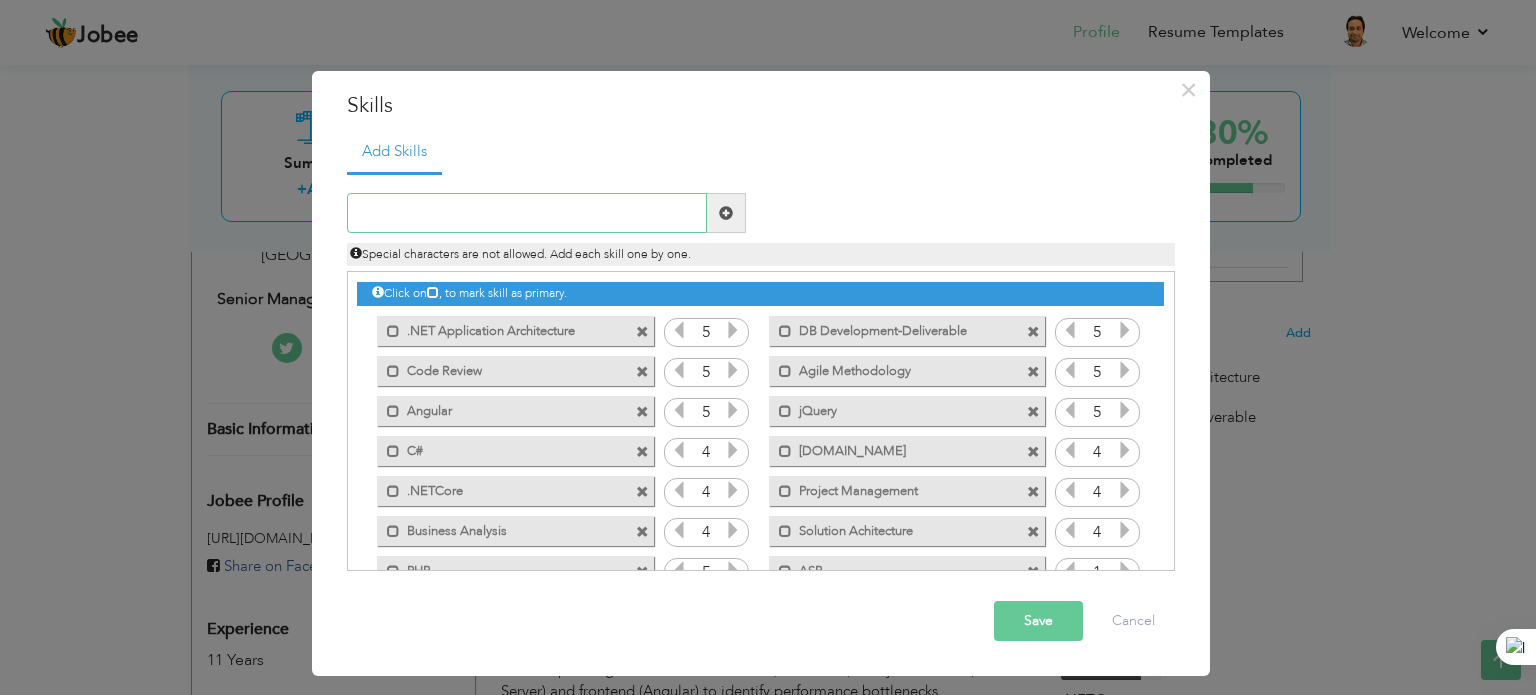 scroll, scrollTop: 44, scrollLeft: 0, axis: vertical 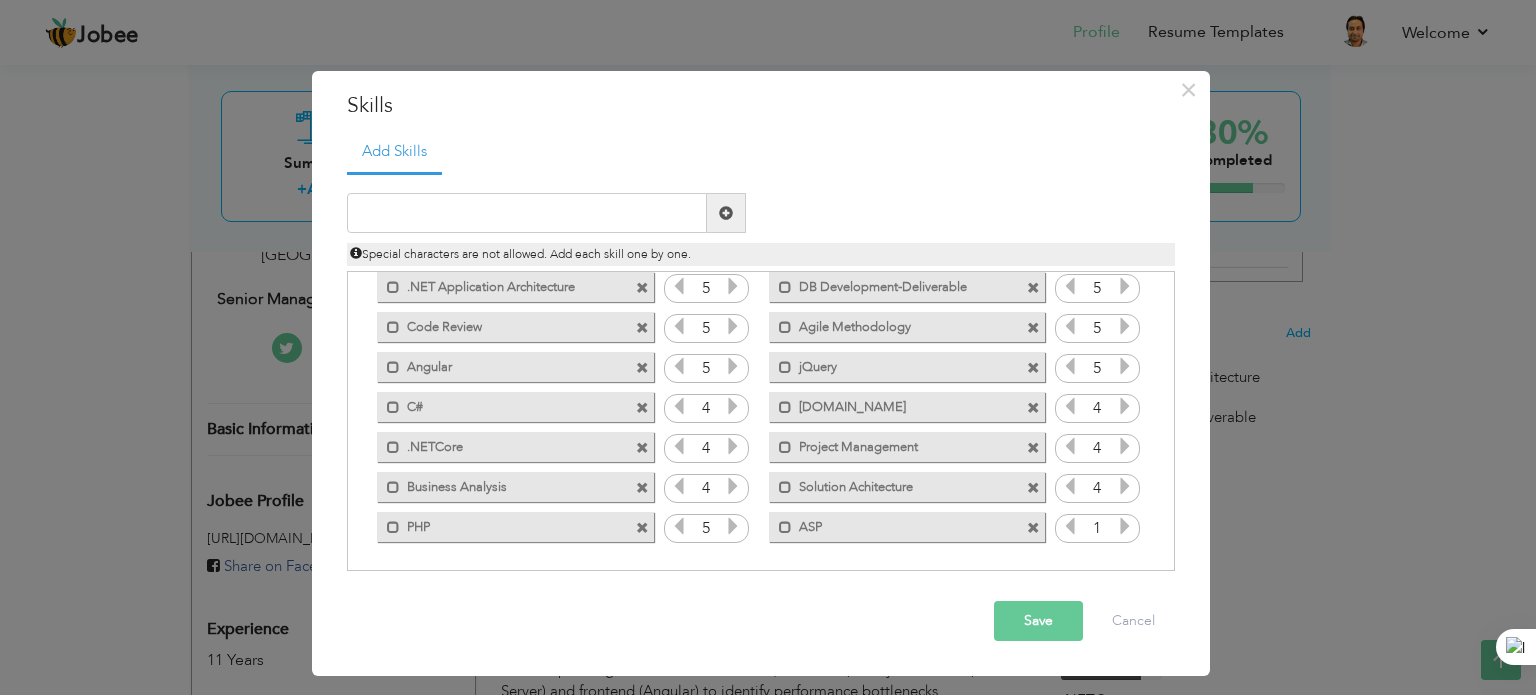 click at bounding box center [1125, 526] 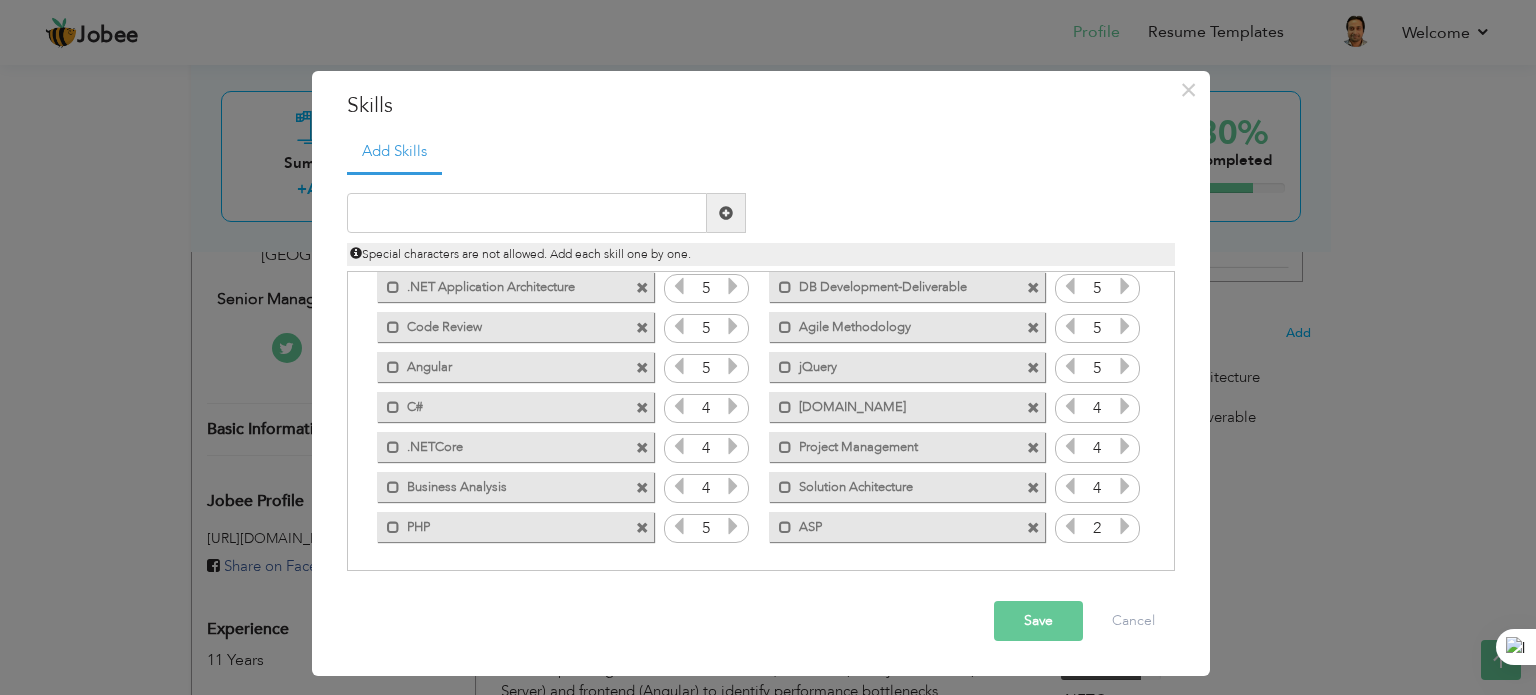 click at bounding box center (1125, 526) 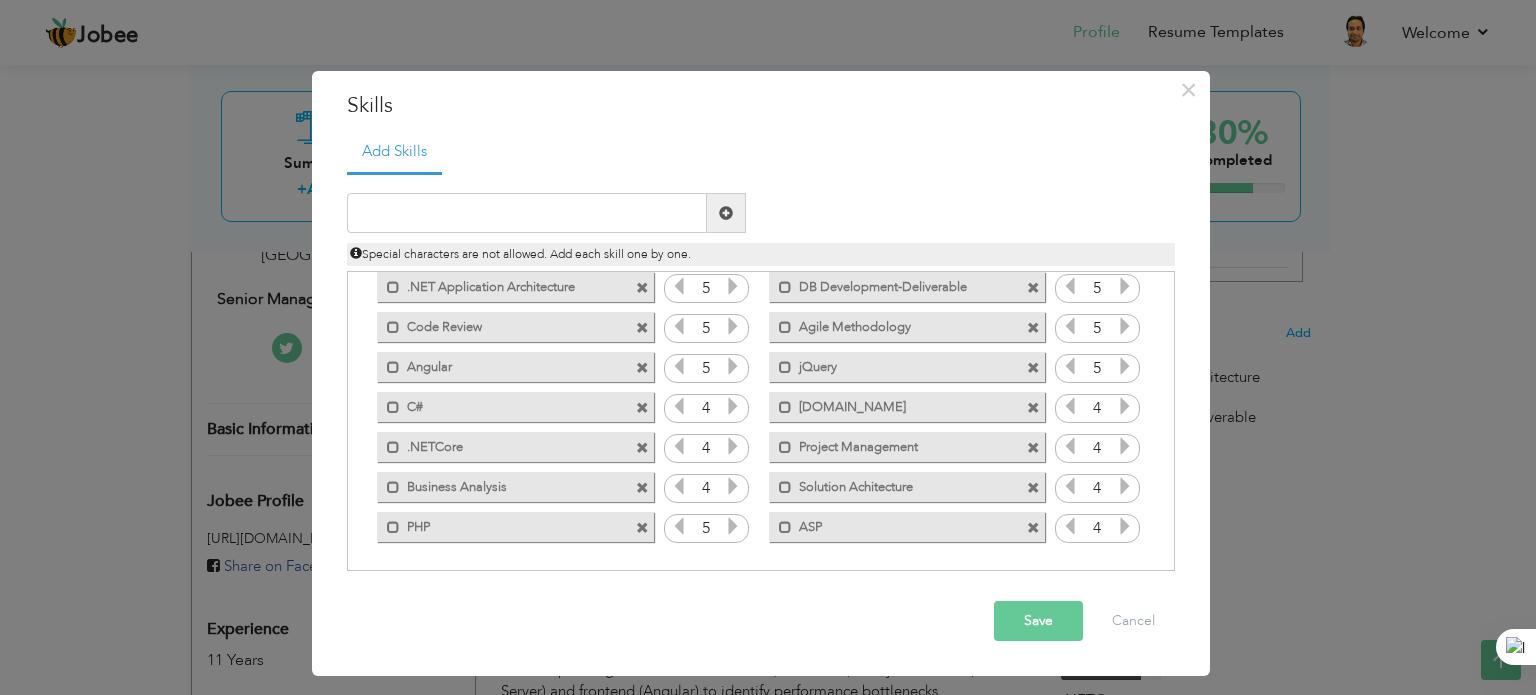 click at bounding box center (1125, 526) 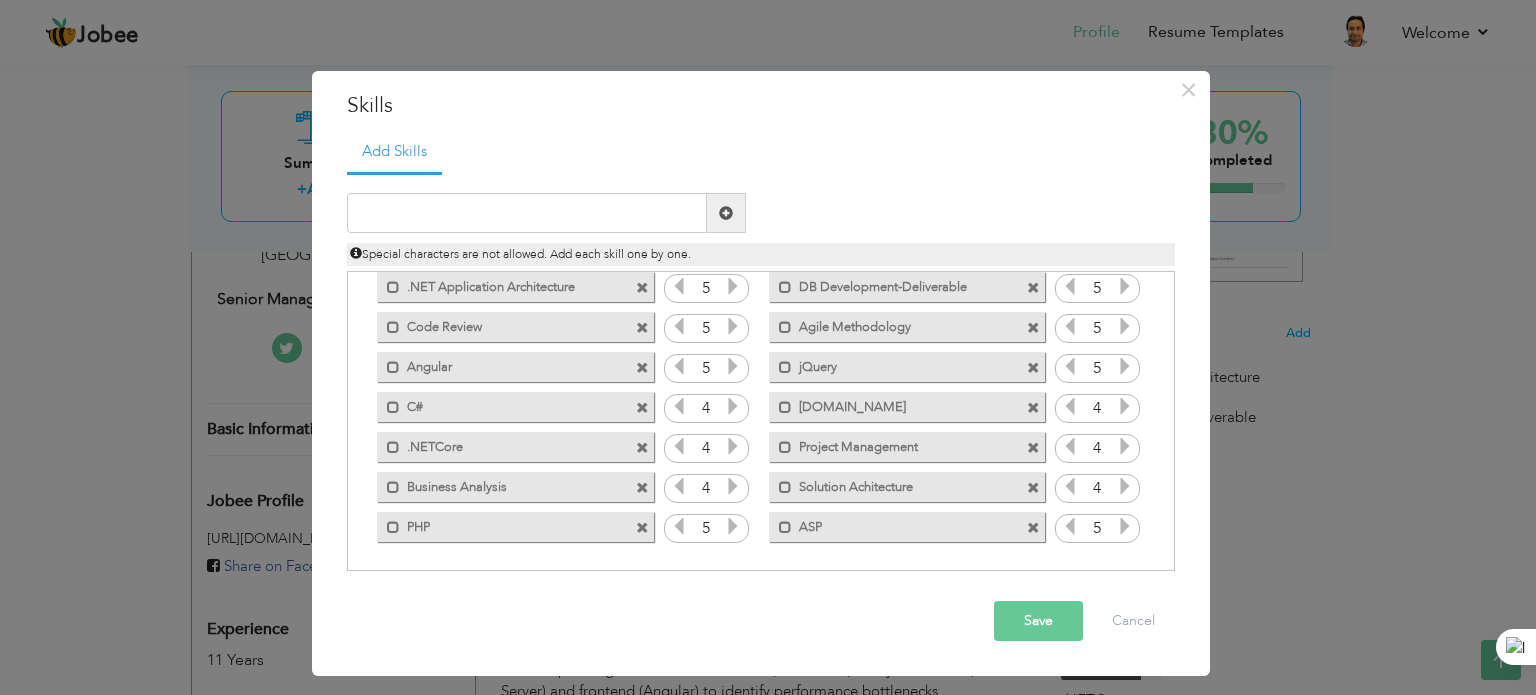 click at bounding box center [1070, 526] 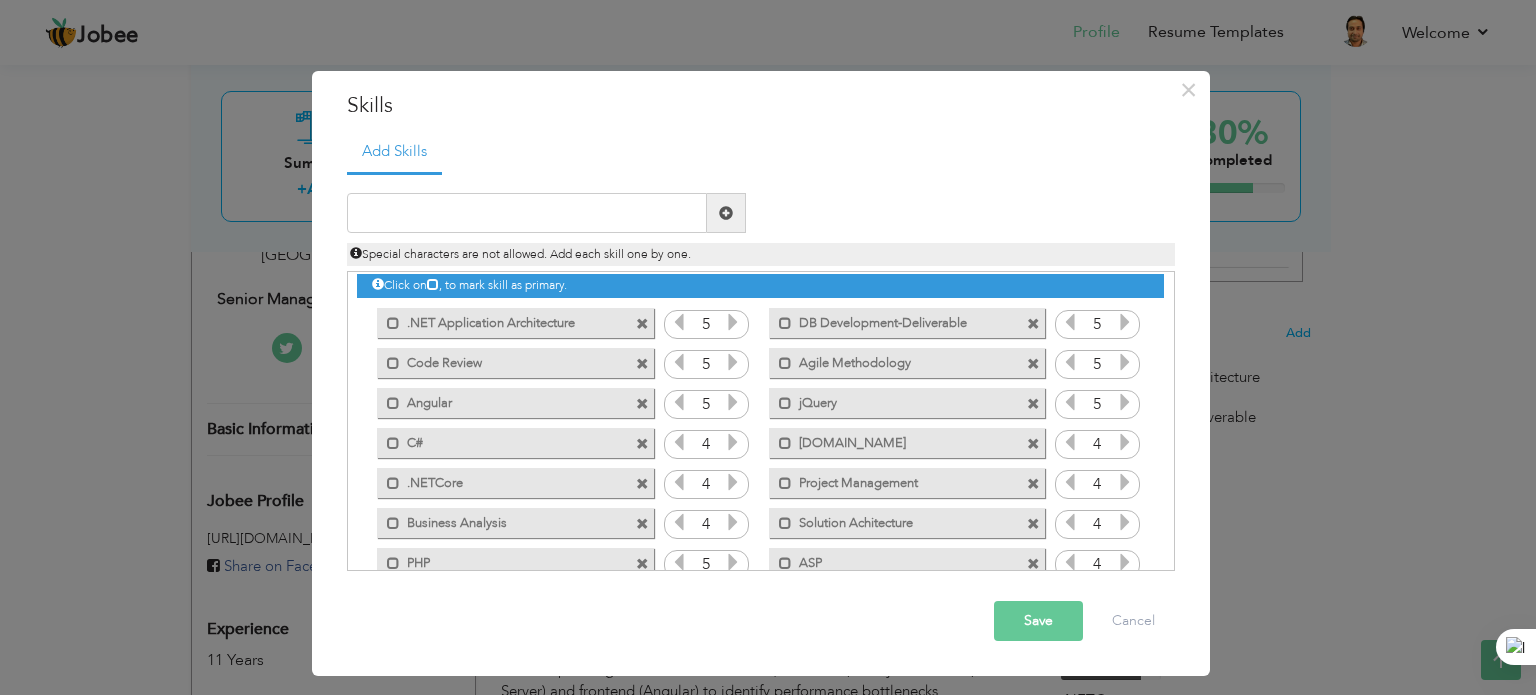 scroll, scrollTop: 44, scrollLeft: 0, axis: vertical 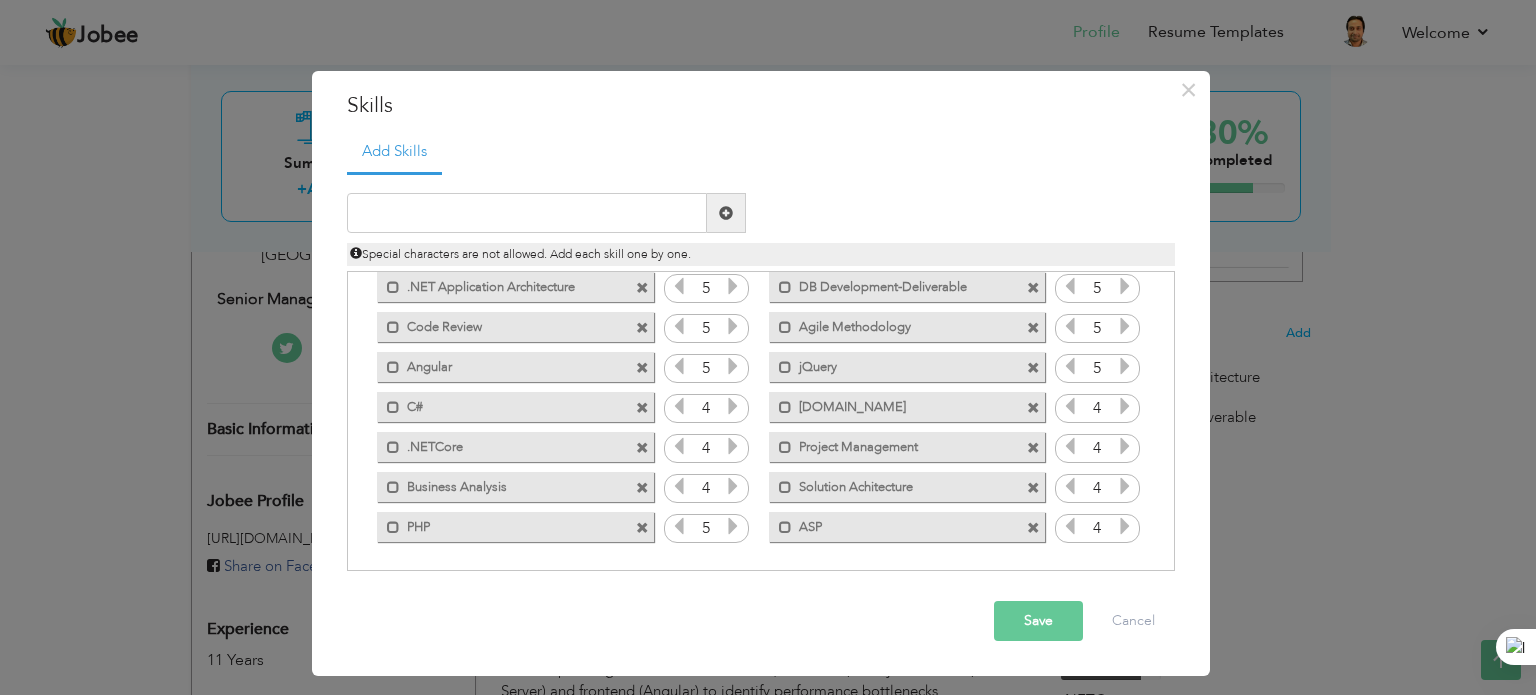 click at bounding box center (1033, 528) 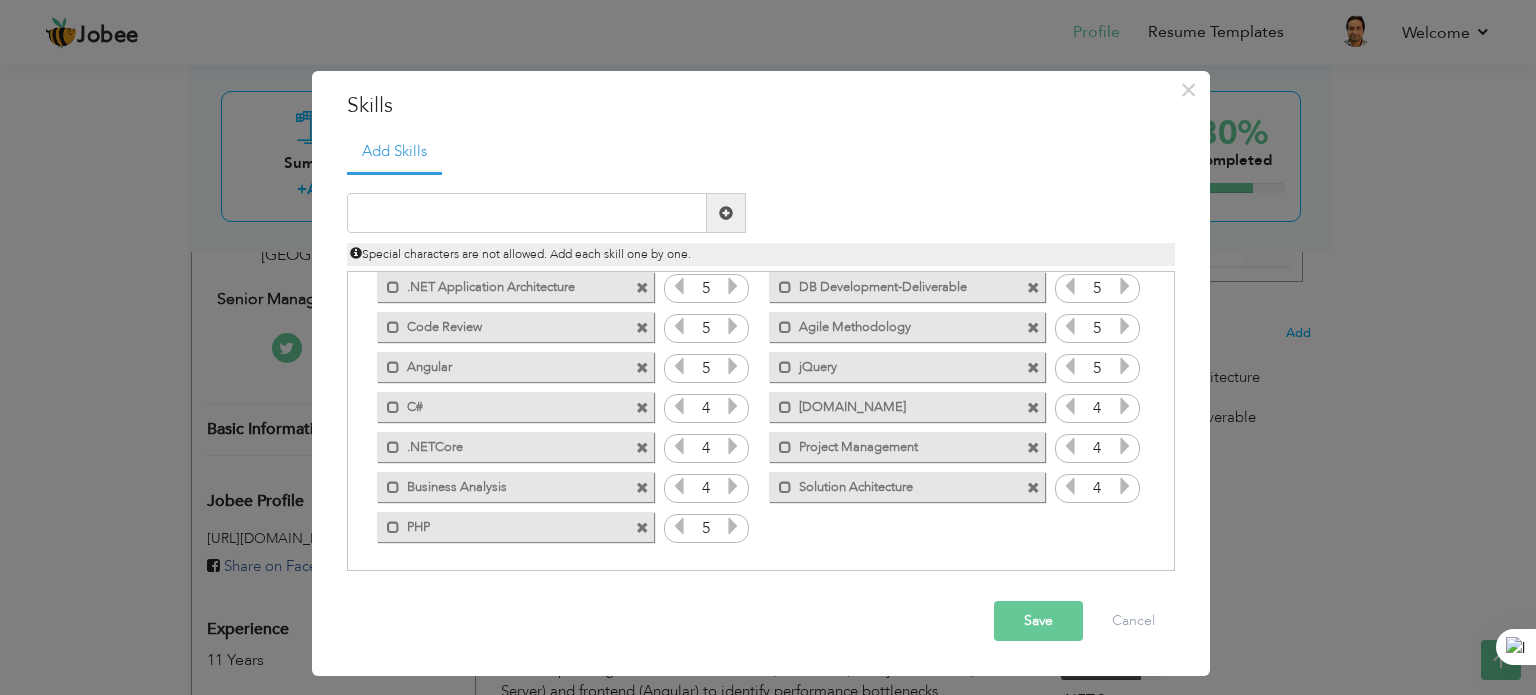 scroll, scrollTop: 0, scrollLeft: 0, axis: both 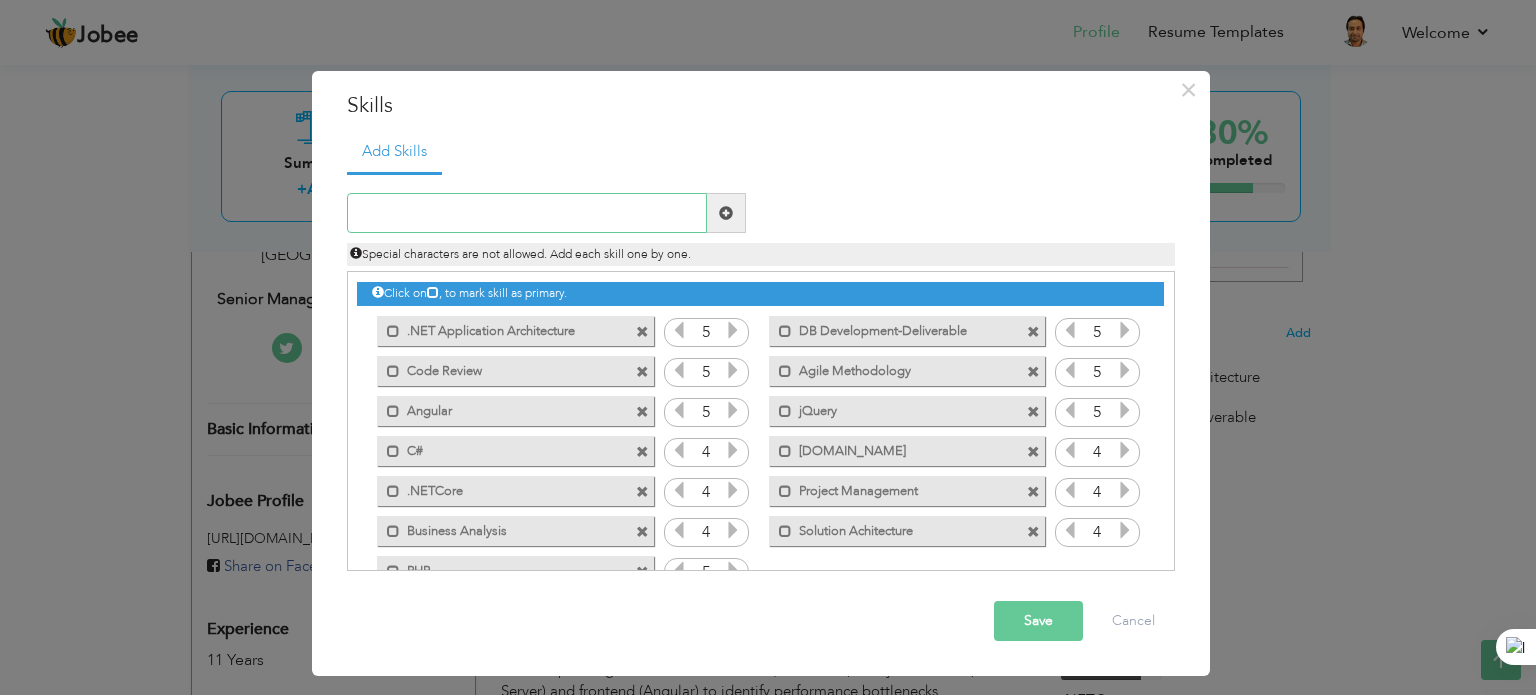 click at bounding box center [527, 213] 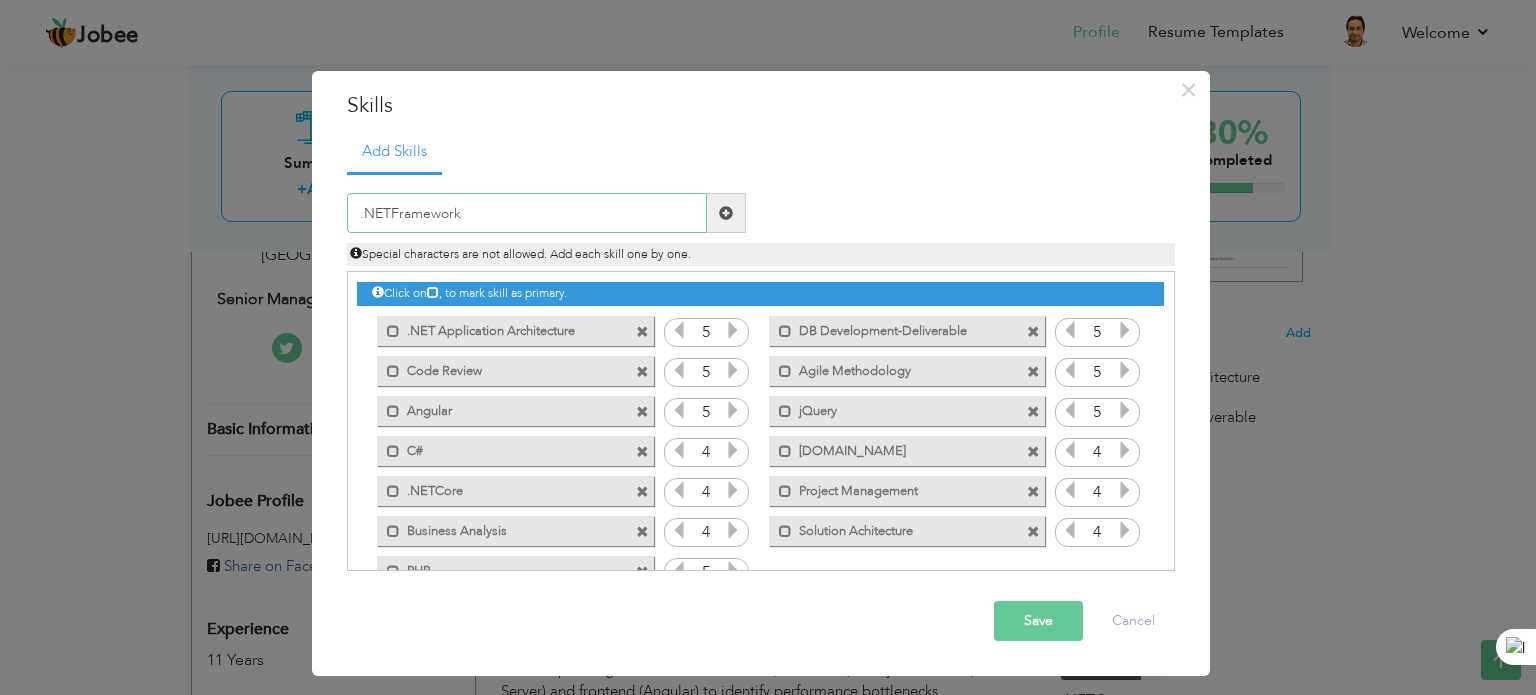 click on ".NETFramework" at bounding box center [527, 213] 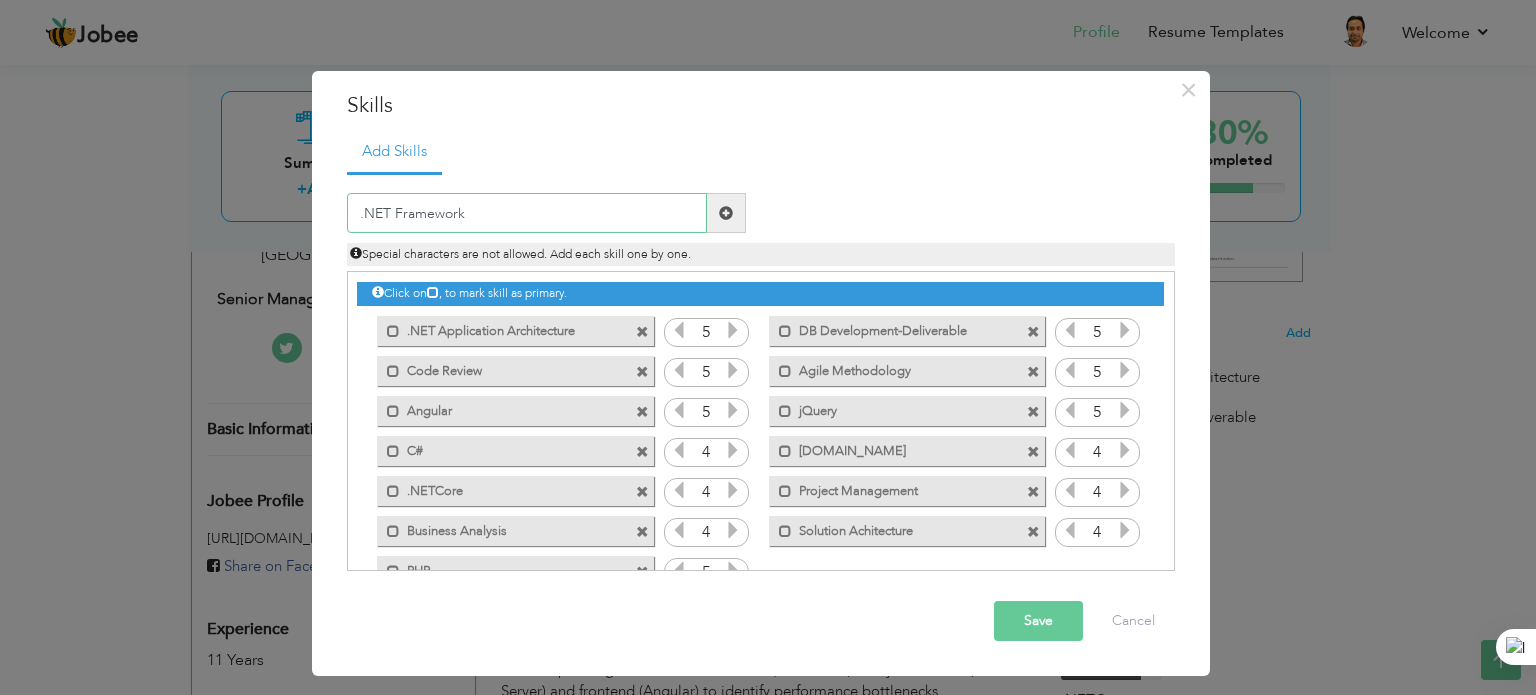 type on ".NET Framework" 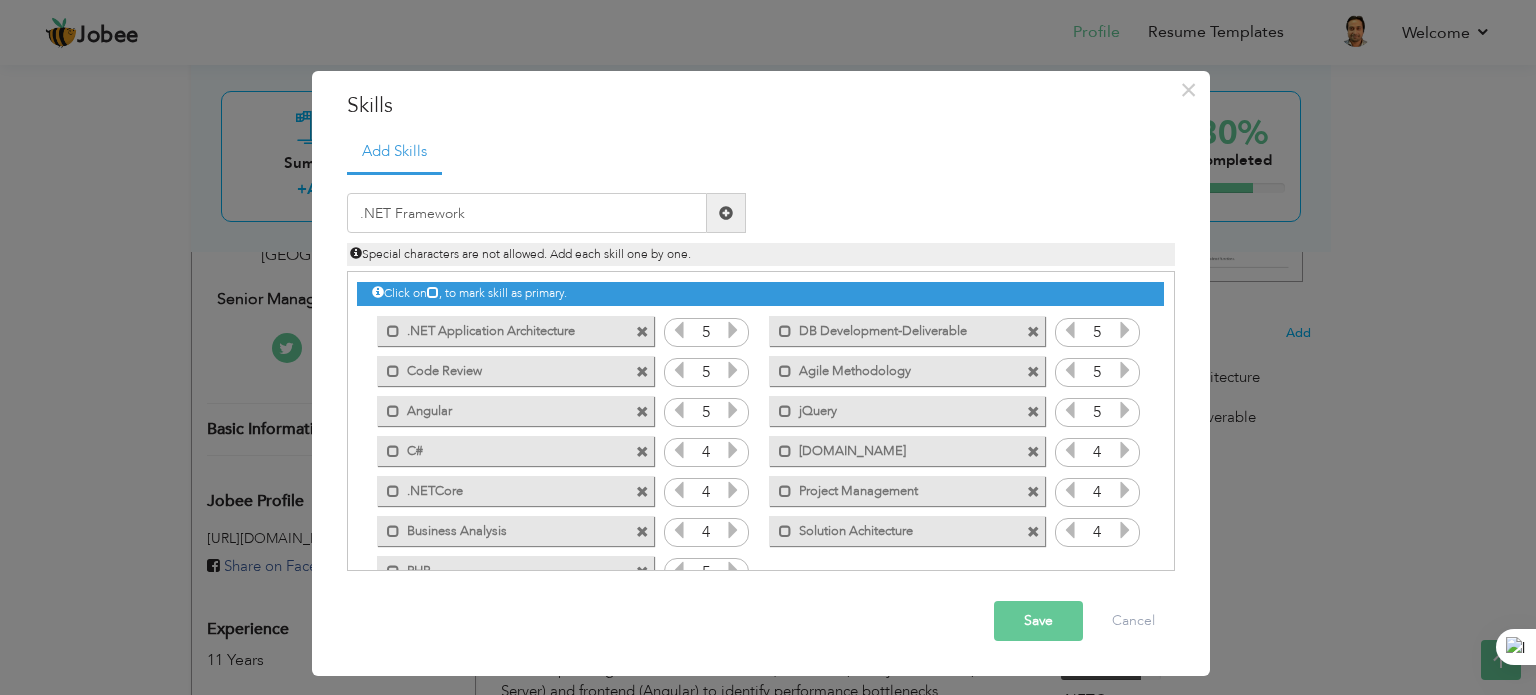 click at bounding box center [726, 213] 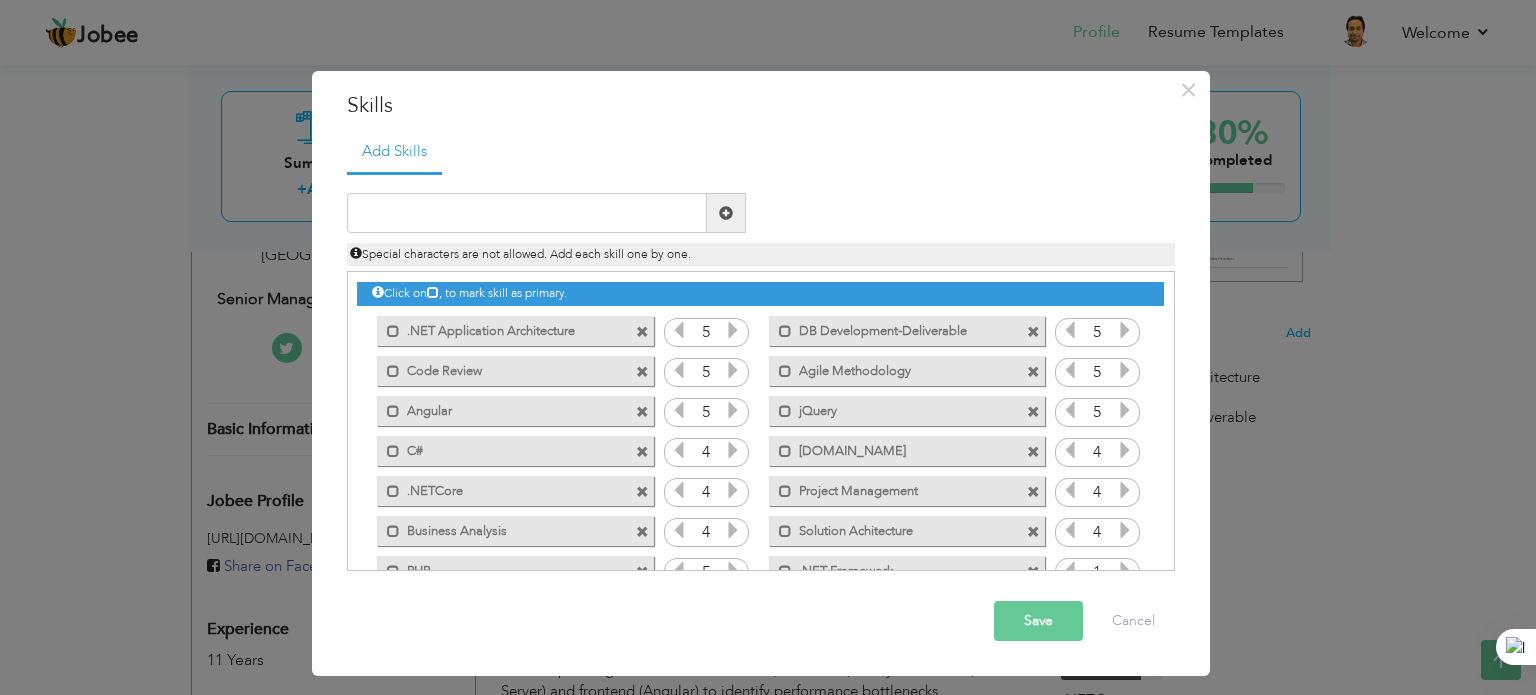 scroll, scrollTop: 44, scrollLeft: 0, axis: vertical 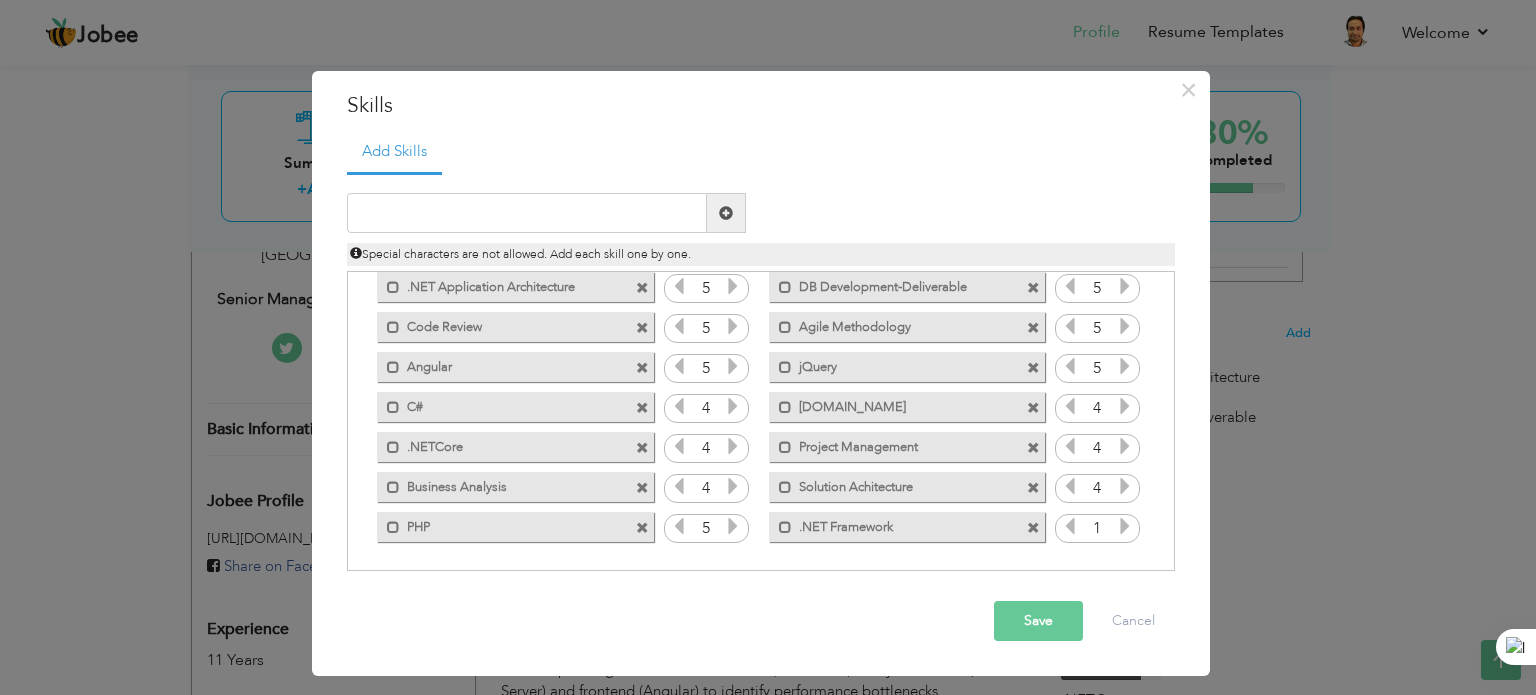 click at bounding box center (1125, 526) 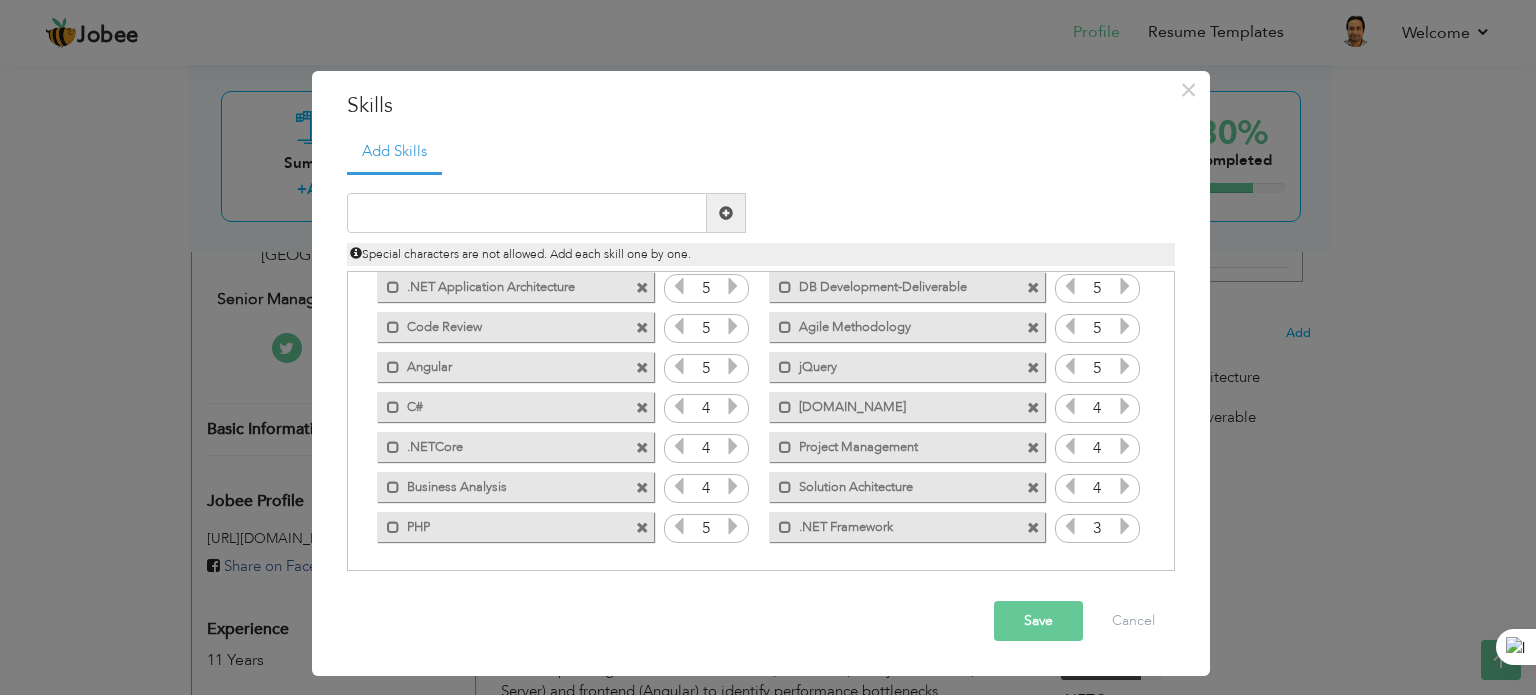 click at bounding box center (1125, 526) 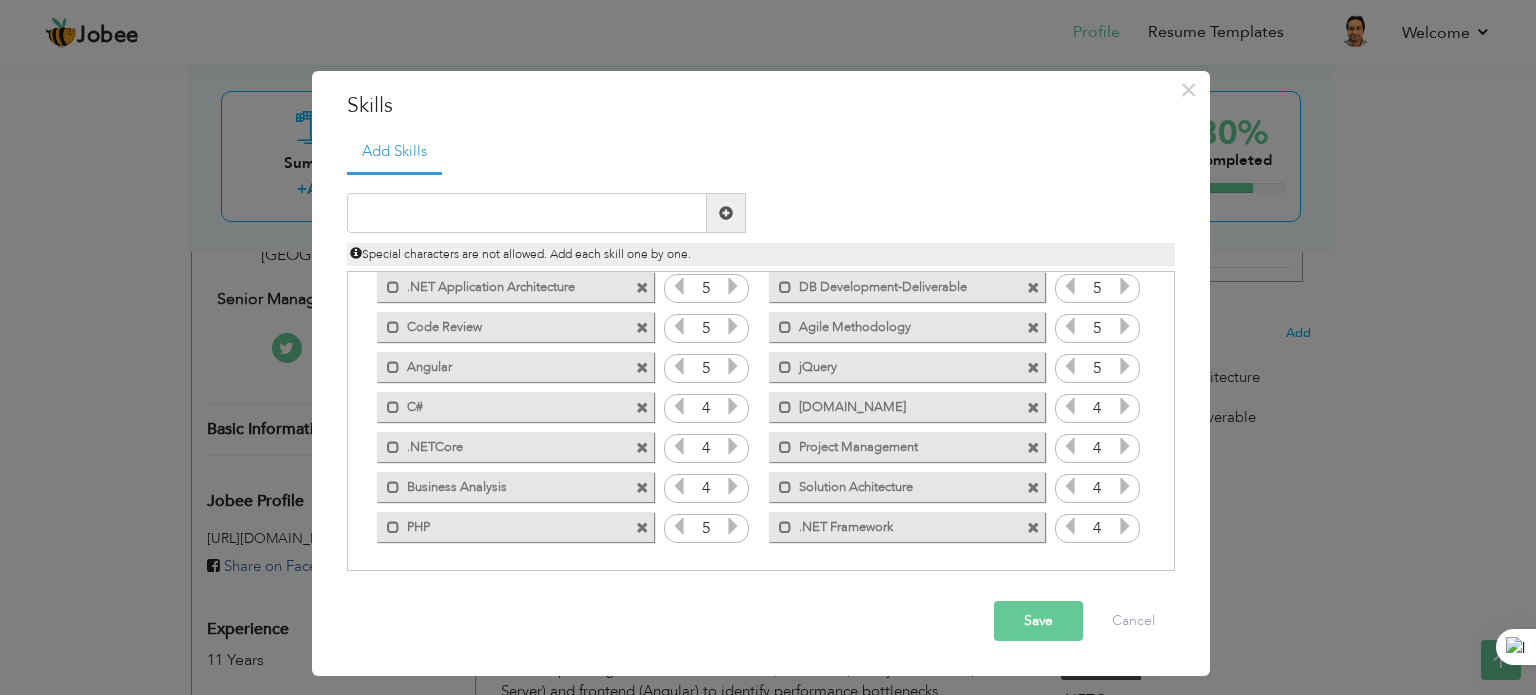 click at bounding box center (1125, 526) 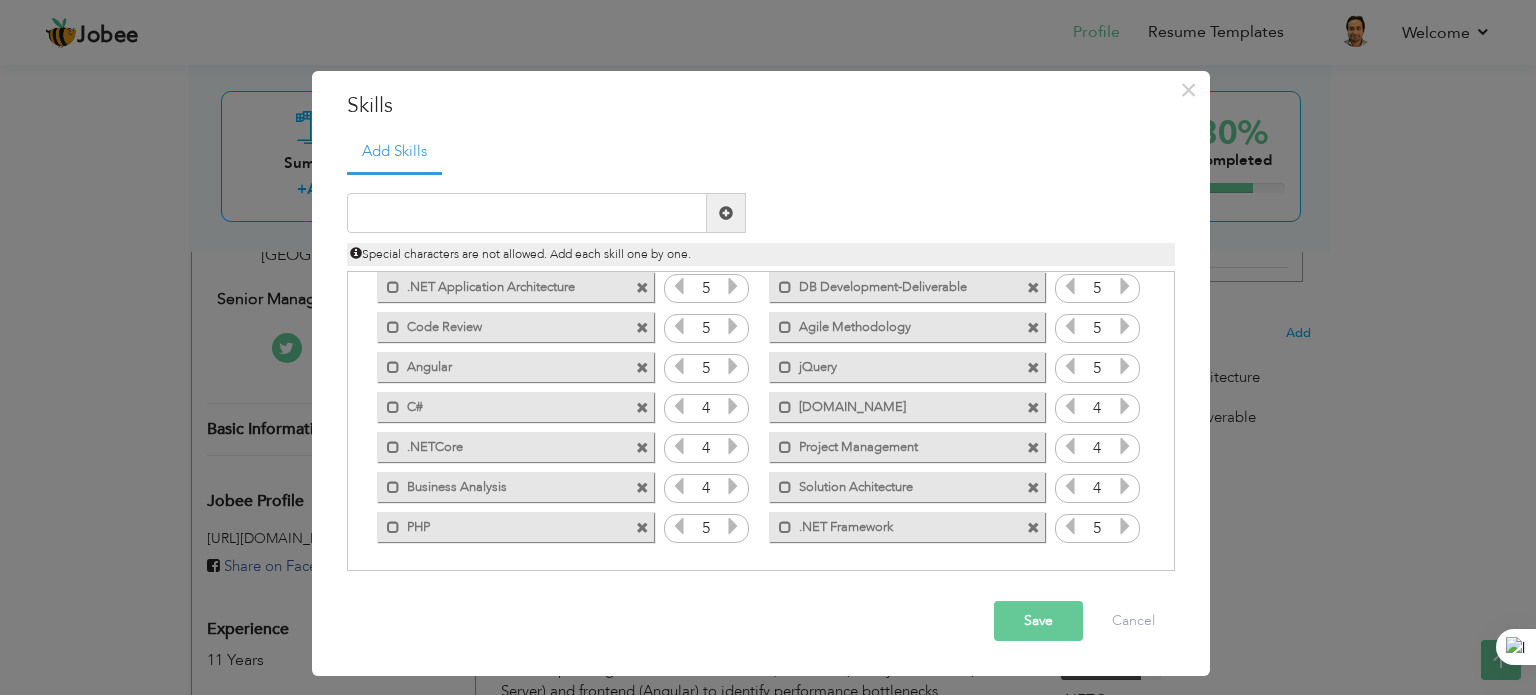 click at bounding box center [1070, 526] 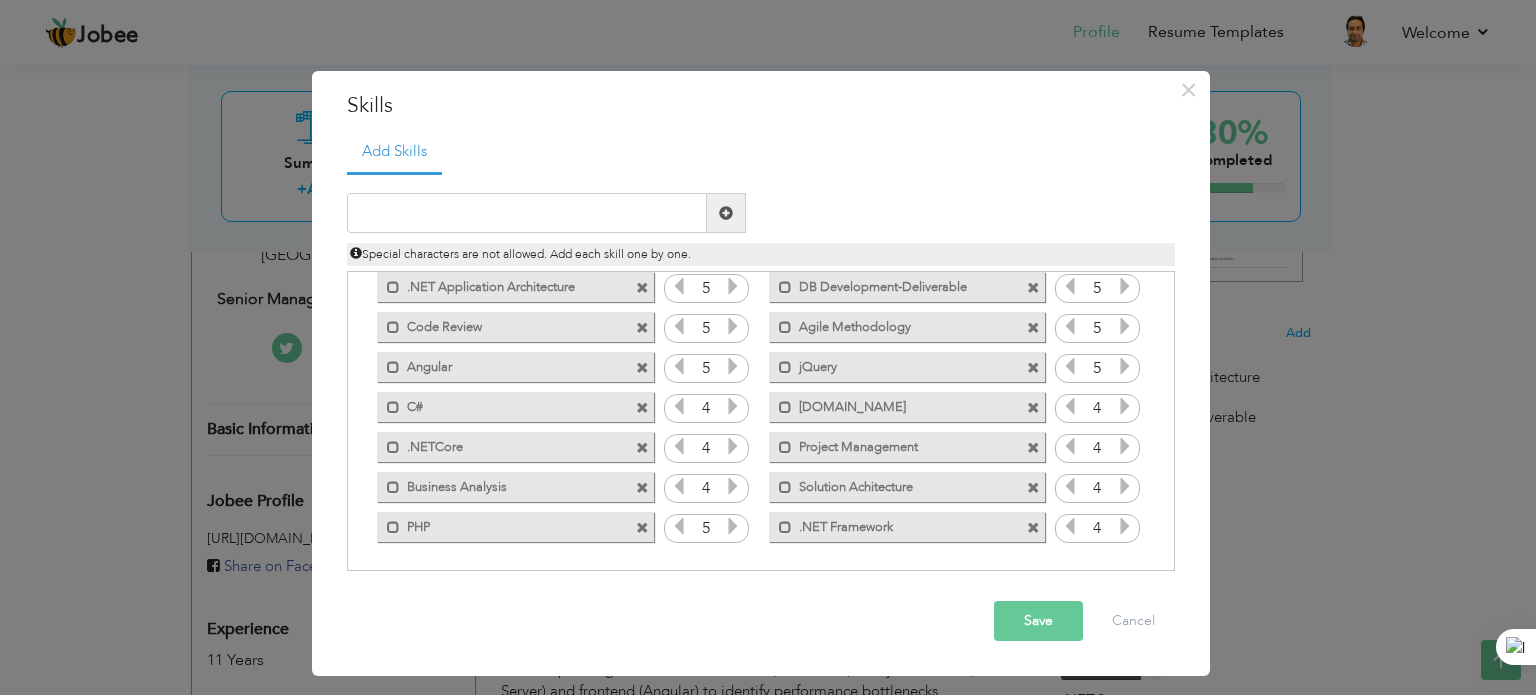 click at bounding box center (1070, 526) 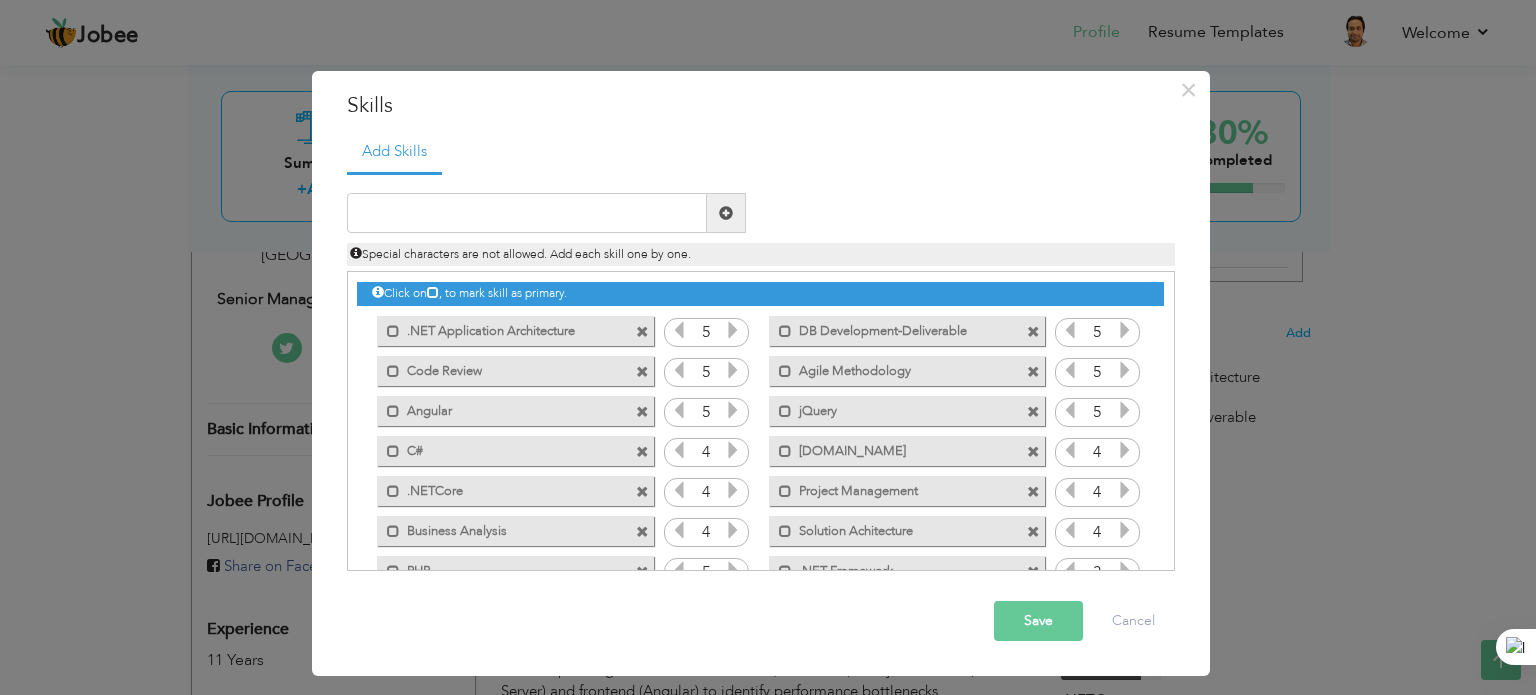 scroll, scrollTop: 44, scrollLeft: 0, axis: vertical 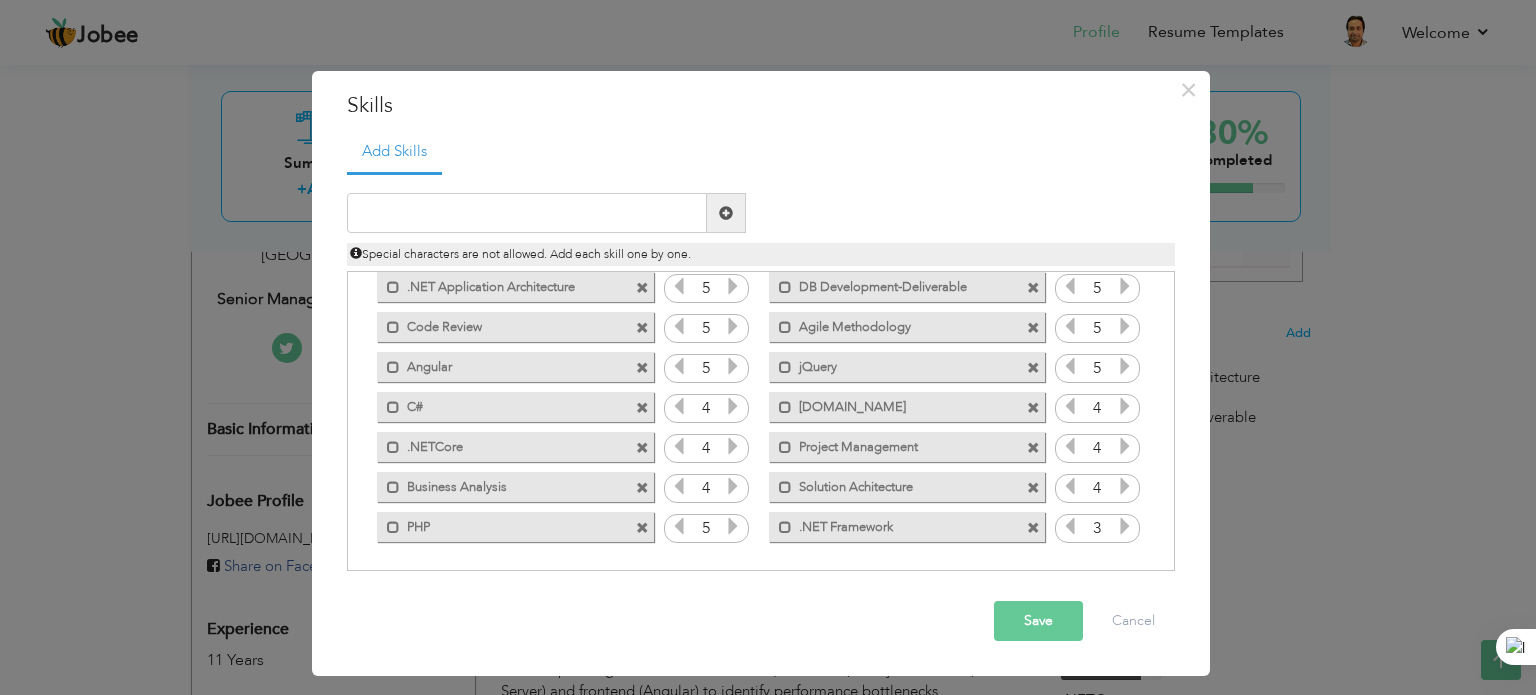 click on "Save" at bounding box center (1038, 621) 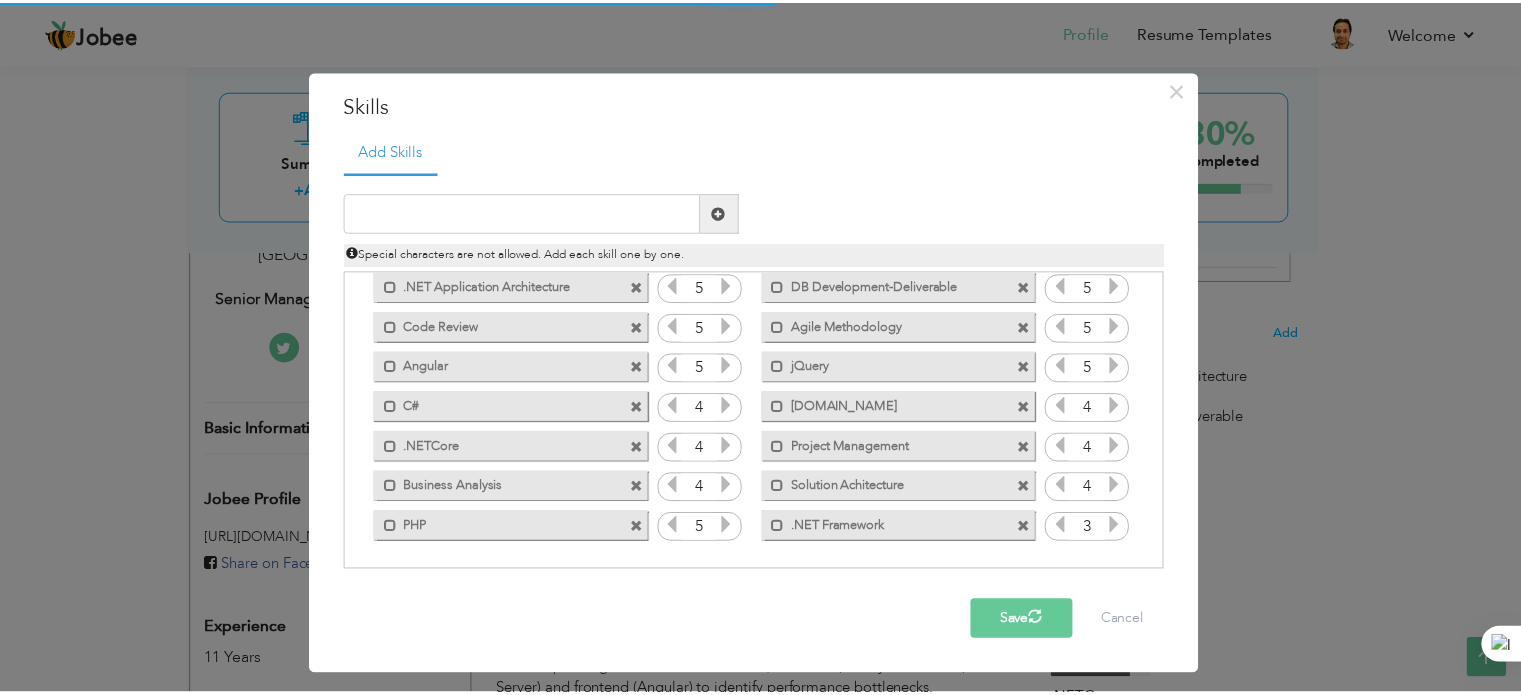 scroll, scrollTop: 0, scrollLeft: 0, axis: both 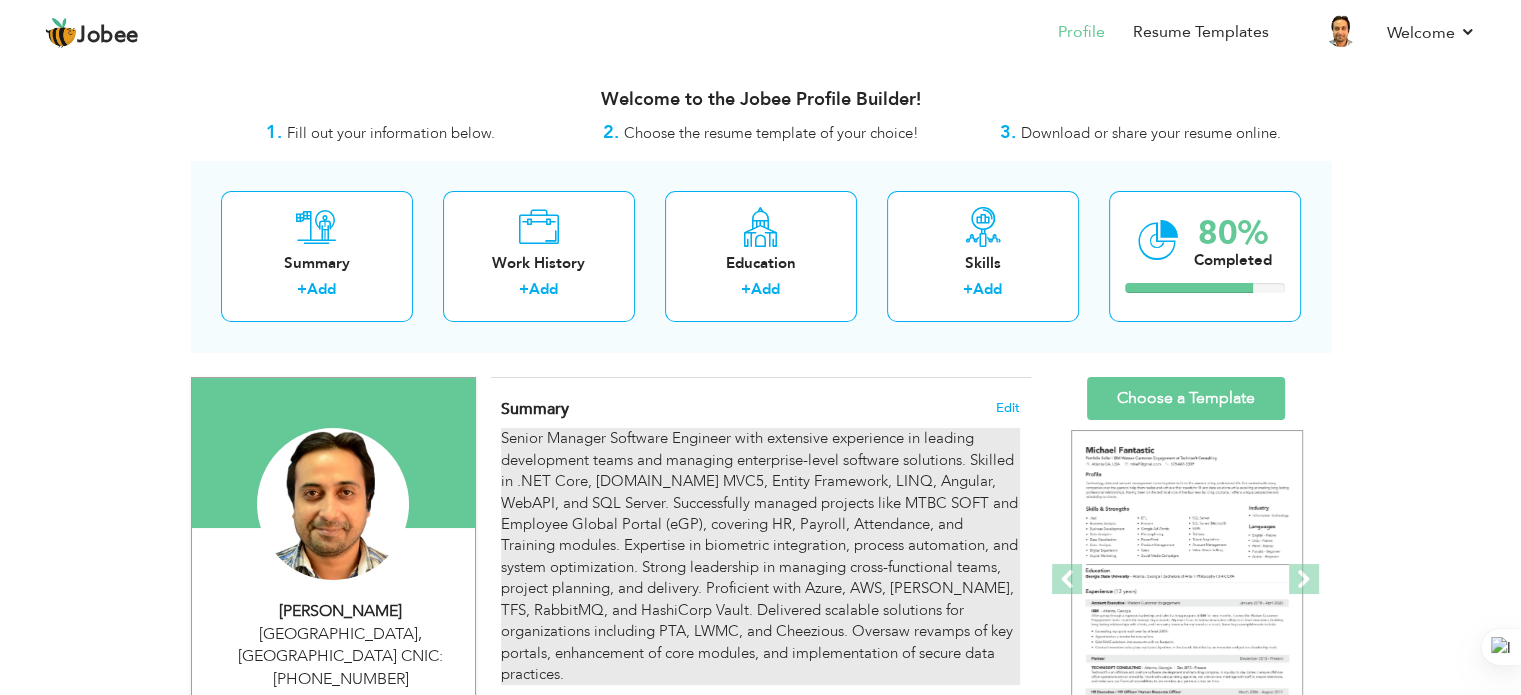 click on "Senior Manager Software Engineer with extensive experience in leading development teams and managing enterprise-level software solutions. Skilled in .NET Core, ASP.NET MVC5, Entity Framework, LINQ, Angular, WebAPI, and SQL Server. Successfully managed projects like MTBC SOFT and Employee Global Portal (eGP), covering HR, Payroll, Attendance, and Training modules. Expertise in biometric integration, process automation, and system optimization. Strong leadership in managing cross-functional teams, project planning, and delivery. Proficient with Azure, AWS, Jenkins, TFS, RabbitMQ, and HashiCorp Vault. Delivered scalable solutions for organizations including PTA, LWMC, and Cheezious. Oversaw revamps of key portals, enhancement of core modules, and implementation of secure data practices." at bounding box center [760, 556] 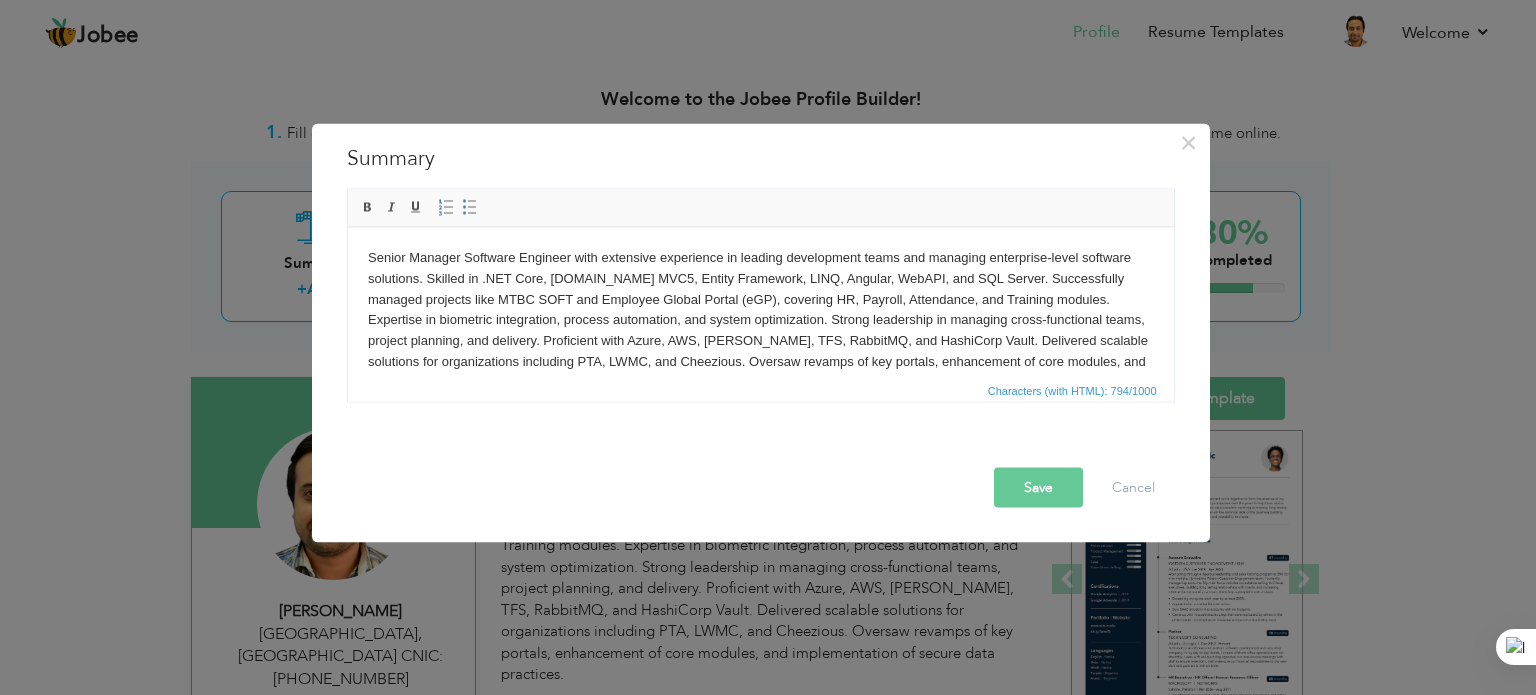 click on "Senior Manager Software Engineer with extensive experience in leading development teams and managing enterprise-level software solutions. Skilled in .NET Core, ASP.NET MVC5, Entity Framework, LINQ, Angular, WebAPI, and SQL Server. Successfully managed projects like MTBC SOFT and Employee Global Portal (eGP), covering HR, Payroll, Attendance, and Training modules. Expertise in biometric integration, process automation, and system optimization. Strong leadership in managing cross-functional teams, project planning, and delivery. Proficient with Azure, AWS, Jenkins, TFS, RabbitMQ, and HashiCorp Vault. Delivered scalable solutions for organizations including PTA, LWMC, and Cheezious. Oversaw revamps of key portals, enhancement of core modules, and implementation of secure data practices." at bounding box center (760, 320) 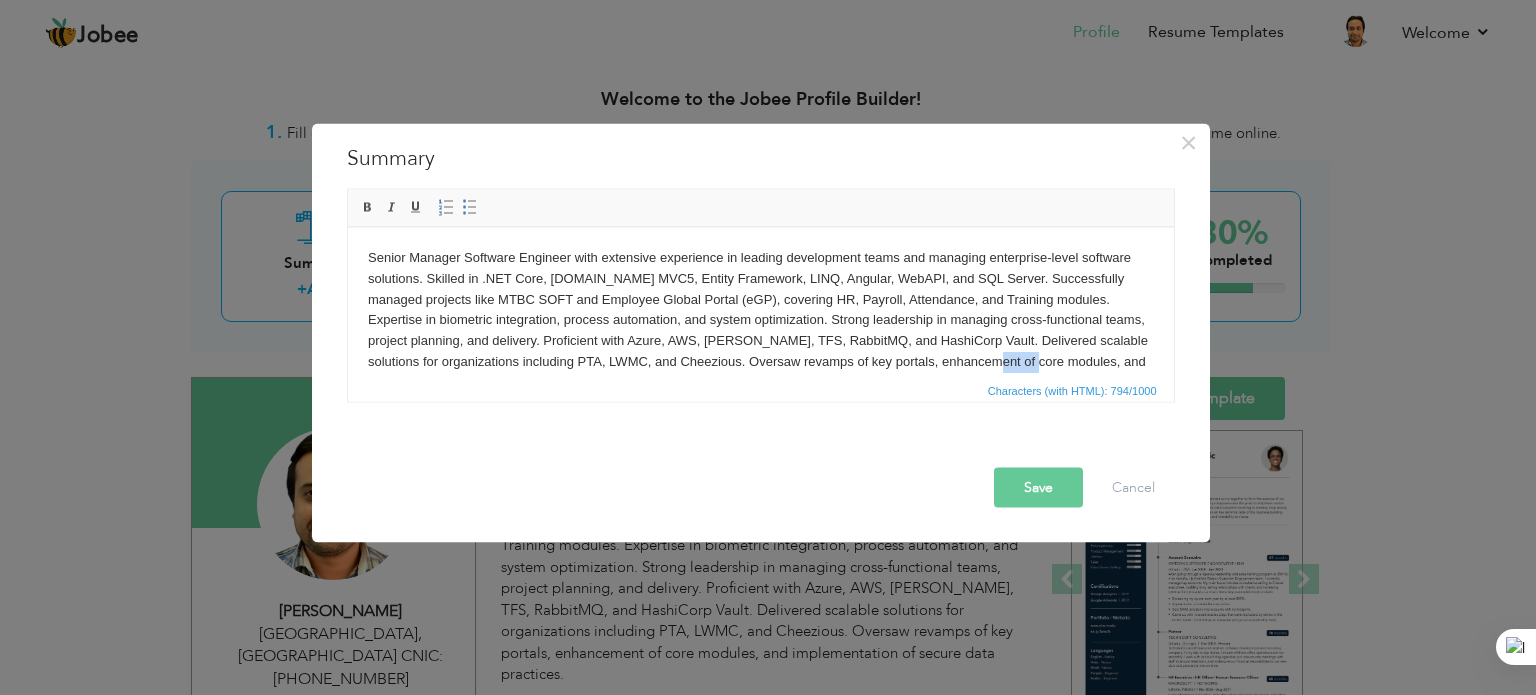 click on "Senior Manager Software Engineer with extensive experience in leading development teams and managing enterprise-level software solutions. Skilled in .NET Core, ASP.NET MVC5, Entity Framework, LINQ, Angular, WebAPI, and SQL Server. Successfully managed projects like MTBC SOFT and Employee Global Portal (eGP), covering HR, Payroll, Attendance, and Training modules. Expertise in biometric integration, process automation, and system optimization. Strong leadership in managing cross-functional teams, project planning, and delivery. Proficient with Azure, AWS, Jenkins, TFS, RabbitMQ, and HashiCorp Vault. Delivered scalable solutions for organizations including PTA, LWMC, and Cheezious. Oversaw revamps of key portals, enhancement of core modules, and implementation of secure data practices." at bounding box center [760, 320] 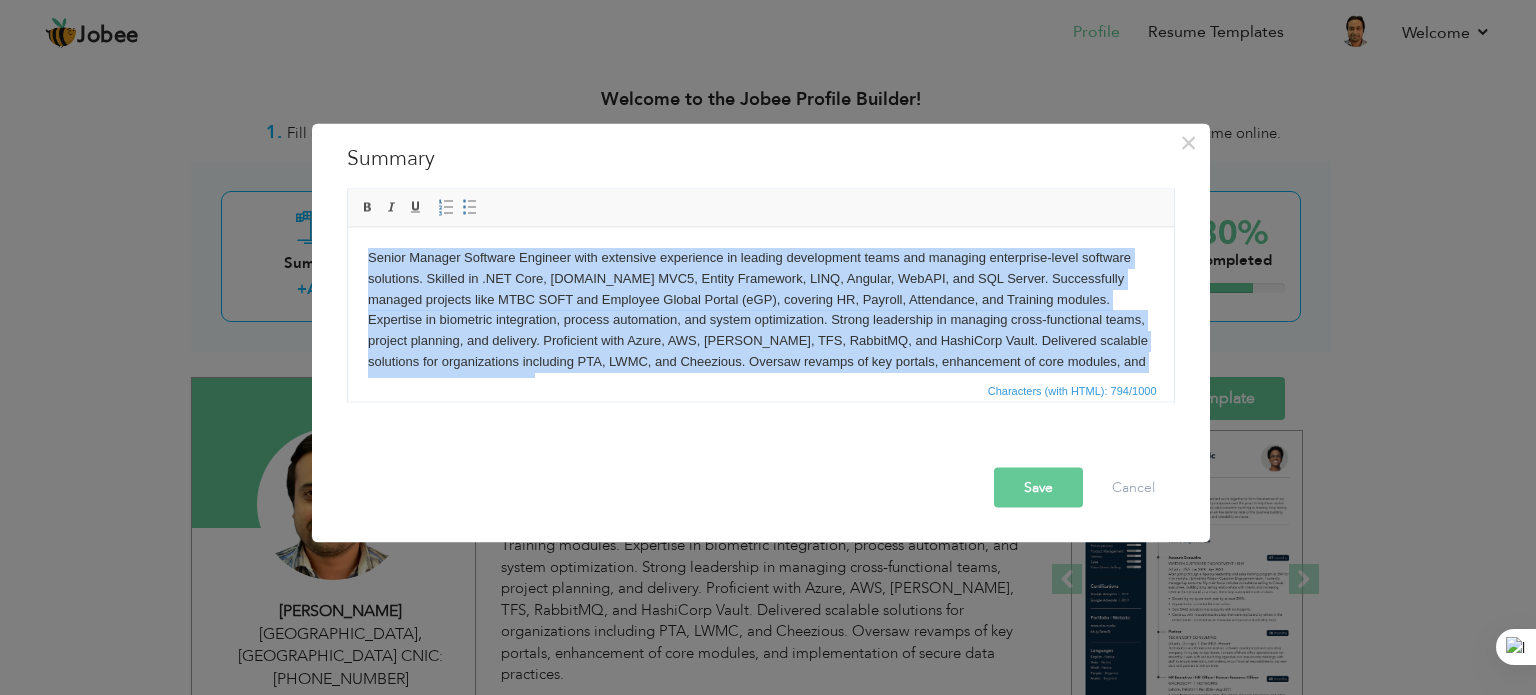 click on "Senior Manager Software Engineer with extensive experience in leading development teams and managing enterprise-level software solutions. Skilled in .NET Core, ASP.NET MVC5, Entity Framework, LINQ, Angular, WebAPI, and SQL Server. Successfully managed projects like MTBC SOFT and Employee Global Portal (eGP), covering HR, Payroll, Attendance, and Training modules. Expertise in biometric integration, process automation, and system optimization. Strong leadership in managing cross-functional teams, project planning, and delivery. Proficient with Azure, AWS, Jenkins, TFS, RabbitMQ, and HashiCorp Vault. Delivered scalable solutions for organizations including PTA, LWMC, and Cheezious. Oversaw revamps of key portals, enhancement of core modules, and implementation of secure data practices." at bounding box center [760, 320] 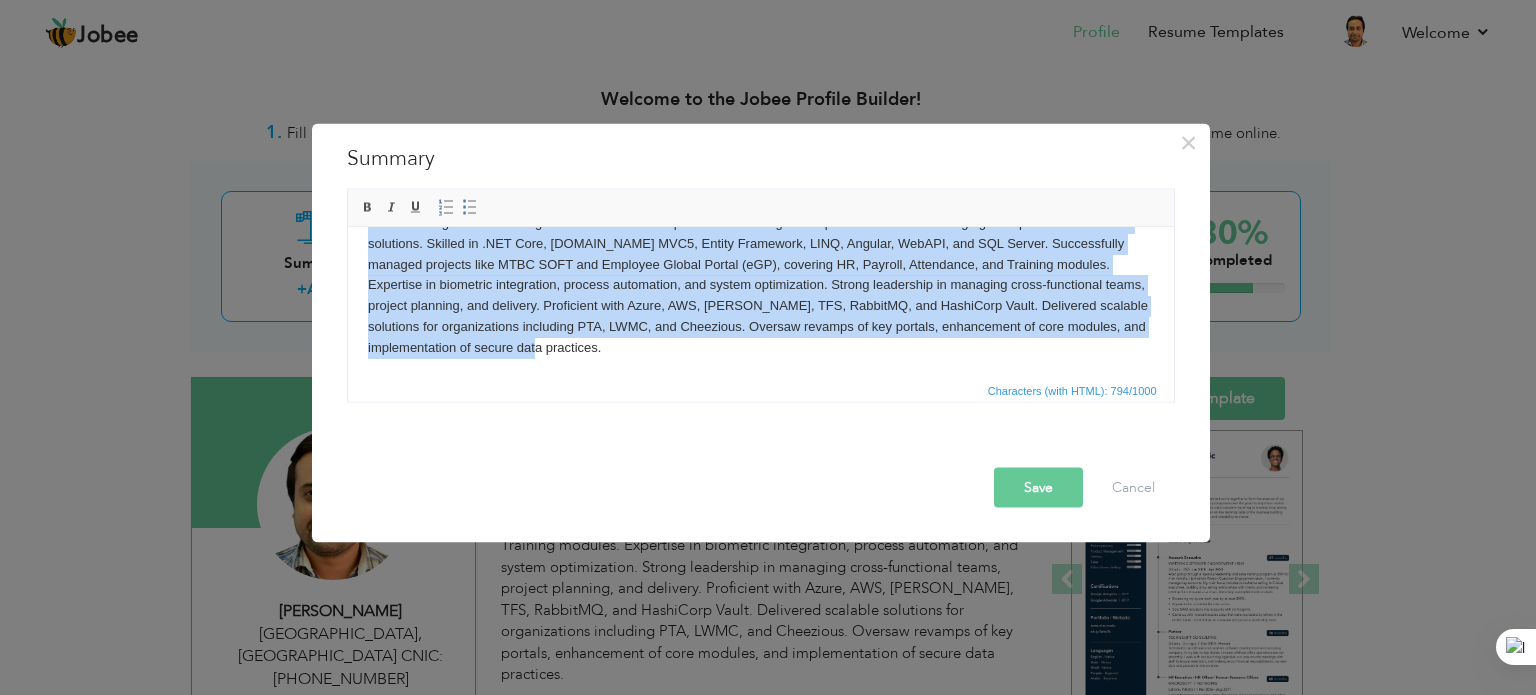 copy on "Senior Manager Software Engineer with extensive experience in leading development teams and managing enterprise-level software solutions. Skilled in .NET Core, ASP.NET MVC5, Entity Framework, LINQ, Angular, WebAPI, and SQL Server. Successfully managed projects like MTBC SOFT and Employee Global Portal (eGP), covering HR, Payroll, Attendance, and Training modules. Expertise in biometric integration, process automation, and system optimization. Strong leadership in managing cross-functional teams, project planning, and delivery. Proficient with Azure, AWS, Jenkins, TFS, RabbitMQ, and HashiCorp Vault. Delivered scalable solutions for organizations including PTA, LWMC, and Cheezious. Oversaw revamps of key portals, enhancement of core modules, and implementation of secure data practices." 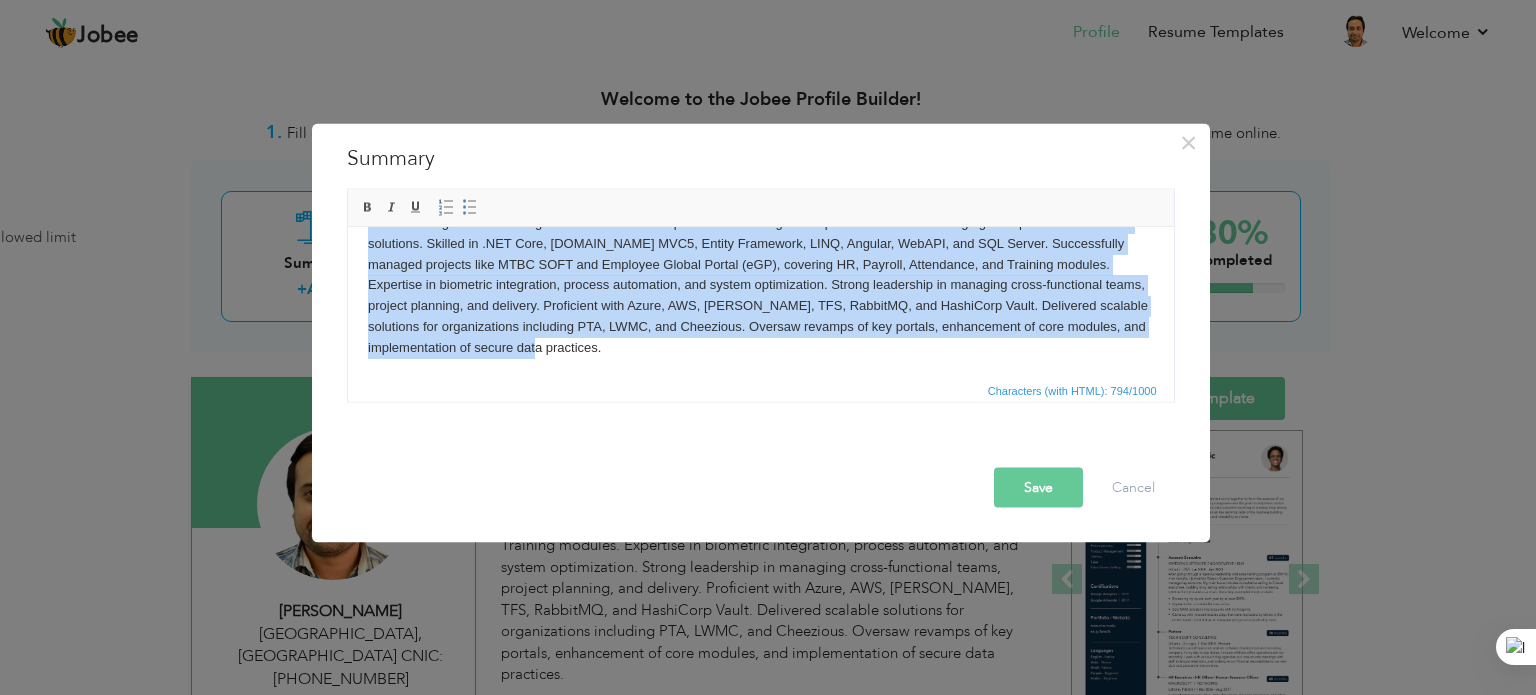 type 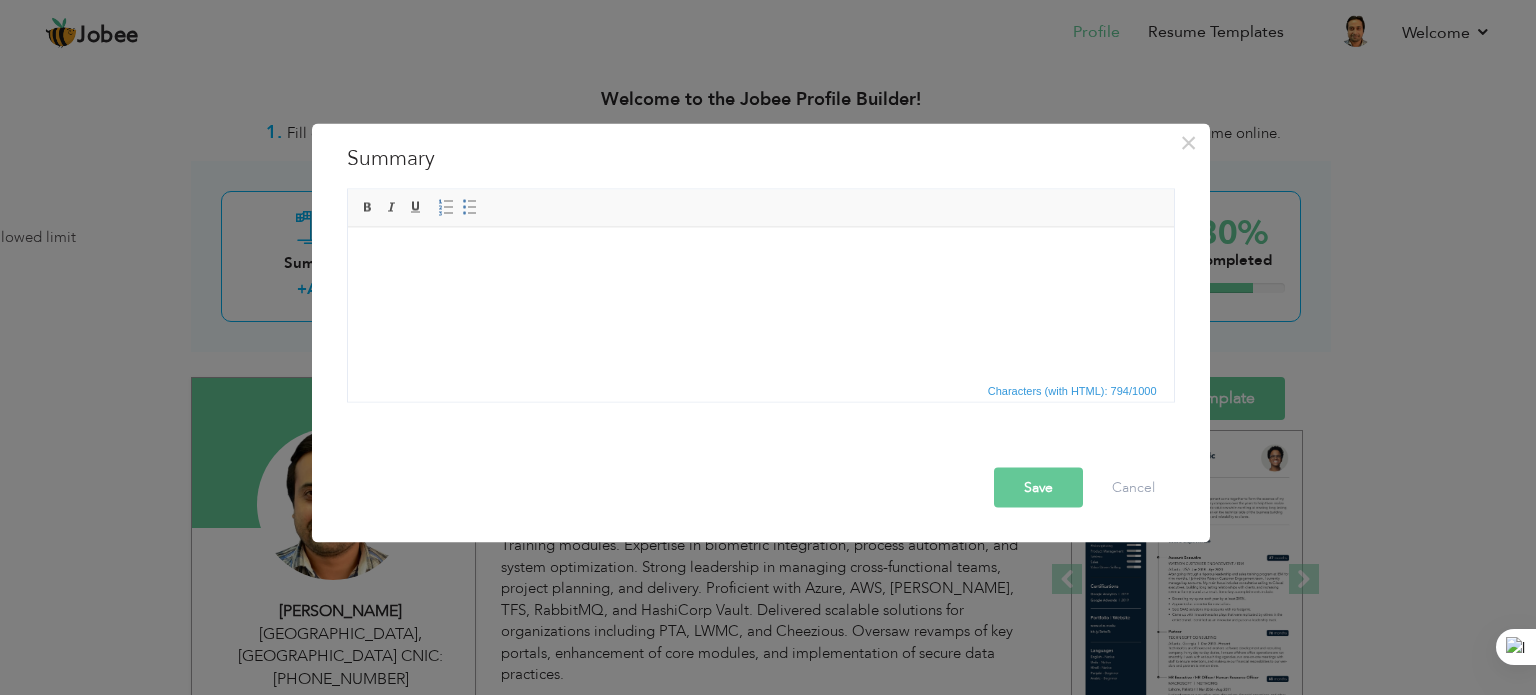 scroll, scrollTop: 0, scrollLeft: 0, axis: both 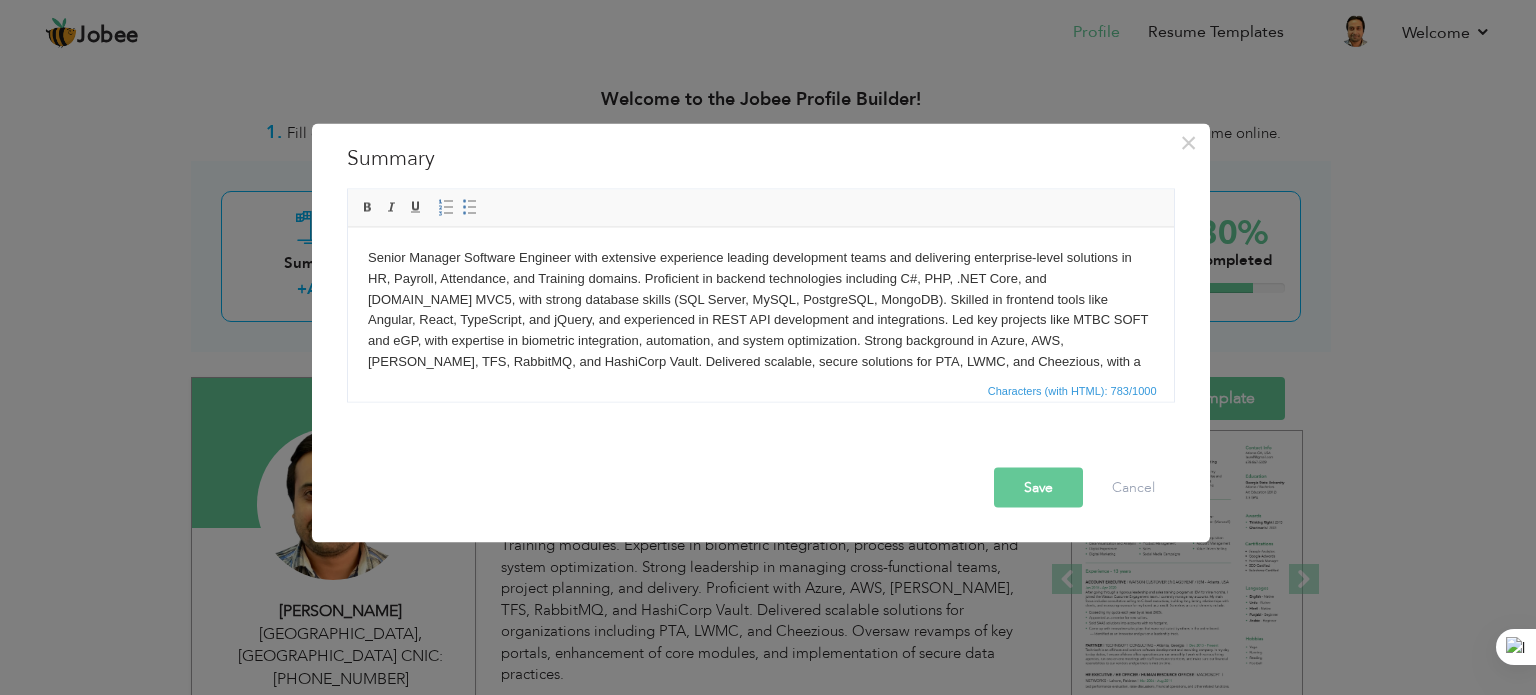 click on "Save" at bounding box center (1038, 487) 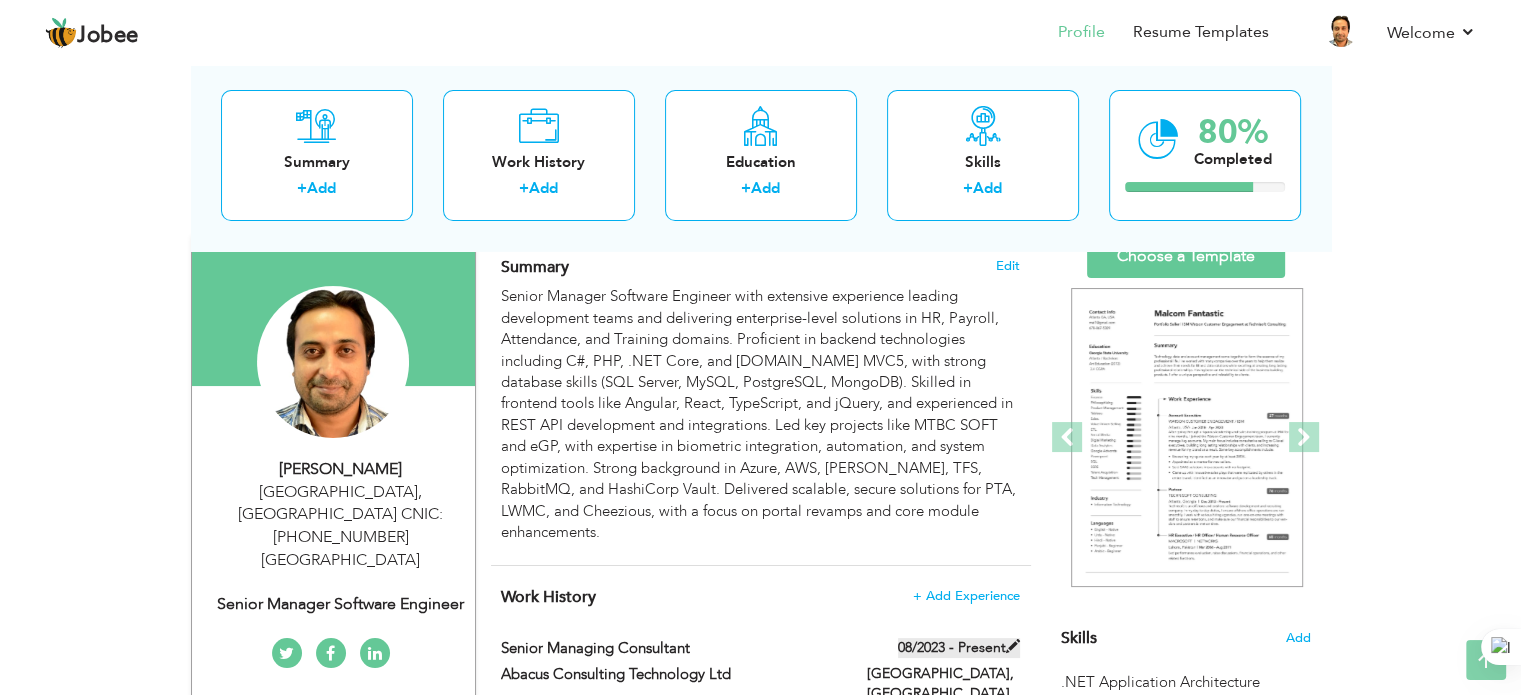 scroll, scrollTop: 0, scrollLeft: 0, axis: both 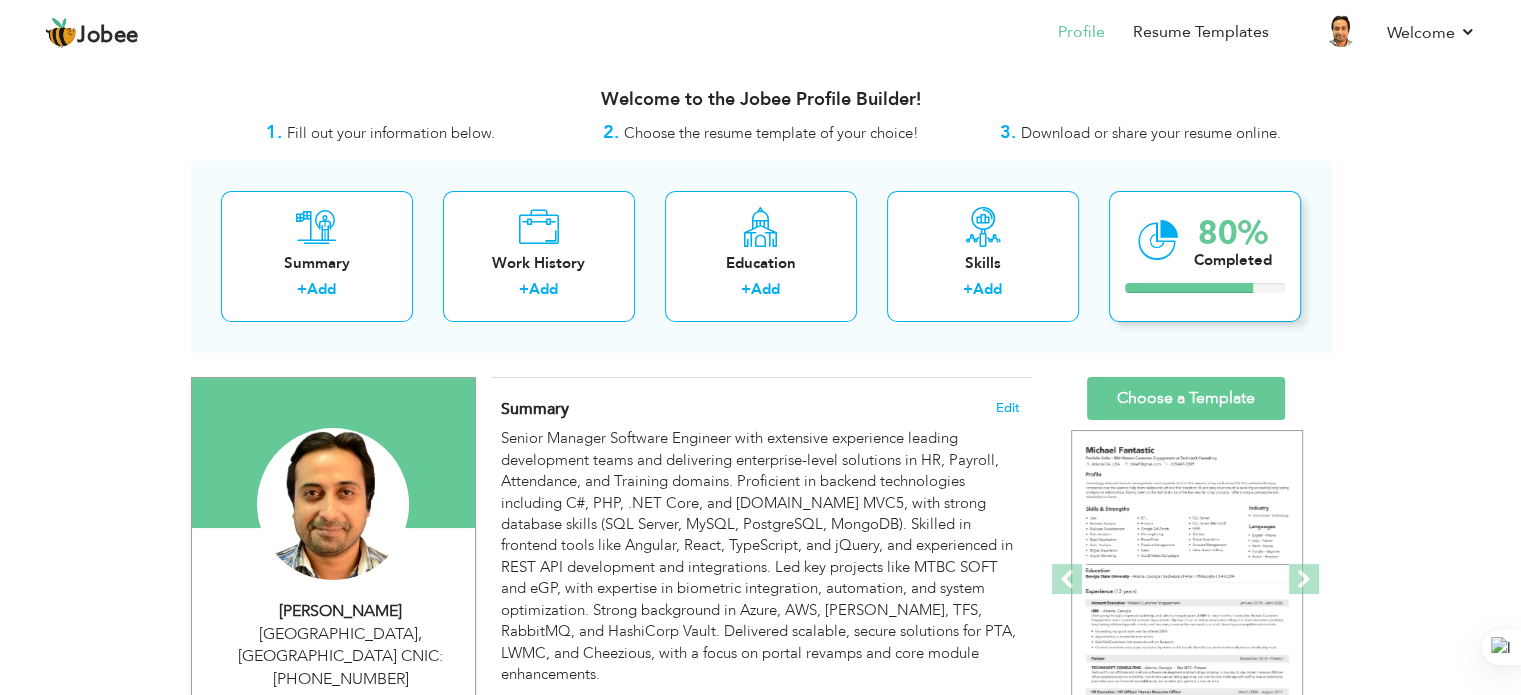 click on "Completed" at bounding box center (1233, 260) 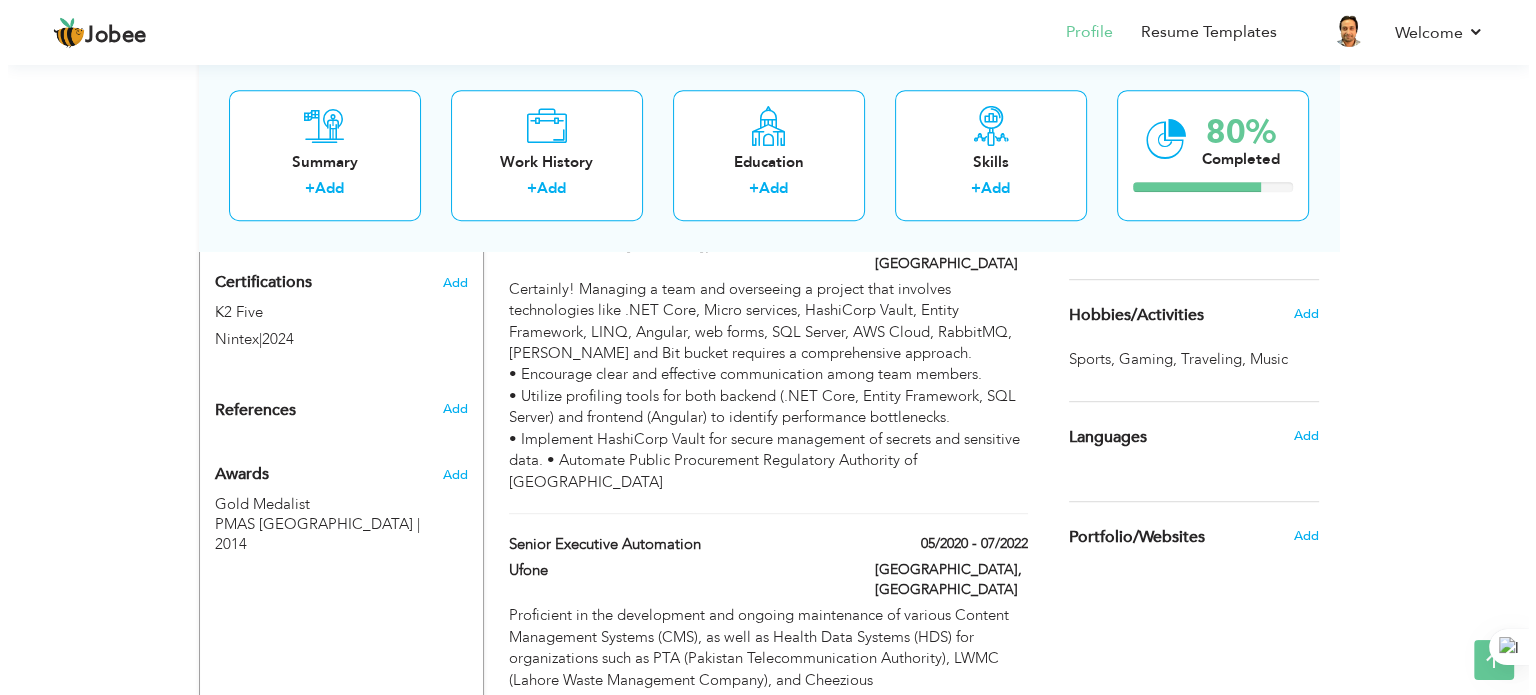 scroll, scrollTop: 787, scrollLeft: 0, axis: vertical 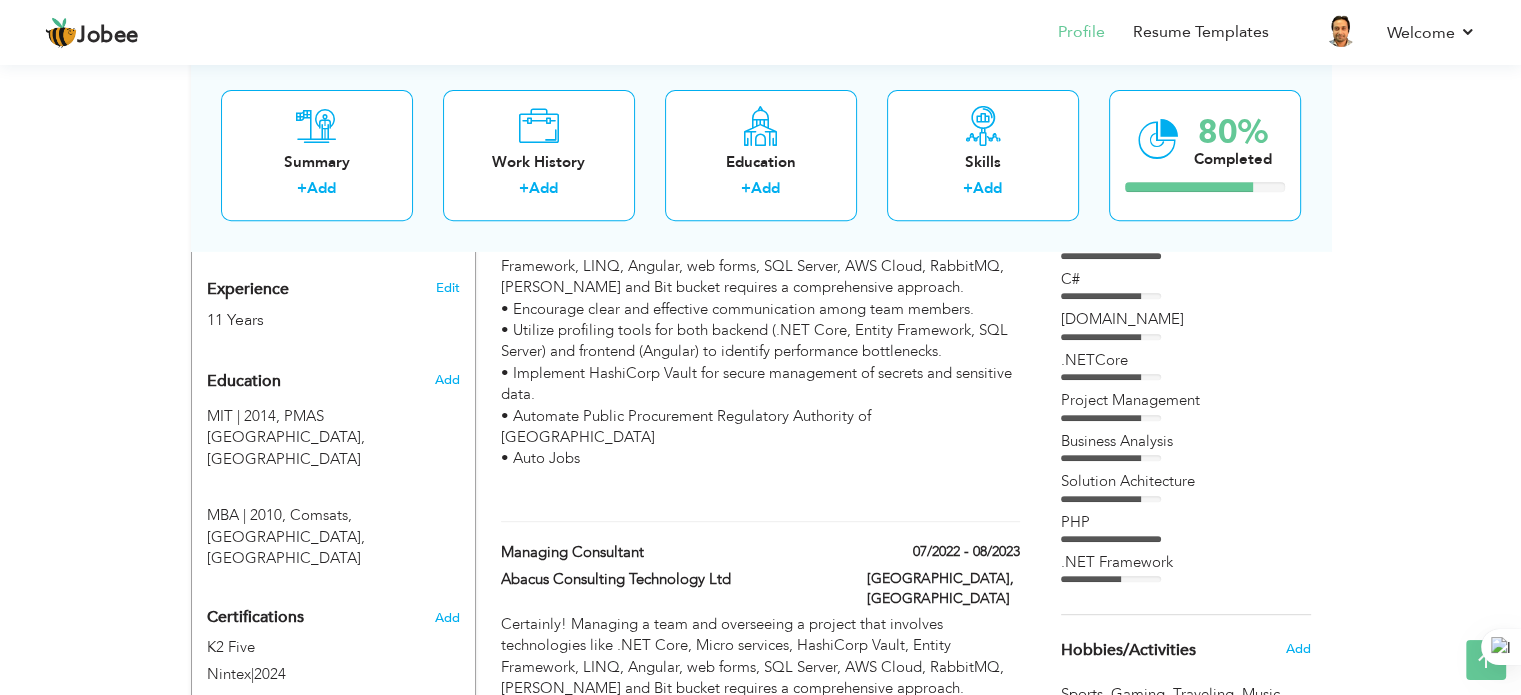 click on "11 Years" at bounding box center [310, 320] 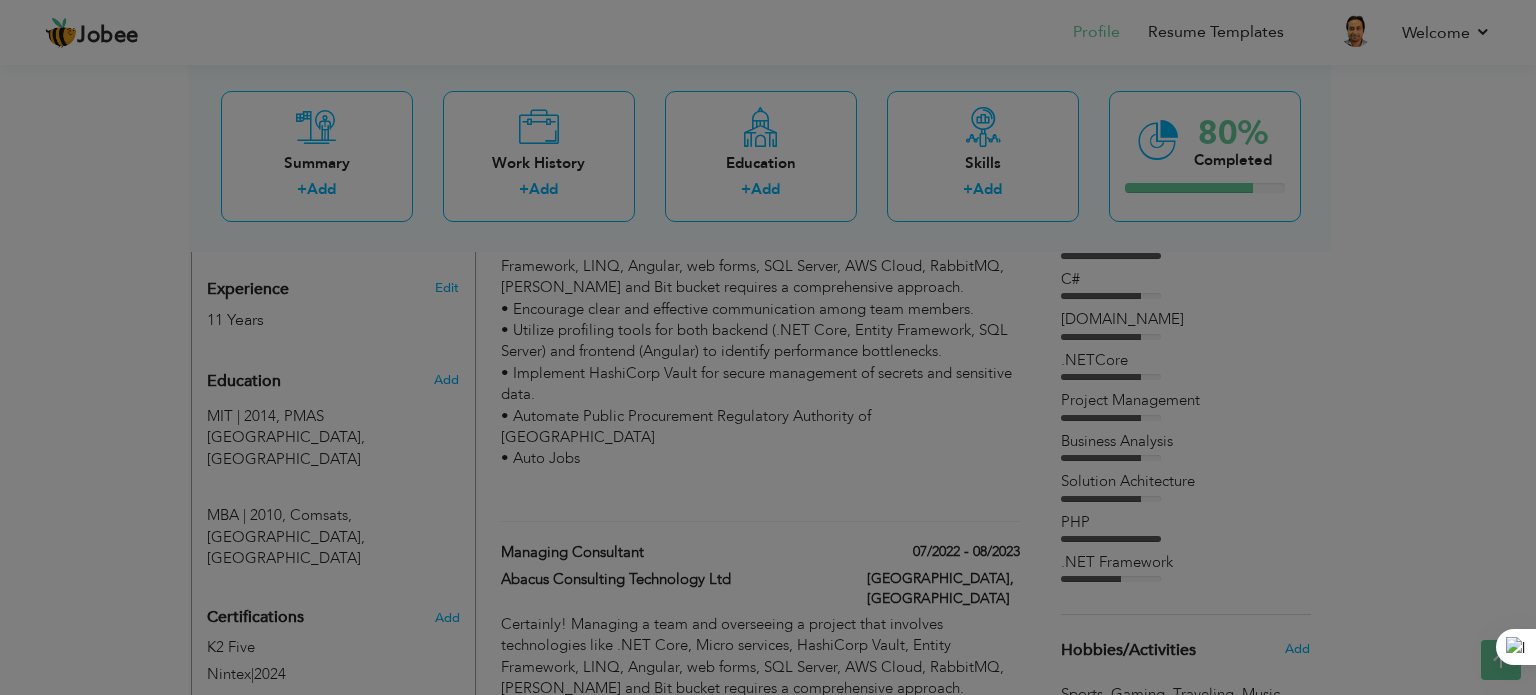 click on "Jobee
Profile
Resume Templates
Resume Templates
Cover Letters
About
My Resume
Welcome
Settings
Log off
Welcome" at bounding box center [768, 629] 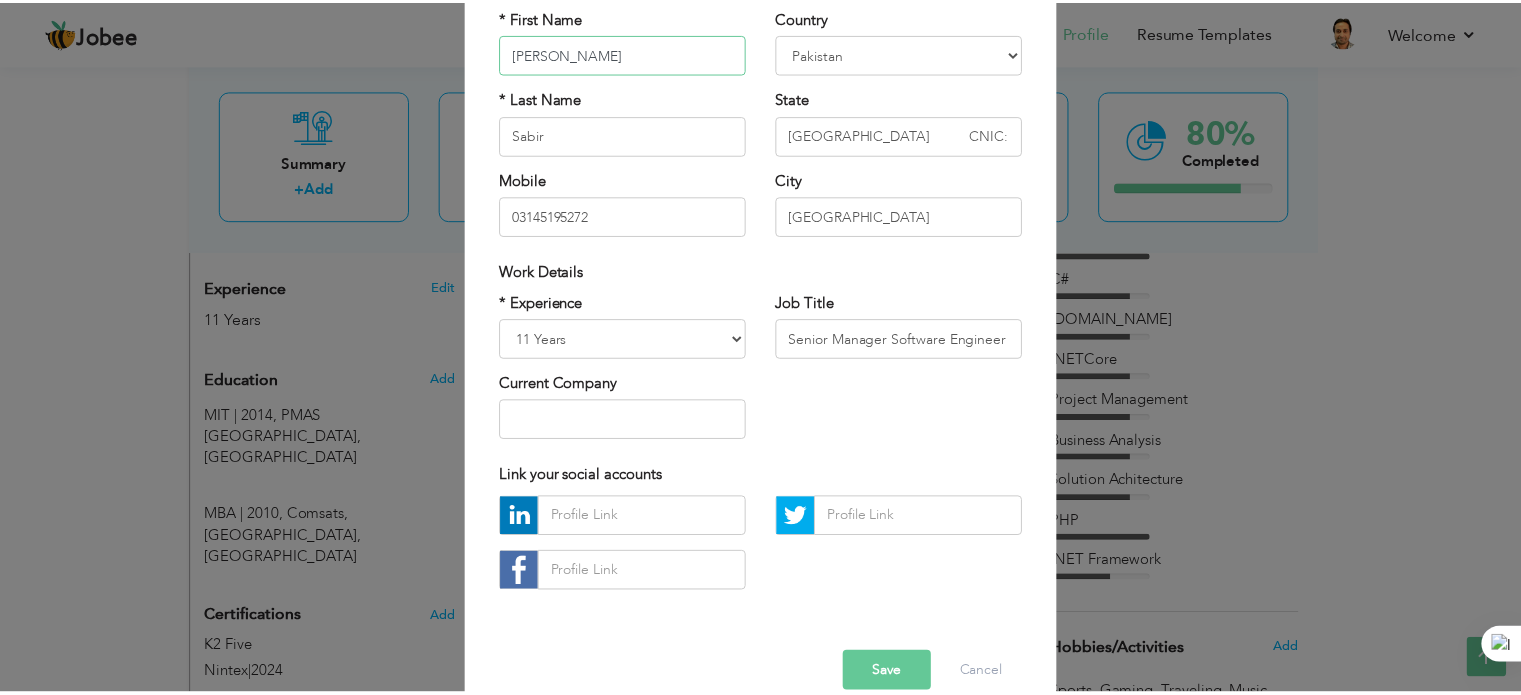 scroll, scrollTop: 88, scrollLeft: 0, axis: vertical 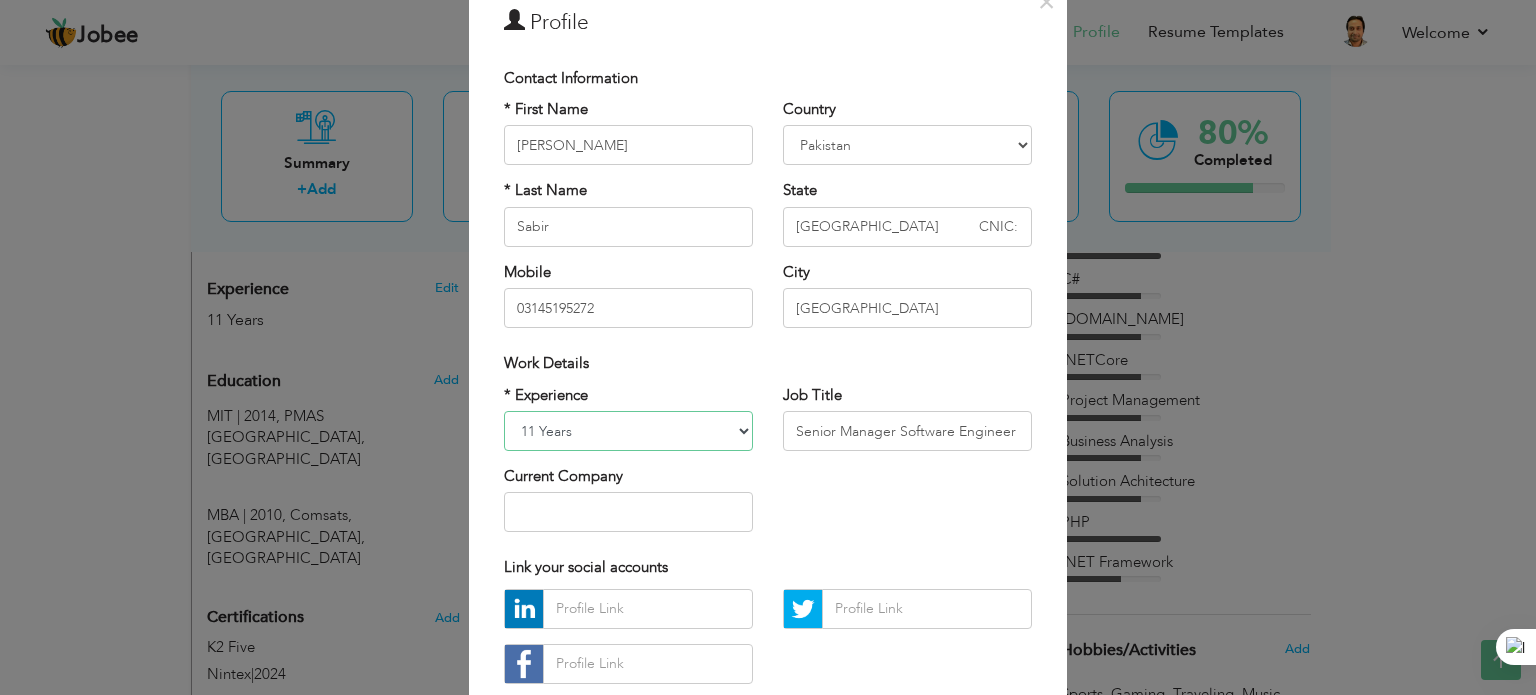 click on "Entry Level Less than 1 Year 1 Year 2 Years 3 Years 4 Years 5 Years 6 Years 7 Years 8 Years 9 Years 10 Years 11 Years 12 Years 13 Years 14 Years 15 Years 16 Years 17 Years 18 Years 19 Years 20 Years 21 Years 22 Years 23 Years 24 Years 25 Years 26 Years 27 Years 28 Years 29 Years 30 Years 31 Years 32 Years 33 Years 34 Years 35 Years More than 35 Years" at bounding box center (628, 431) 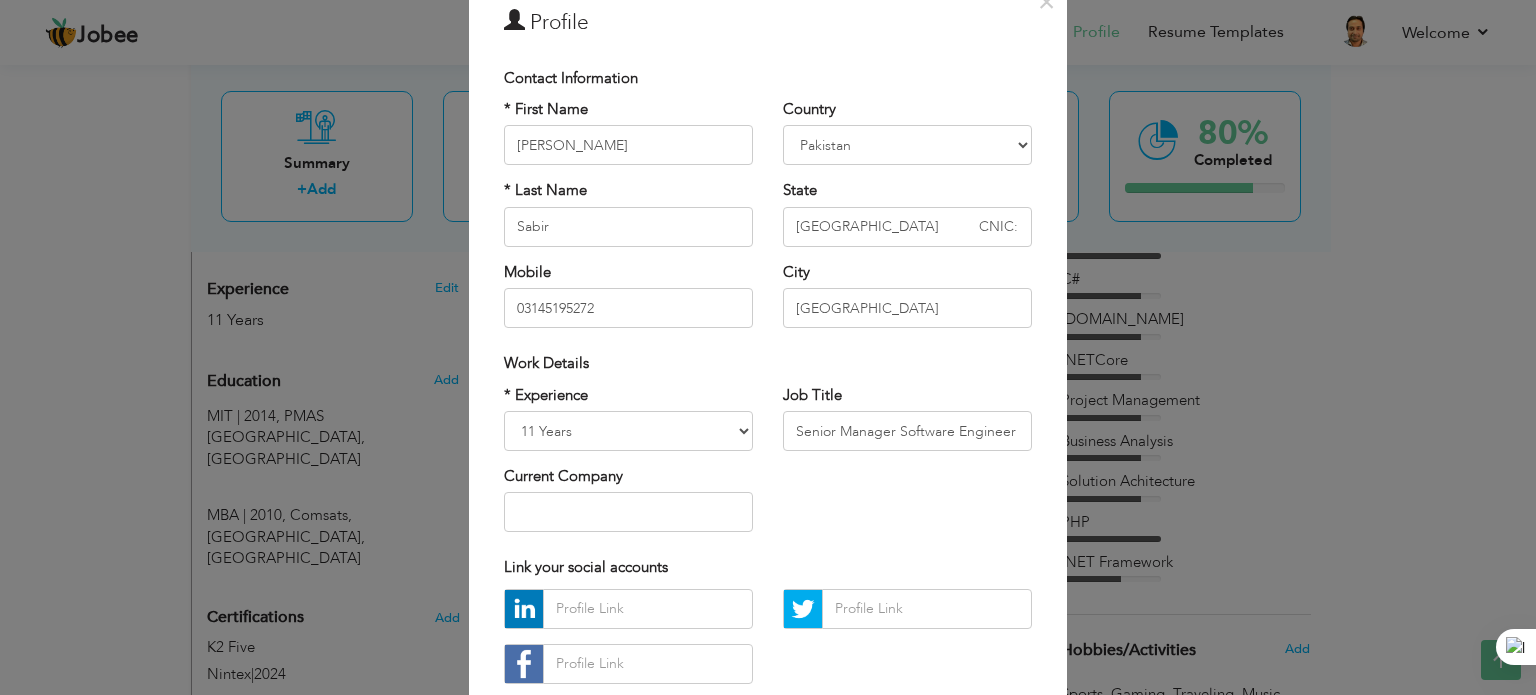 click on "* Experience
Entry Level Less than 1 Year 1 Year 2 Years 3 Years 4 Years 5 Years 6 Years 7 Years 8 Years 9 Years 10 Years 11 Years 12 Years 13 Years 14 Years 15 Years 16 Years 17 Years 18 Years 19 Years 20 Years 21 Years 22 Years 23 Years 24 Years 25 Years 26 Years 27 Years 28 Years 29 Years 30 Years 31 Years 32 Years 33 Years 34 Years 35 Years More than 35 Years
Current Company
Job Title" at bounding box center [768, 466] 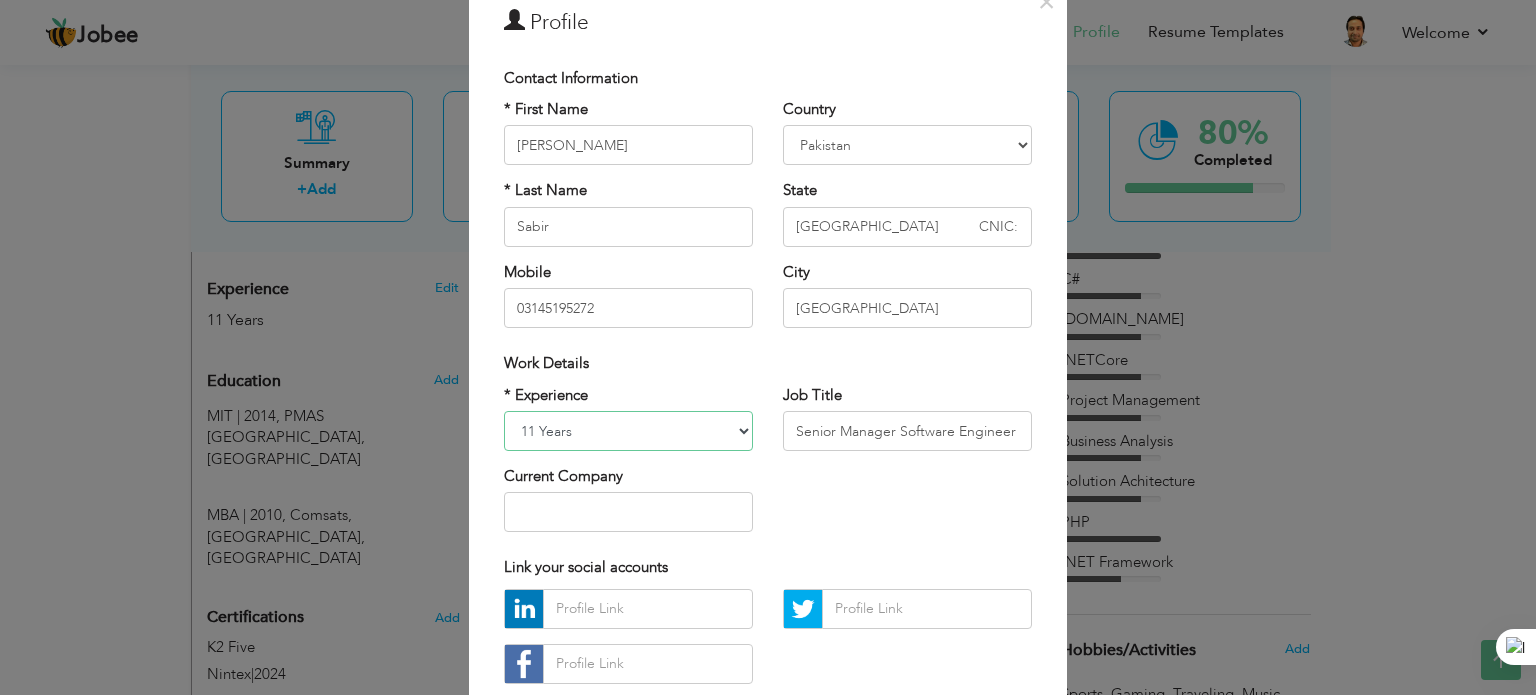 click on "Entry Level Less than 1 Year 1 Year 2 Years 3 Years 4 Years 5 Years 6 Years 7 Years 8 Years 9 Years 10 Years 11 Years 12 Years 13 Years 14 Years 15 Years 16 Years 17 Years 18 Years 19 Years 20 Years 21 Years 22 Years 23 Years 24 Years 25 Years 26 Years 27 Years 28 Years 29 Years 30 Years 31 Years 32 Years 33 Years 34 Years 35 Years More than 35 Years" at bounding box center [628, 431] 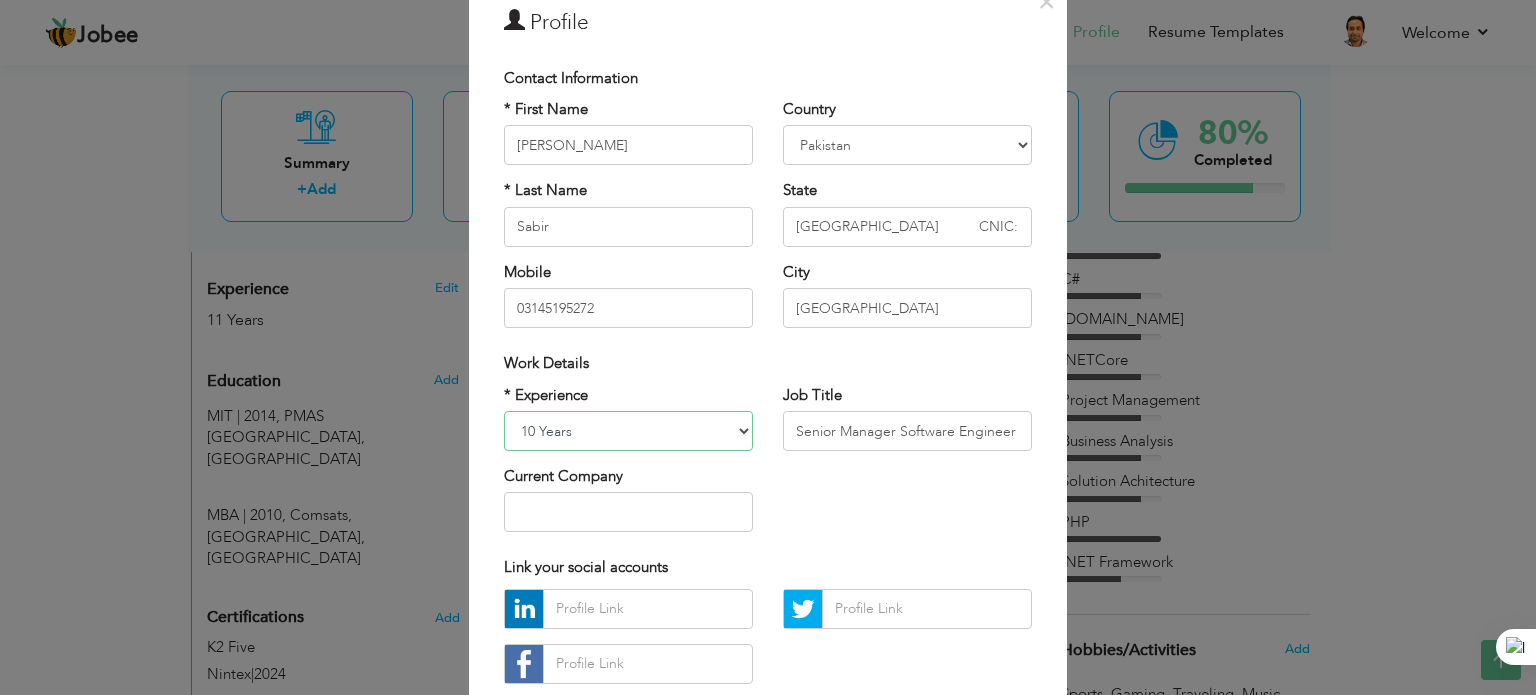 click on "Entry Level Less than 1 Year 1 Year 2 Years 3 Years 4 Years 5 Years 6 Years 7 Years 8 Years 9 Years 10 Years 11 Years 12 Years 13 Years 14 Years 15 Years 16 Years 17 Years 18 Years 19 Years 20 Years 21 Years 22 Years 23 Years 24 Years 25 Years 26 Years 27 Years 28 Years 29 Years 30 Years 31 Years 32 Years 33 Years 34 Years 35 Years More than 35 Years" at bounding box center [628, 431] 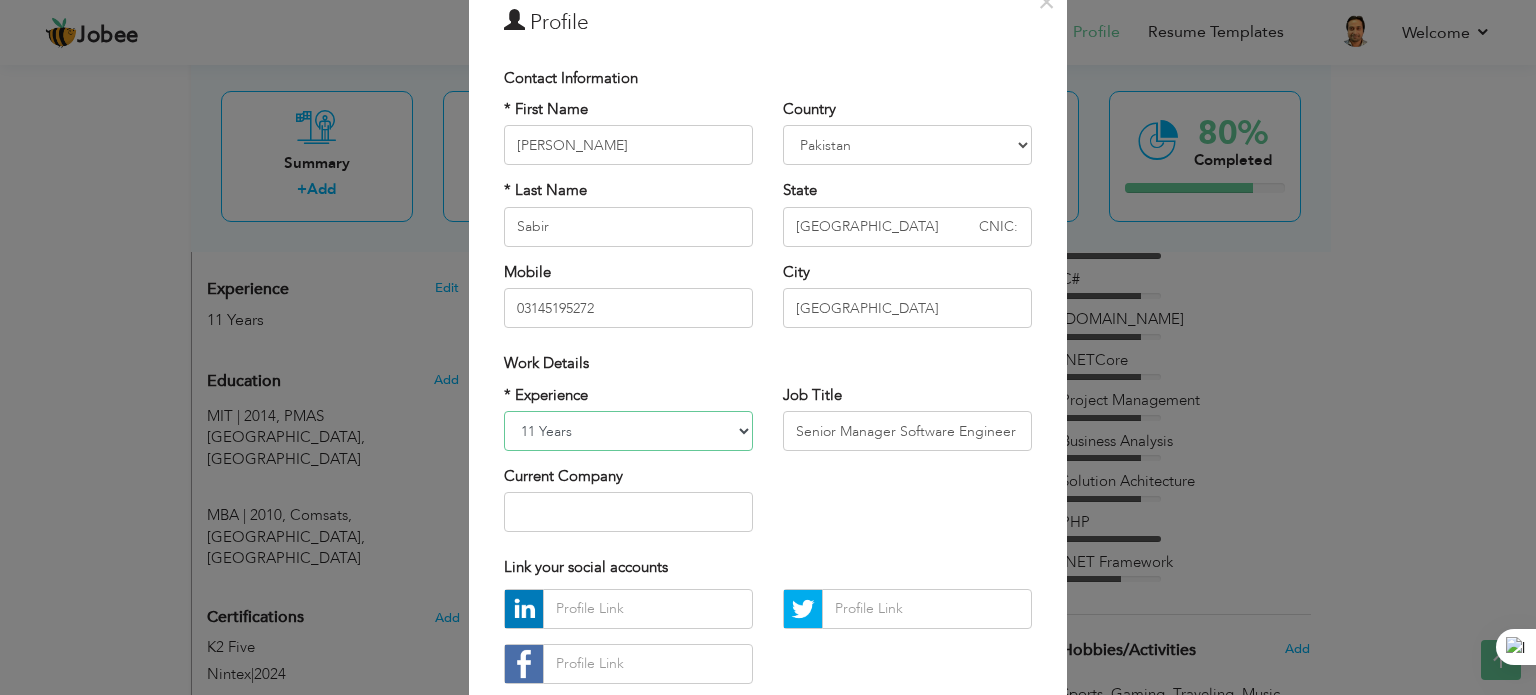 click on "Entry Level Less than 1 Year 1 Year 2 Years 3 Years 4 Years 5 Years 6 Years 7 Years 8 Years 9 Years 10 Years 11 Years 12 Years 13 Years 14 Years 15 Years 16 Years 17 Years 18 Years 19 Years 20 Years 21 Years 22 Years 23 Years 24 Years 25 Years 26 Years 27 Years 28 Years 29 Years 30 Years 31 Years 32 Years 33 Years 34 Years 35 Years More than 35 Years" at bounding box center (628, 431) 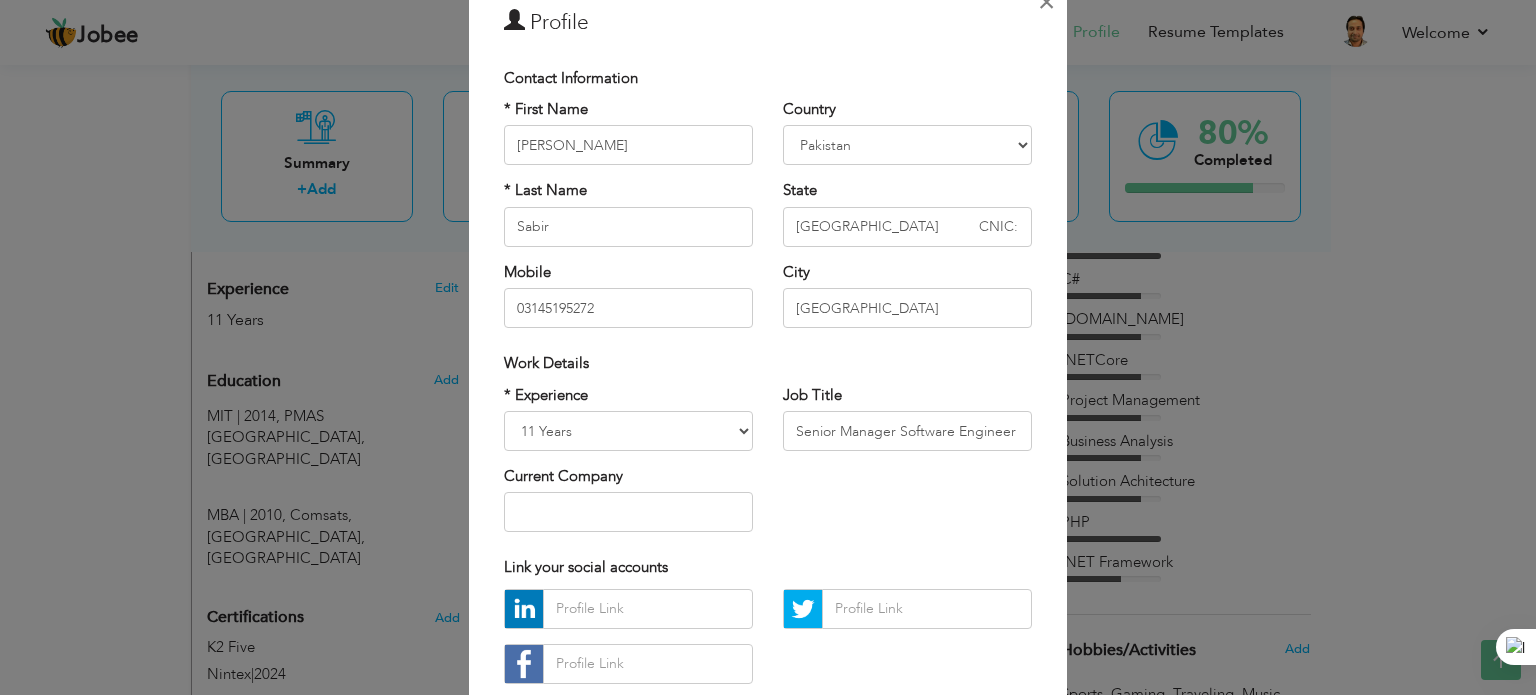 click on "×" at bounding box center [1046, 2] 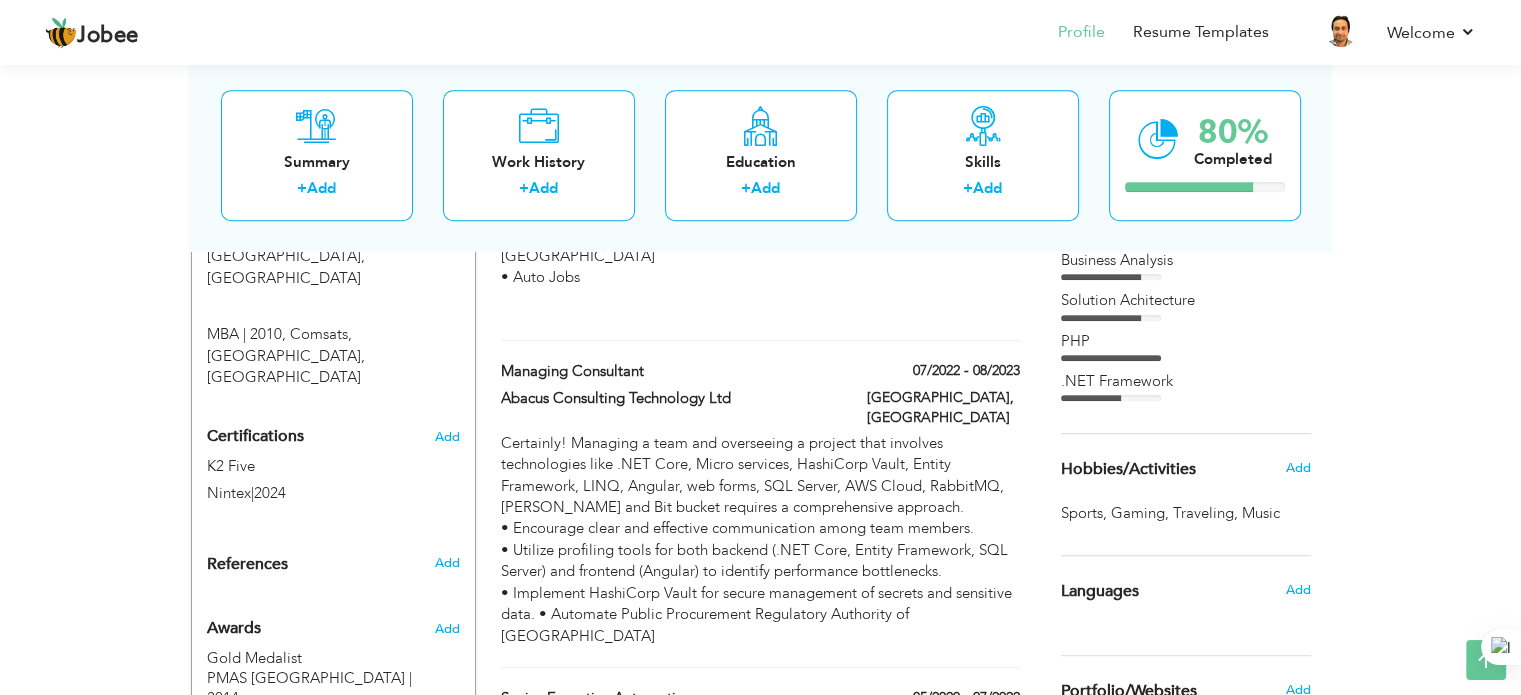 scroll, scrollTop: 0, scrollLeft: 0, axis: both 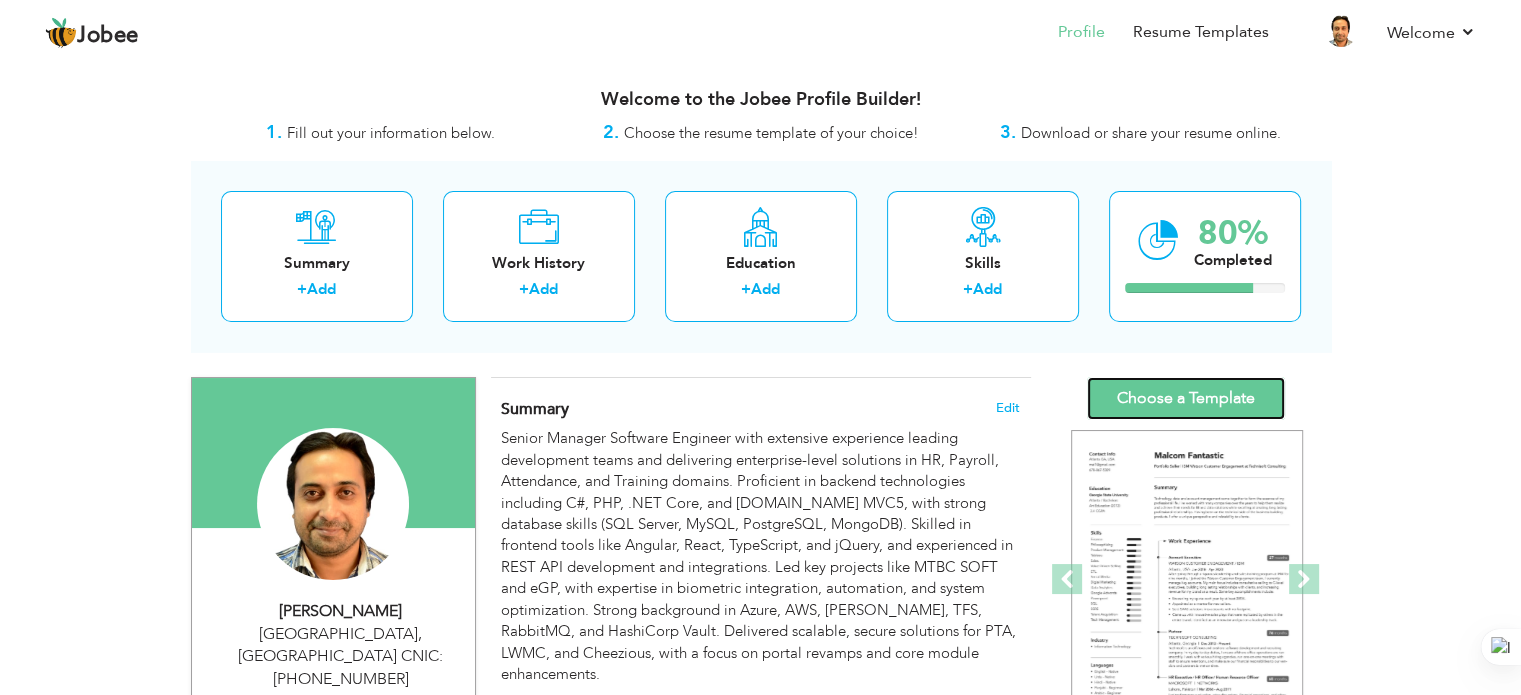 click on "Choose a Template" at bounding box center (1186, 398) 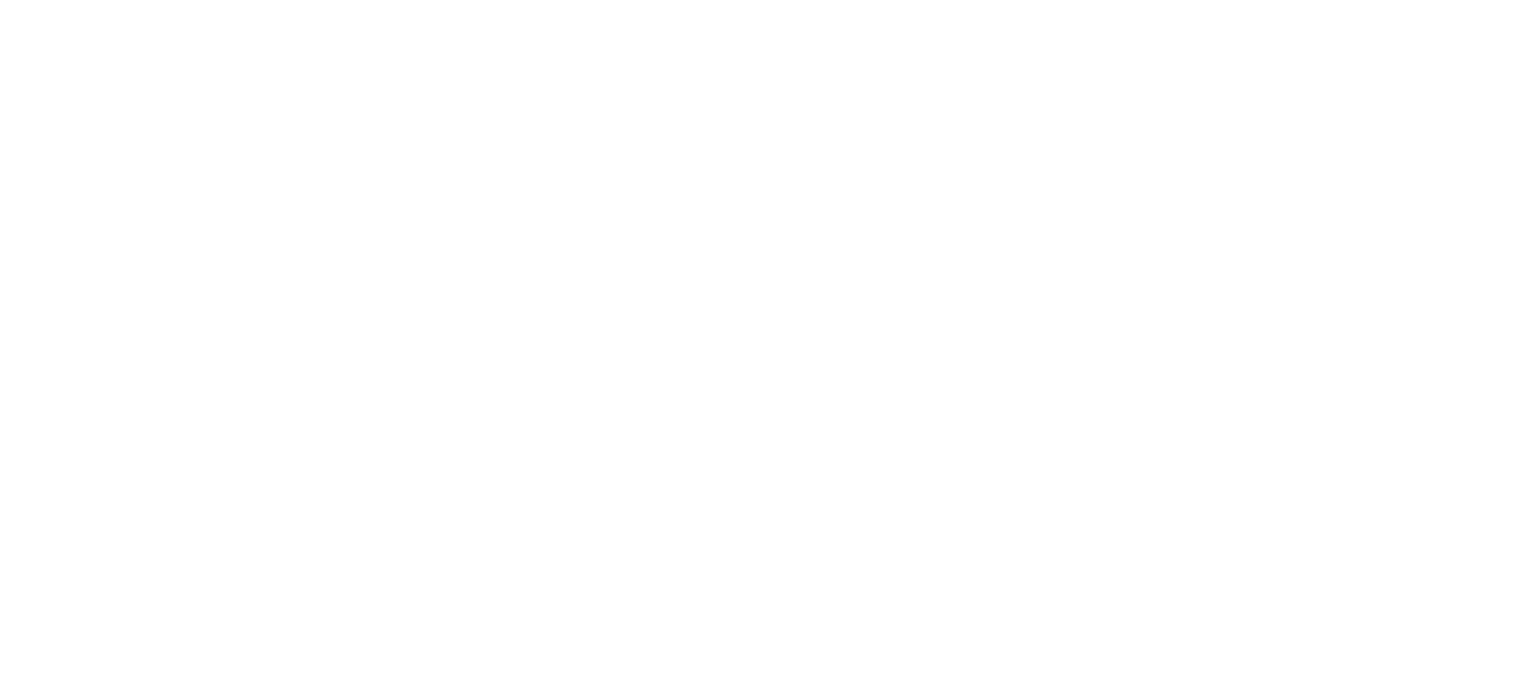scroll, scrollTop: 0, scrollLeft: 0, axis: both 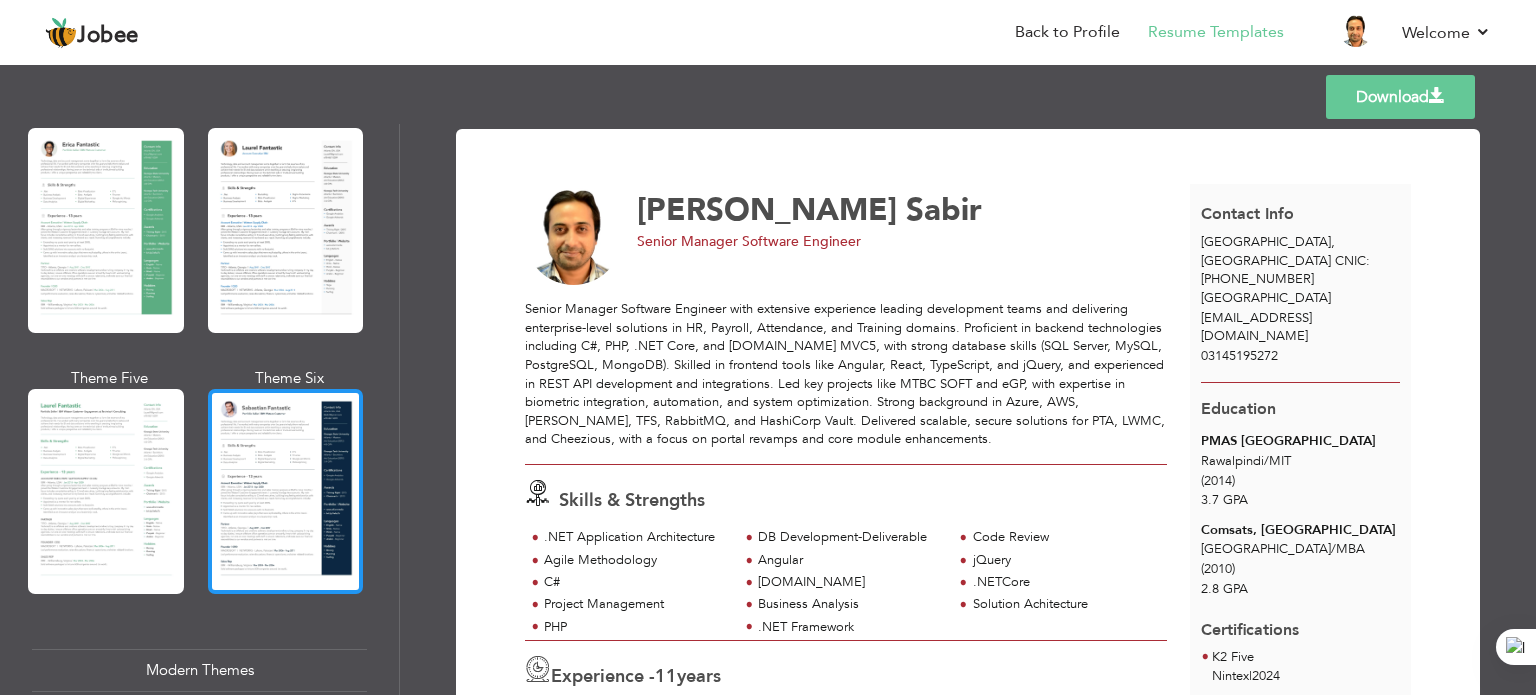 click at bounding box center [286, 491] 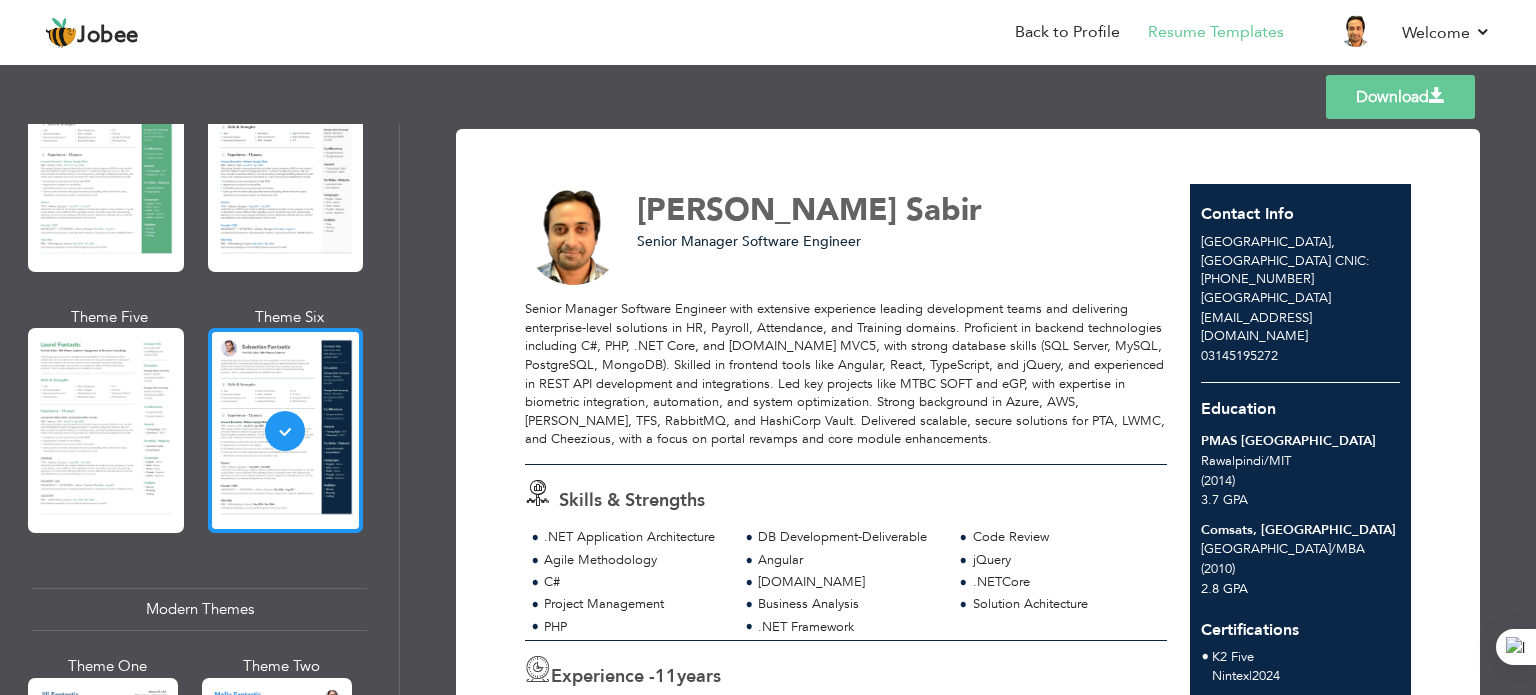 scroll, scrollTop: 459, scrollLeft: 0, axis: vertical 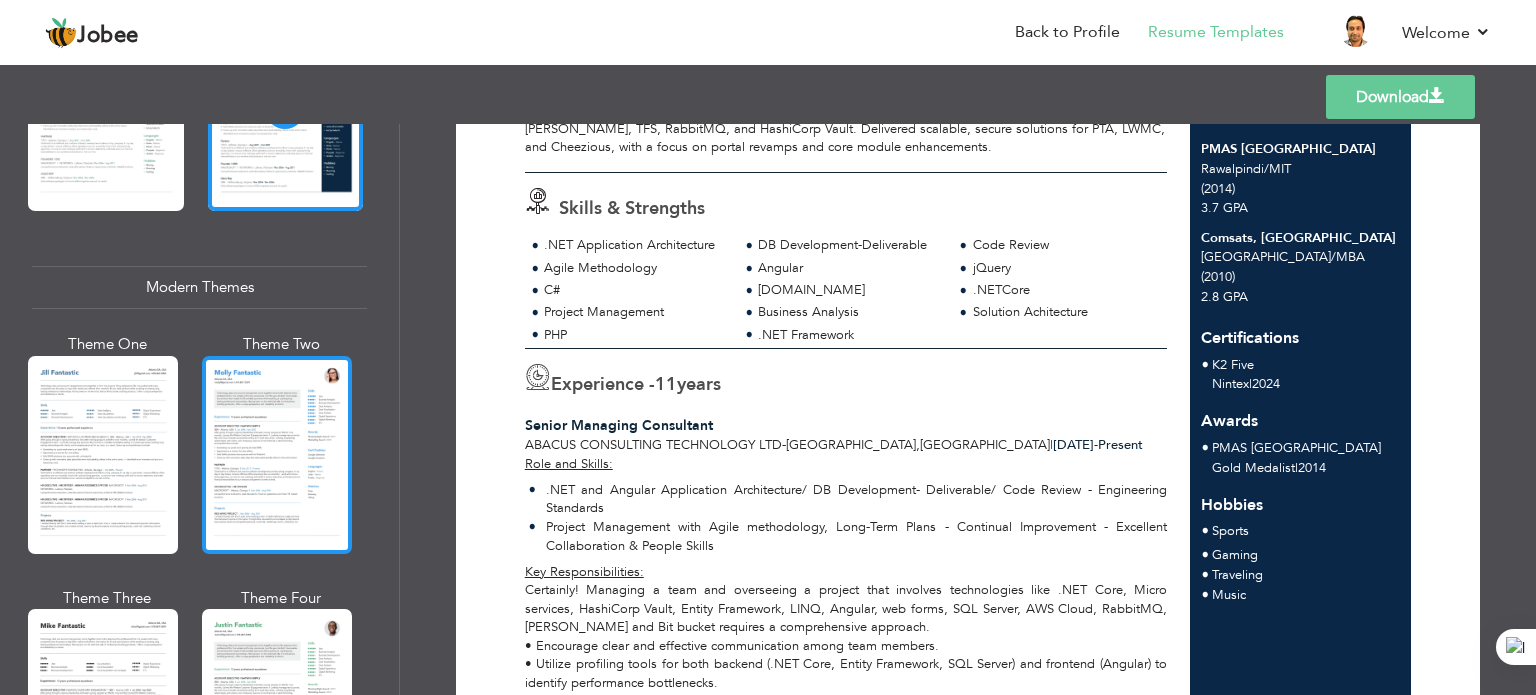 click at bounding box center [277, 455] 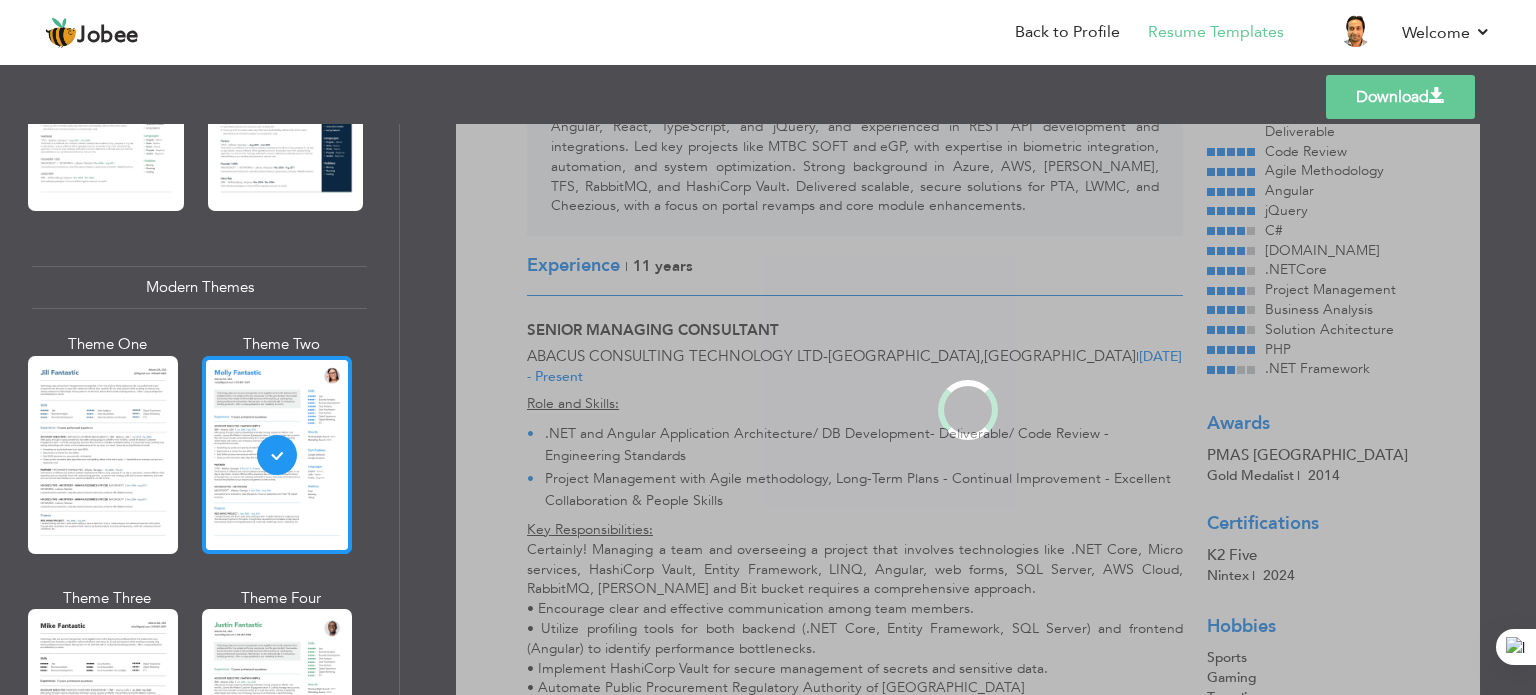 scroll, scrollTop: 0, scrollLeft: 0, axis: both 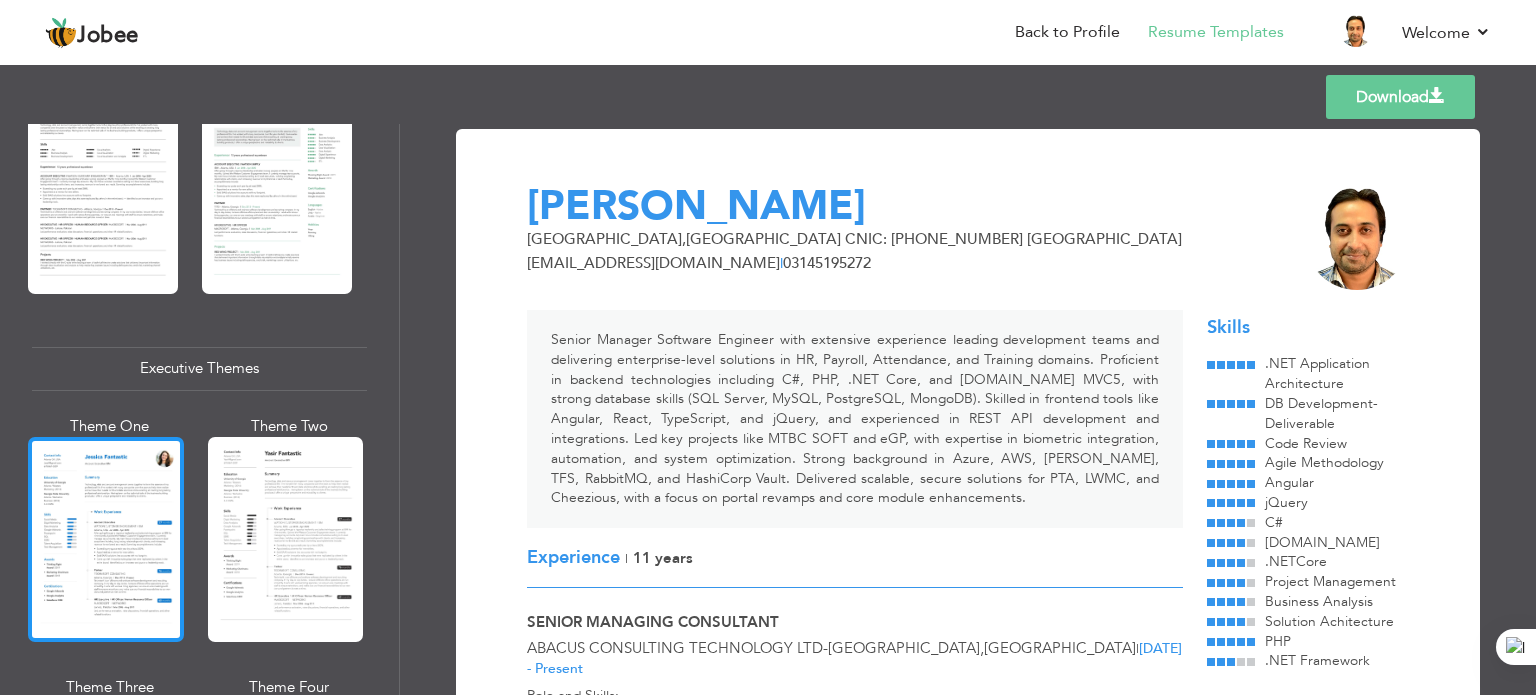 click at bounding box center [106, 539] 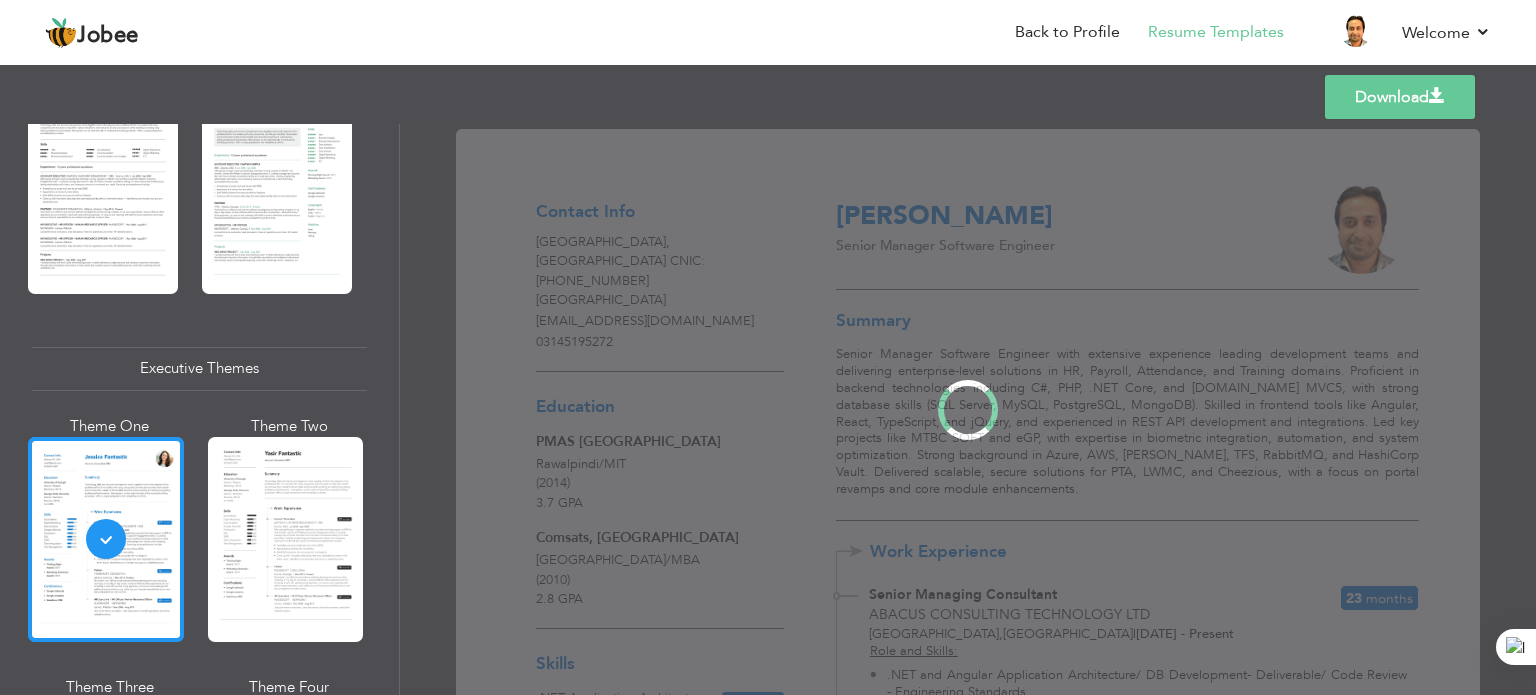 scroll, scrollTop: 1296, scrollLeft: 0, axis: vertical 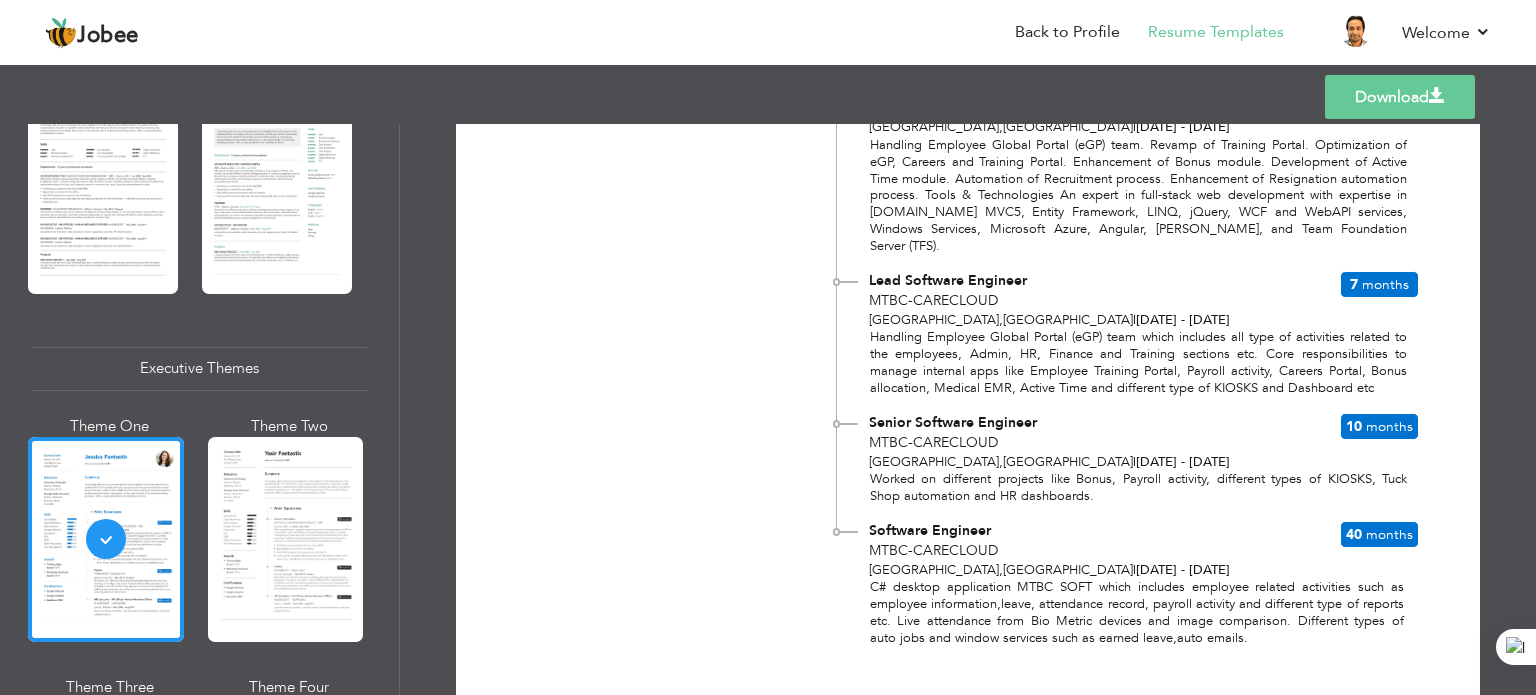 drag, startPoint x: 1448, startPoint y: 106, endPoint x: 686, endPoint y: 465, distance: 842.33307 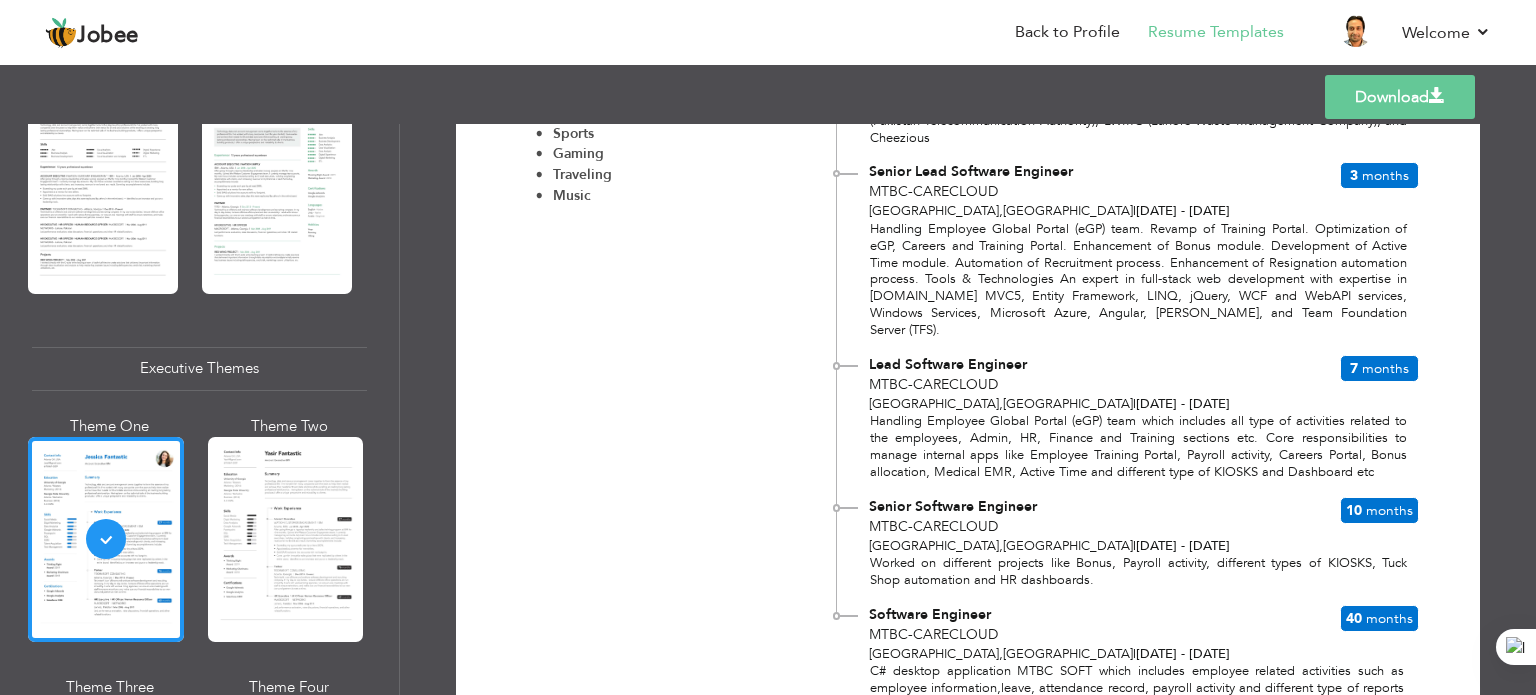 scroll, scrollTop: 1251, scrollLeft: 0, axis: vertical 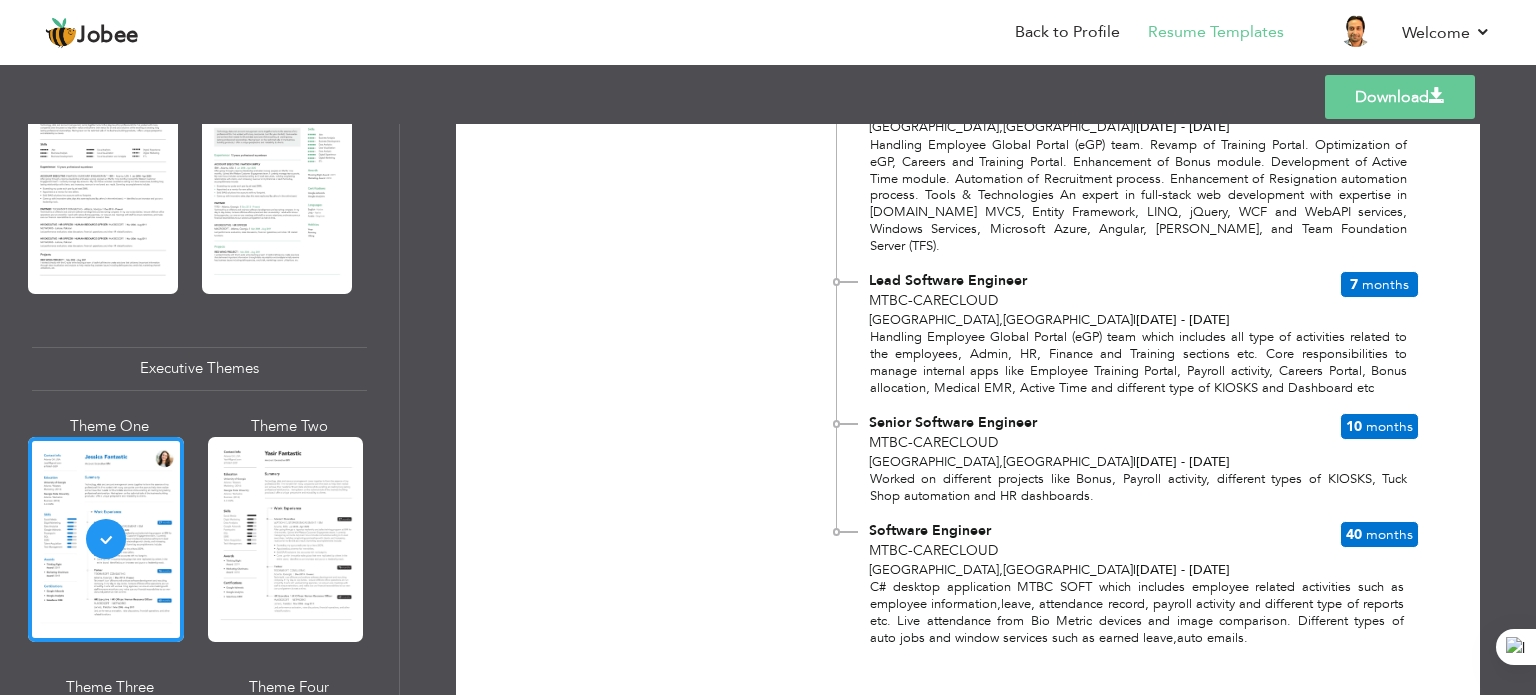 click on "Download" at bounding box center (1400, 97) 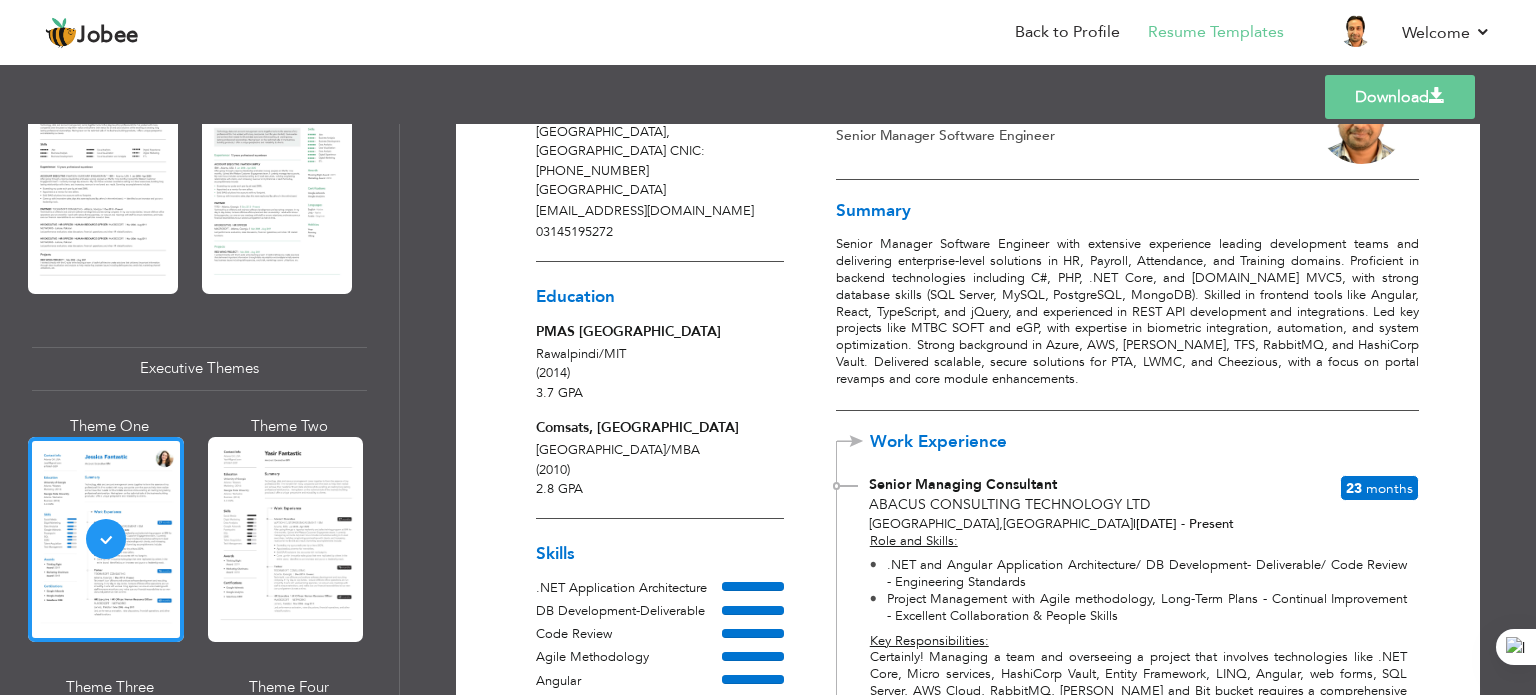 scroll, scrollTop: 96, scrollLeft: 0, axis: vertical 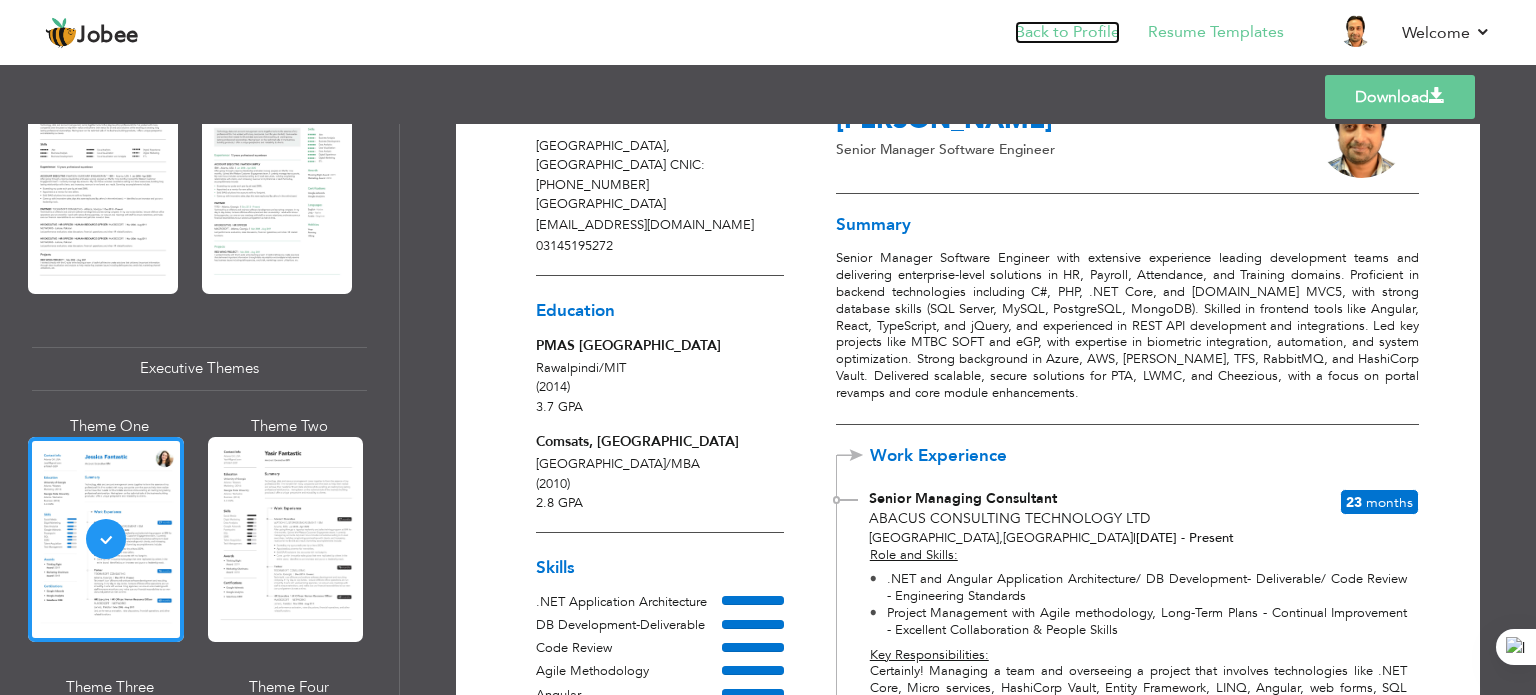click on "Back to Profile" at bounding box center (1067, 32) 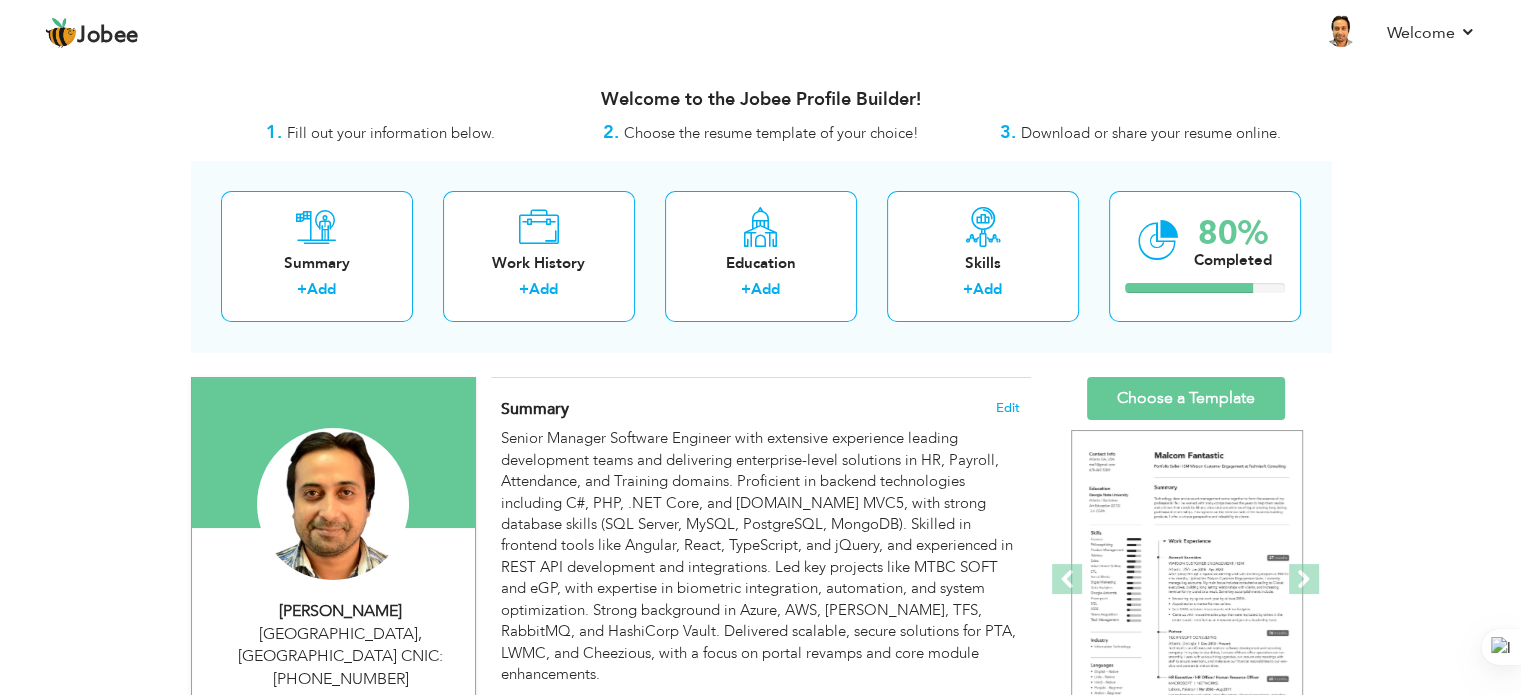 scroll, scrollTop: 0, scrollLeft: 0, axis: both 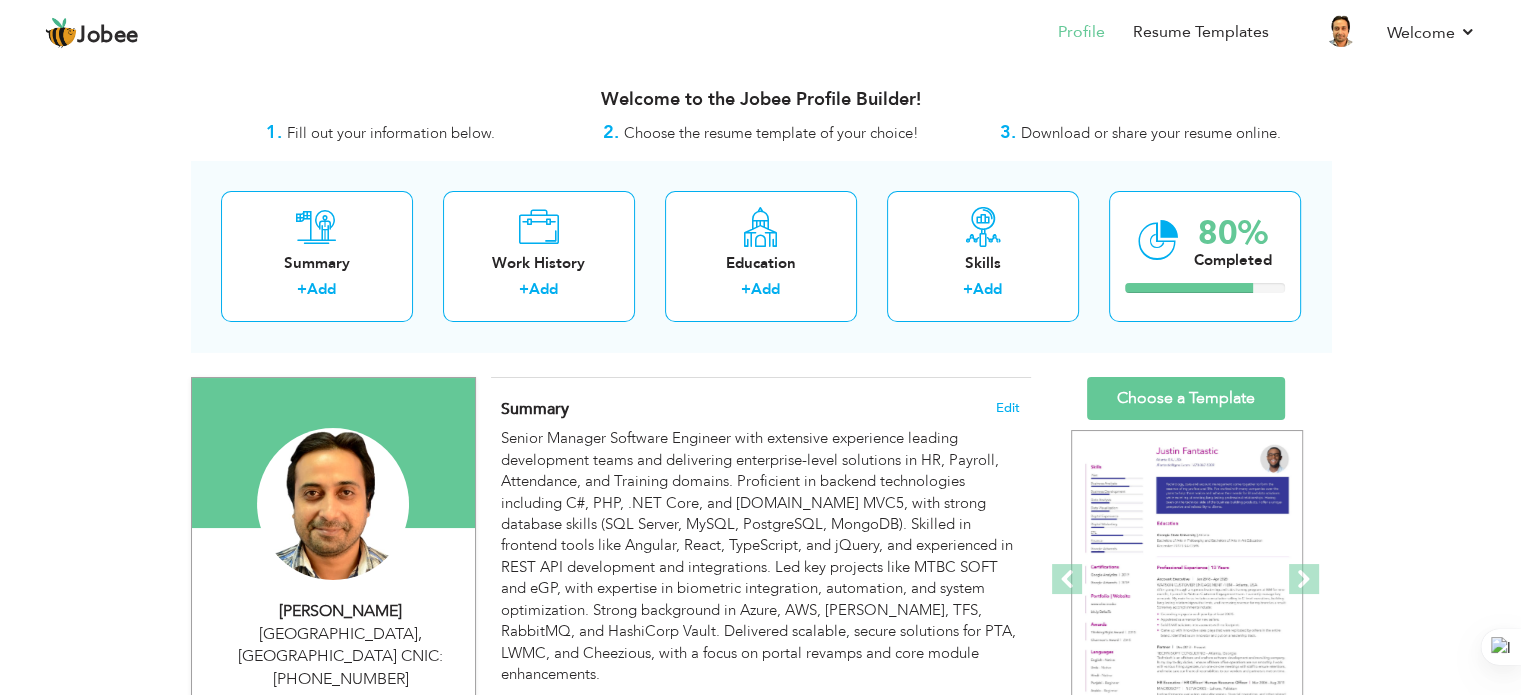click at bounding box center (333, 453) 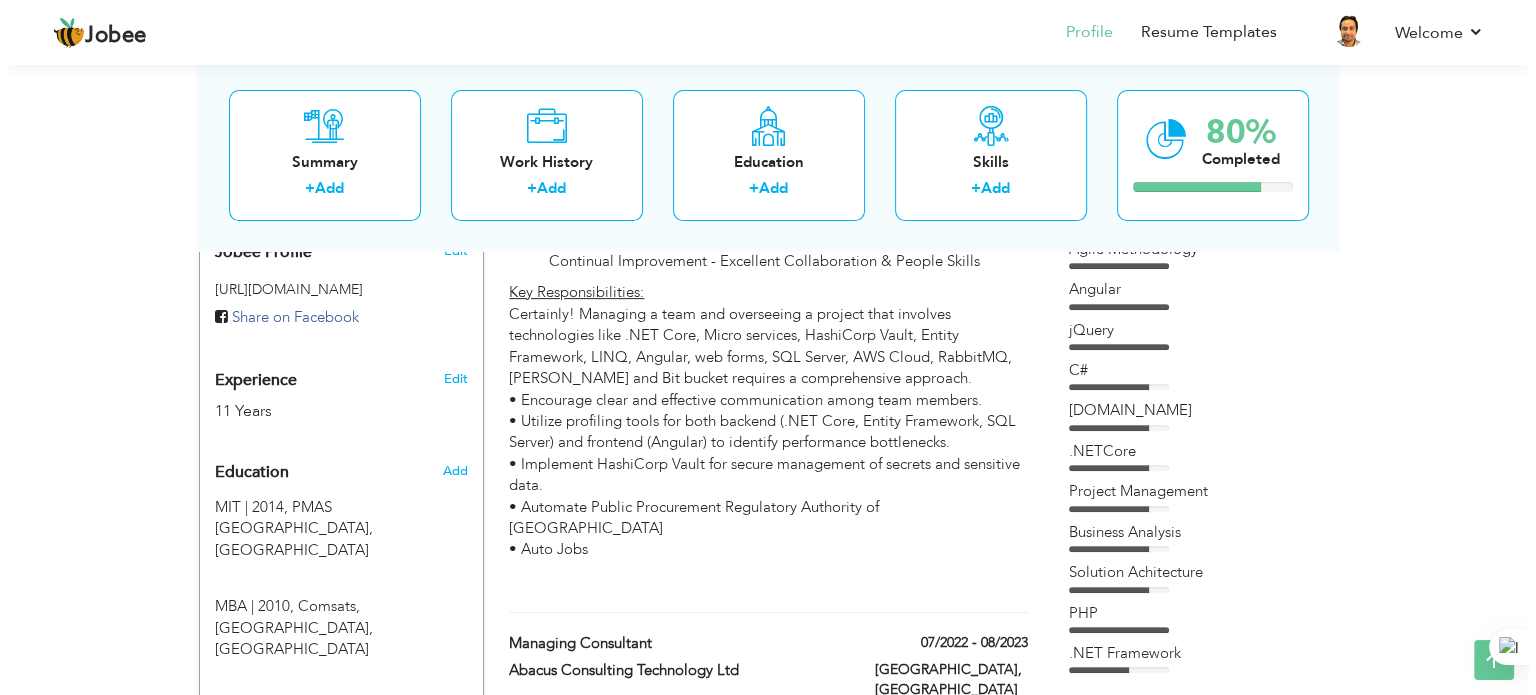 scroll, scrollTop: 696, scrollLeft: 0, axis: vertical 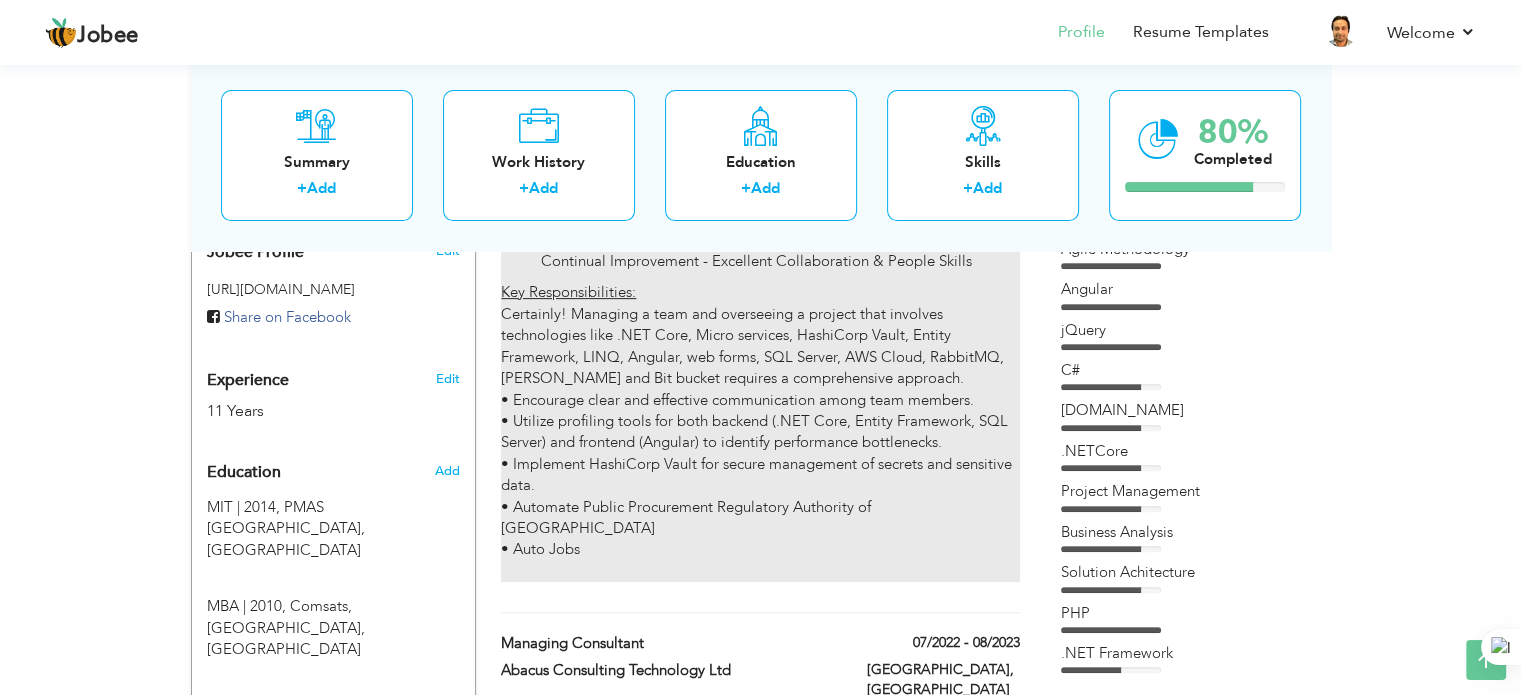 click on "Key Responsibilities:
Certainly! Managing a team and overseeing a project that involves technologies like .NET Core, Micro services, HashiCorp Vault, Entity Framework, LINQ, Angular, web forms, SQL Server, AWS Cloud, RabbitMQ, Jenkins and Bit bucket requires a comprehensive approach.
• Encourage clear and effective communication among team members.
• Utilize profiling tools for both backend (.NET Core, Entity Framework, SQL Server) and frontend (Angular) to identify performance bottlenecks.
• Implement HashiCorp Vault for secure management of secrets and sensitive data.
• Automate Public Procurement Regulatory Authority of Pakistan
• Auto Jobs" at bounding box center (760, 432) 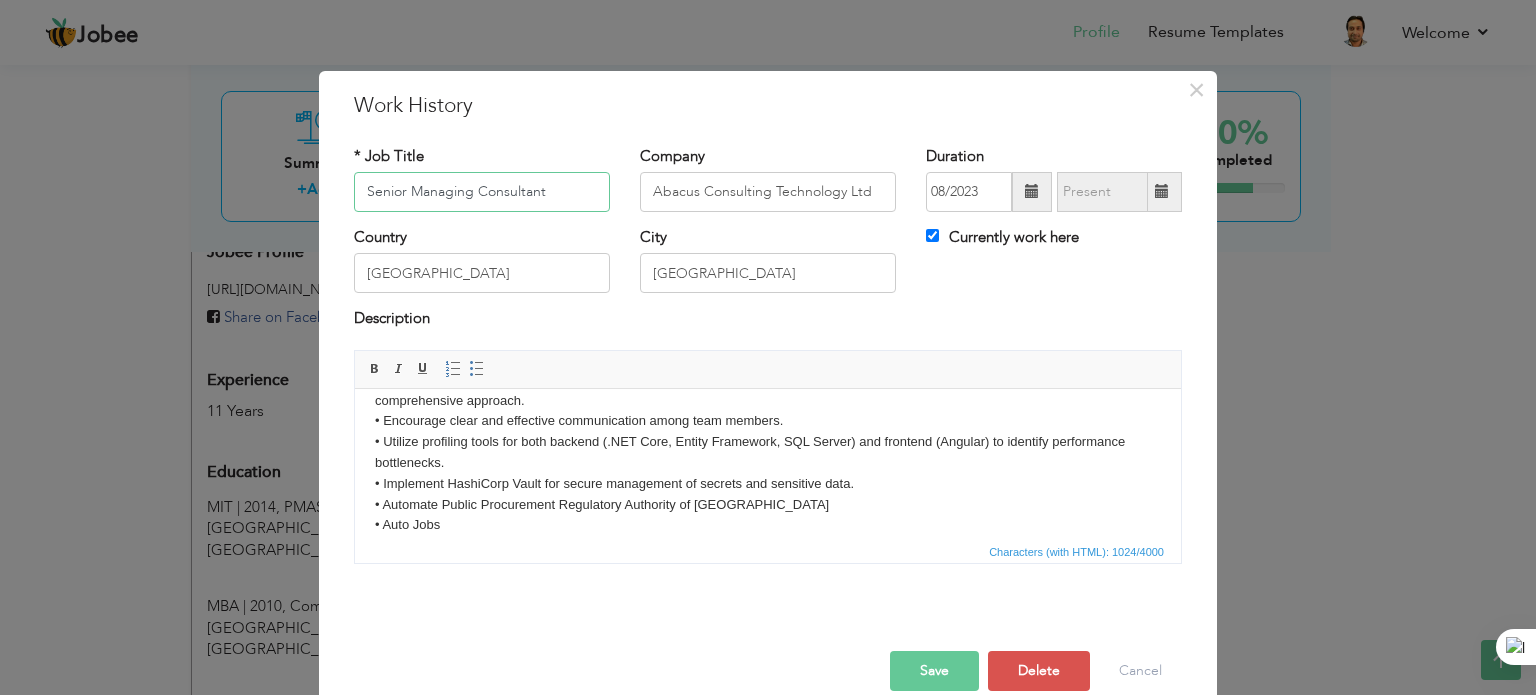 scroll, scrollTop: 188, scrollLeft: 0, axis: vertical 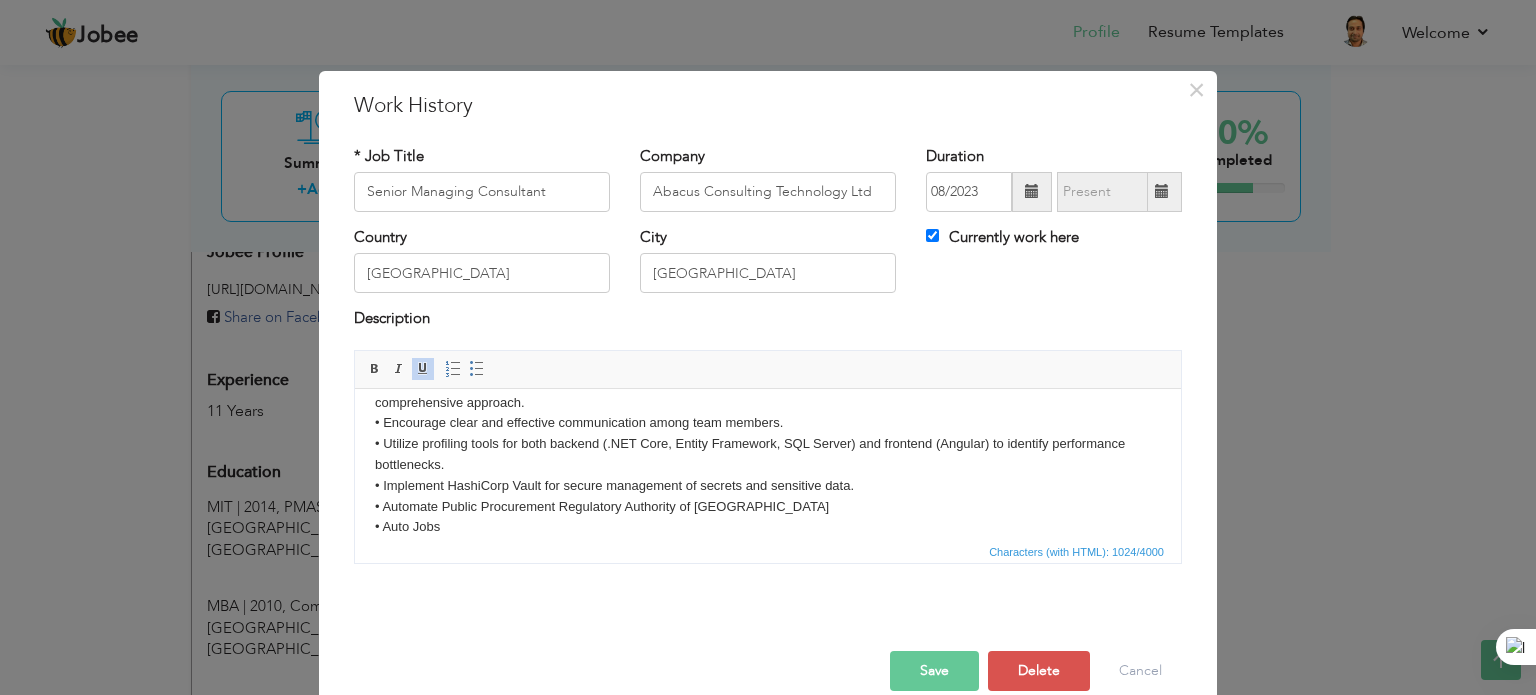 click on "Key Responsibilities: Certainly! Managing a team and overseeing a project that involves technologies like .NET Core, Micro services, HashiCorp Vault, Entity Framework, LINQ, Angular, web forms, SQL Server, AWS Cloud, RabbitMQ, Jenkins and Bit bucket requires a comprehensive approach. • Encourage clear and effective communication among team members. • Utilize profiling tools for both backend (.NET Core, Entity Framework, SQL Server) and frontend (Angular) to identify performance bottlenecks. • Implement HashiCorp Vault for secure management of secrets and sensitive data. • Automate Public Procurement Regulatory Authority of Pakistan • Auto Jobs" at bounding box center [768, 443] 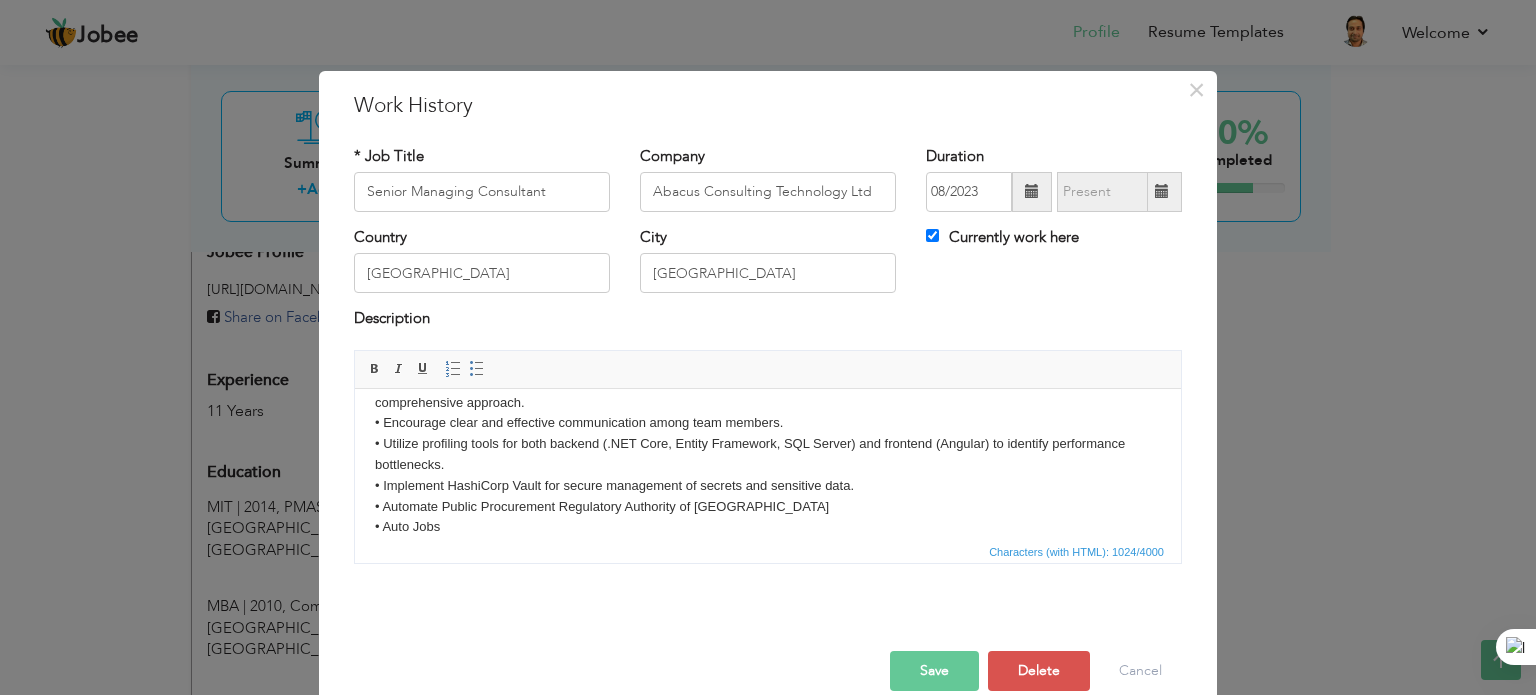 click on "Key Responsibilities: Certainly! Managing a team and overseeing a project that involves technologies like .NET Core, Micro services, HashiCorp Vault, Entity Framework, LINQ, Angular, web forms, SQL Server, AWS Cloud, RabbitMQ, Jenkins and Bit bucket requires a comprehensive approach. • Encourage clear and effective communication among team members. • Utilize profiling tools for both backend (.NET Core, Entity Framework, SQL Server) and frontend (Angular) to identify performance bottlenecks. • Implement HashiCorp Vault for secure management of secrets and sensitive data. • Automate Public Procurement Regulatory Authority of Pakistan • Auto Jobs" at bounding box center [768, 443] 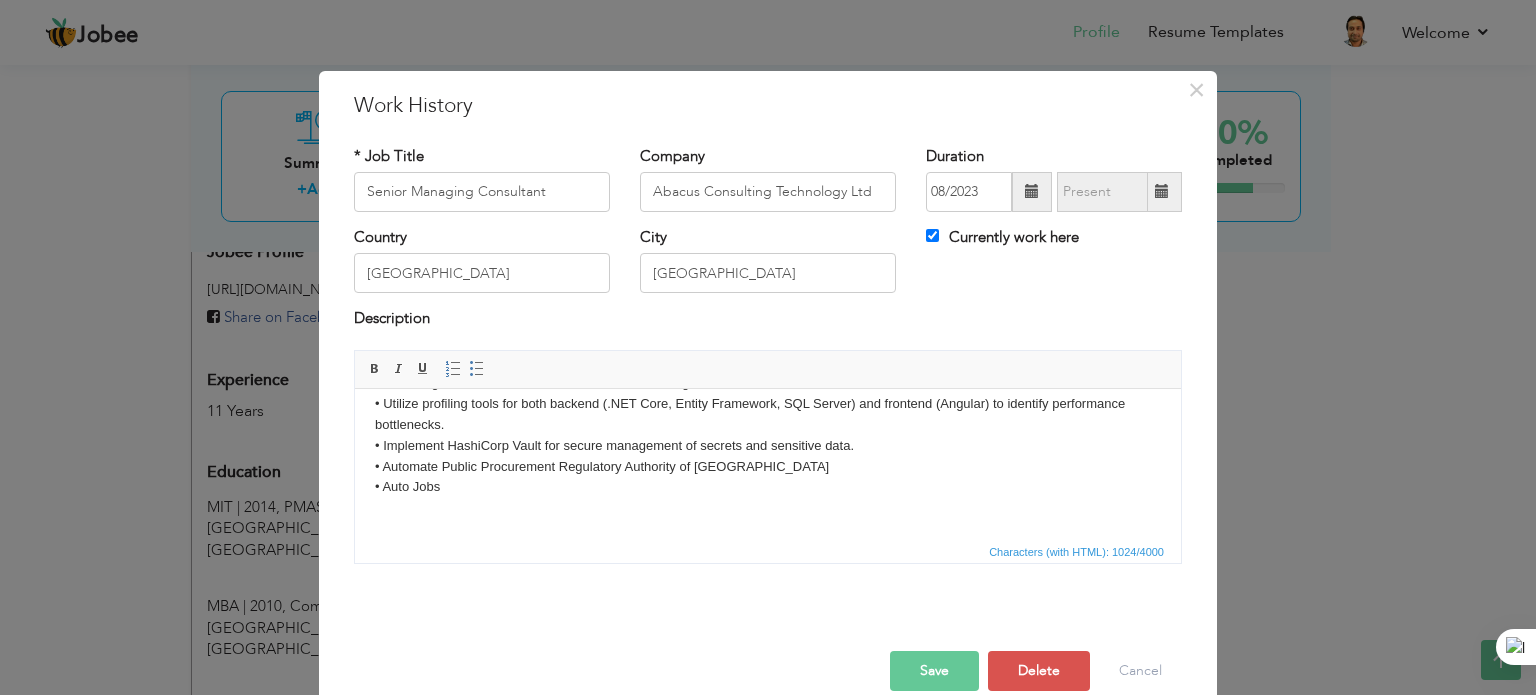 click on "Key Responsibilities: Certainly! Managing a team and overseeing a project that involves technologies like .NET Core, Micro services, HashiCorp Vault, Entity Framework, LINQ, Angular, web forms, SQL Server, AWS Cloud, RabbitMQ, Jenkins and Bit bucket requires a comprehensive approach. • Encourage clear and effective communication among team members. • Utilize profiling tools for both backend (.NET Core, Entity Framework, SQL Server) and frontend (Angular) to identify performance bottlenecks. • Implement HashiCorp Vault for secure management of secrets and sensitive data. • Automate Public Procurement Regulatory Authority of Pakistan • Auto Jobs" at bounding box center (768, 403) 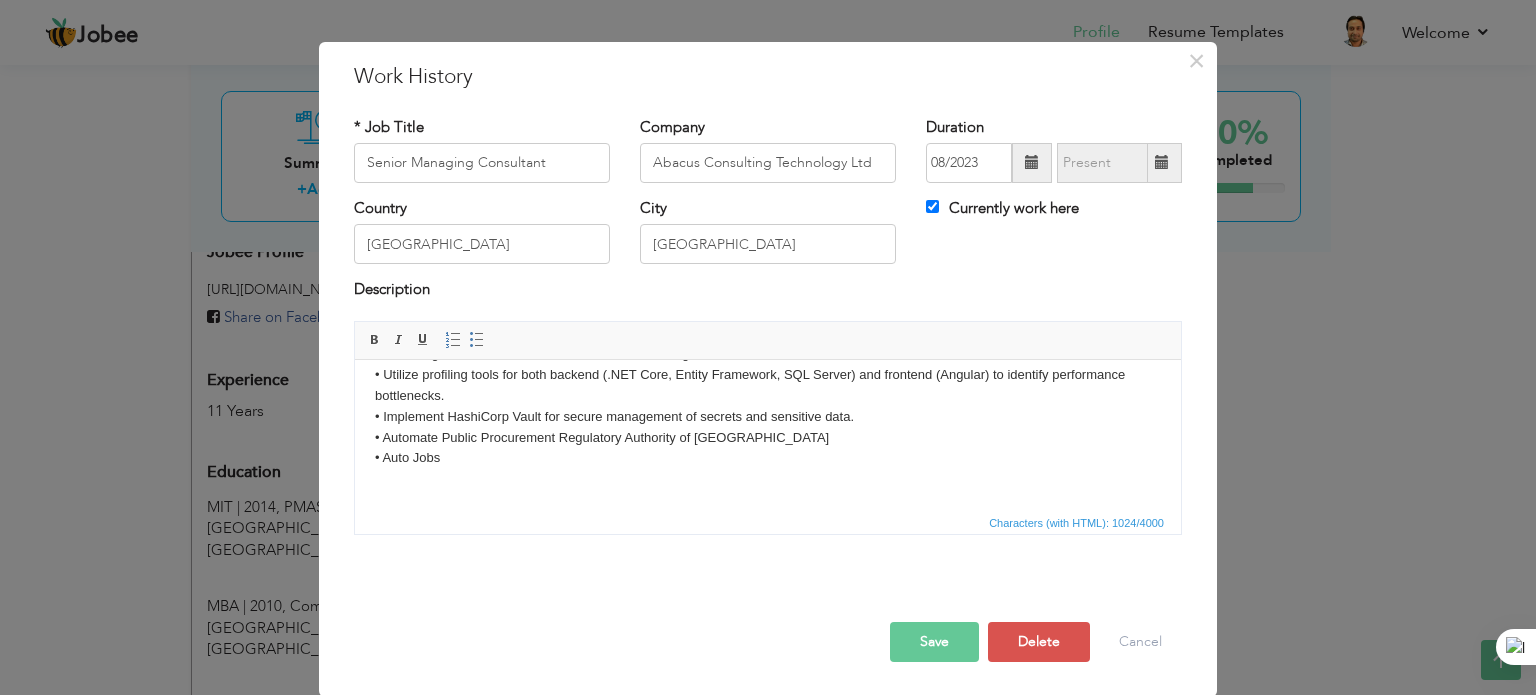 click on "Role and Skills: .NET and Angular Application Architecture/ DB Development- Deliverable/ Code Review - Engineering Standards Project Management with Agile methodology, Long-Term Plans - Continual Improvement - Excellent Collaboration & People Skills Key Responsibilities: Certainly! Managing a team and overseeing a project that involves technologies like .NET Core, Micro services, HashiCorp Vault, Entity Framework, LINQ, Angular, web forms, SQL Server, AWS Cloud, RabbitMQ, Jenkins and Bit bucket requires a comprehensive approach. • Encourage clear and effective communication among team members. • Utilize profiling tools for both backend (.NET Core, Entity Framework, SQL Server) and frontend (Angular) to identify performance bottlenecks. • Implement HashiCorp Vault for secure management of secrets and sensitive data. • Automate Public Procurement Regulatory Authority of Pakistan • Auto Jobs" at bounding box center [768, 320] 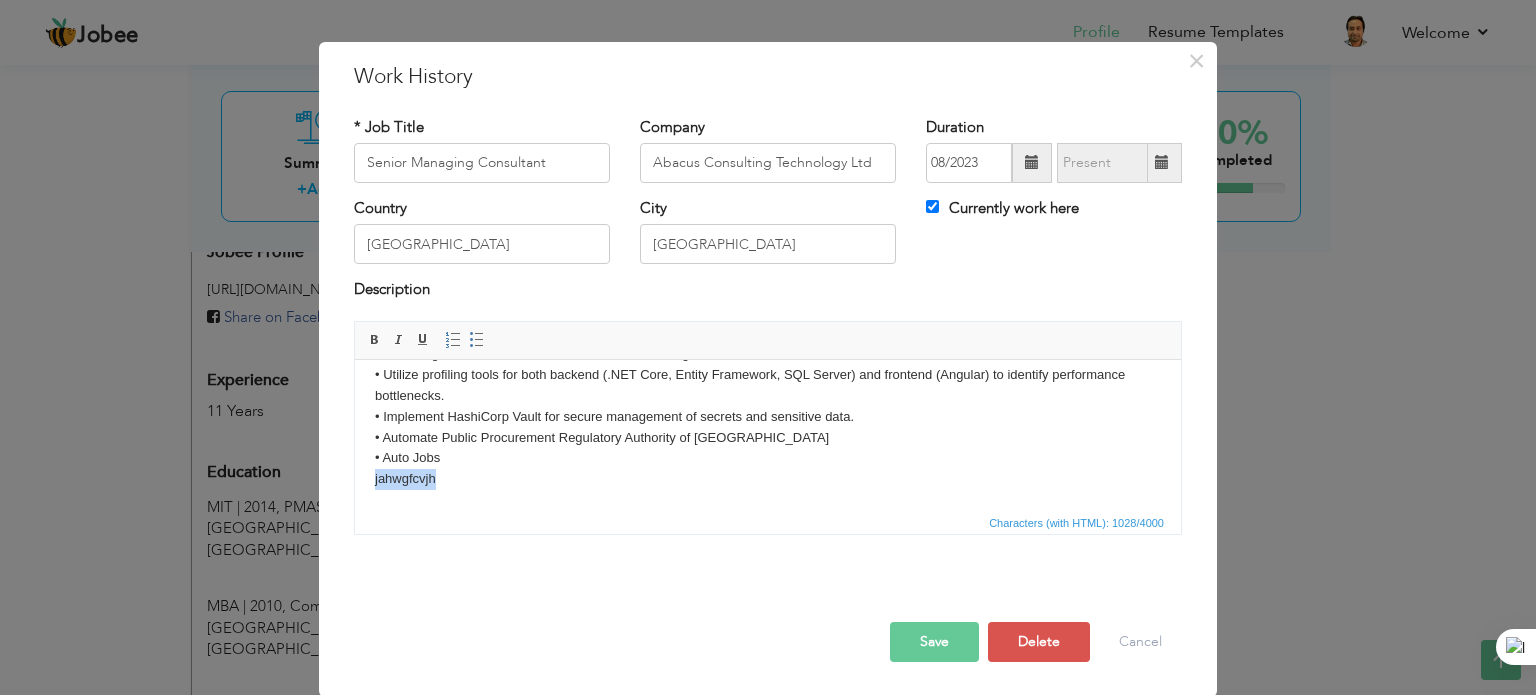 drag, startPoint x: 462, startPoint y: 485, endPoint x: 368, endPoint y: 483, distance: 94.02127 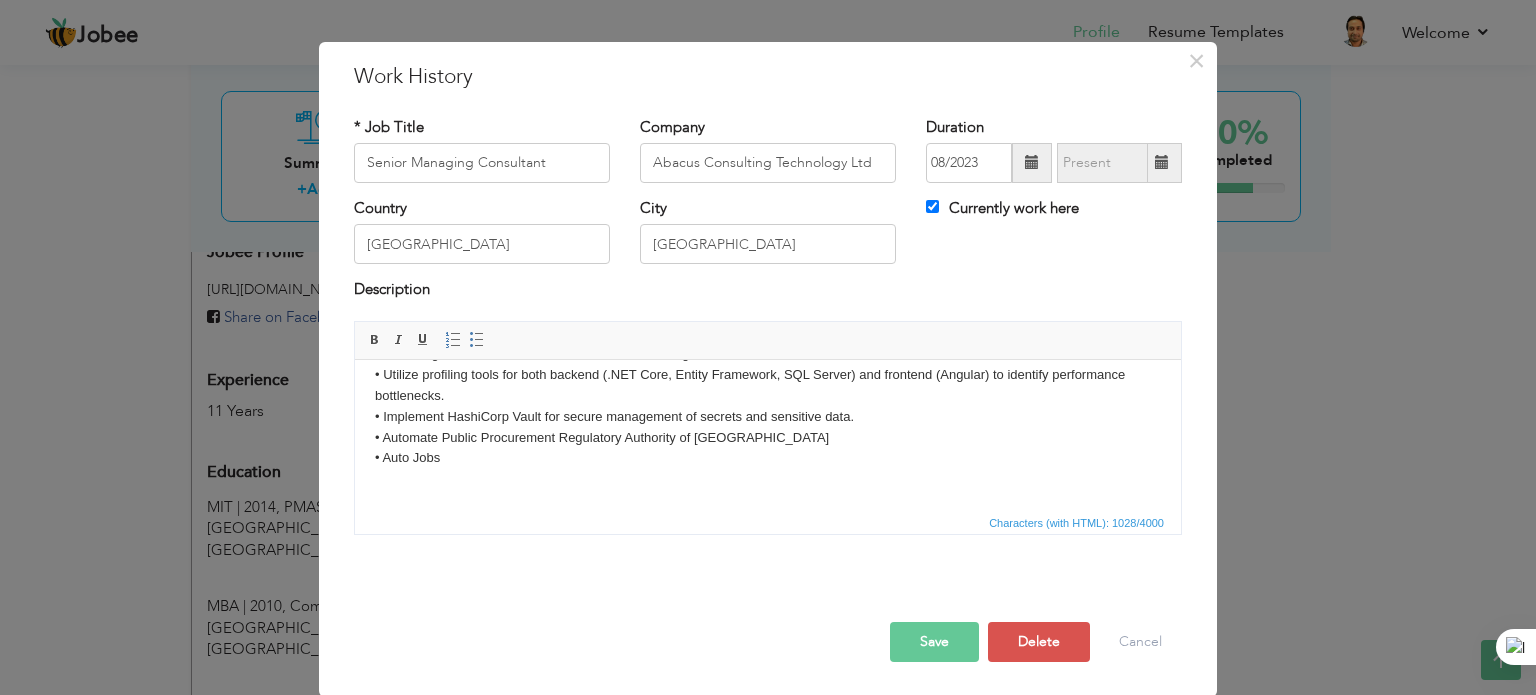 click on "Save
Save and Continue
Delete
Cancel" at bounding box center (768, 621) 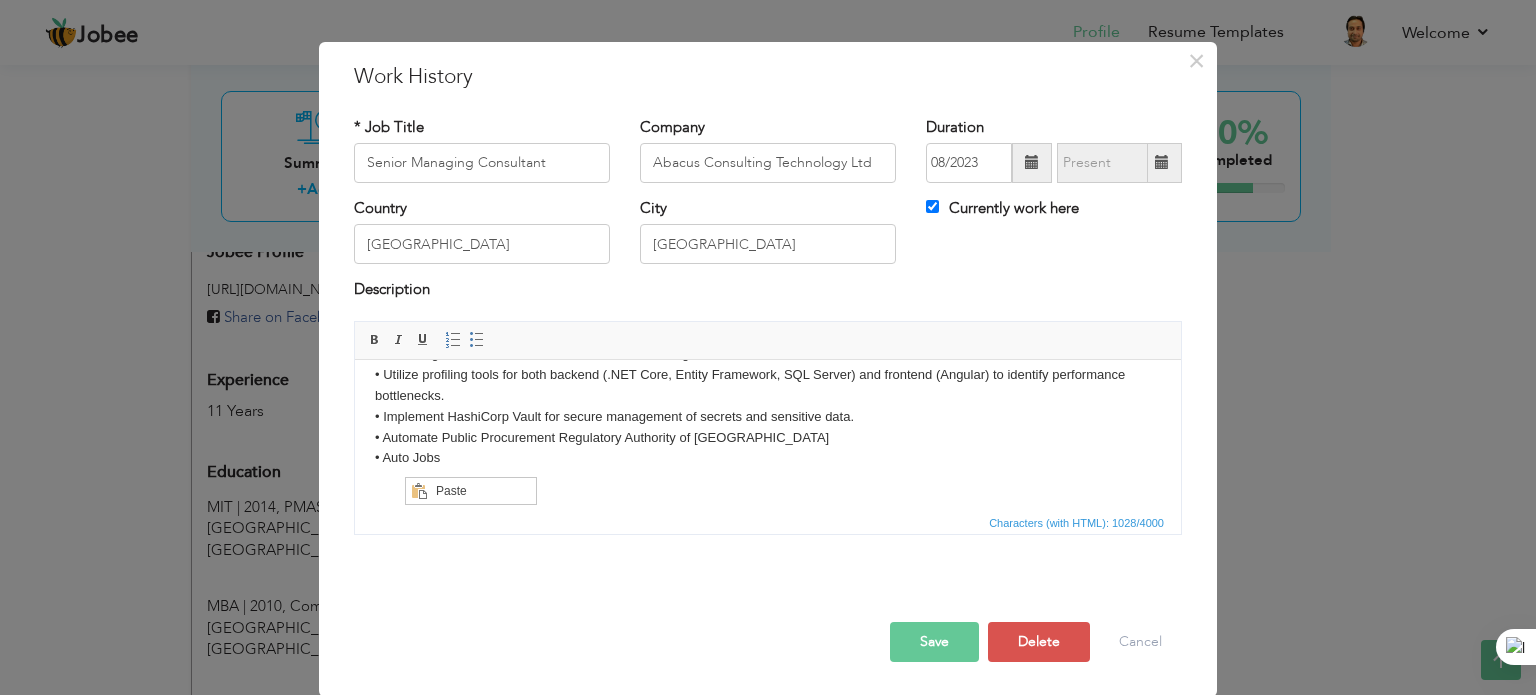 scroll, scrollTop: 0, scrollLeft: 0, axis: both 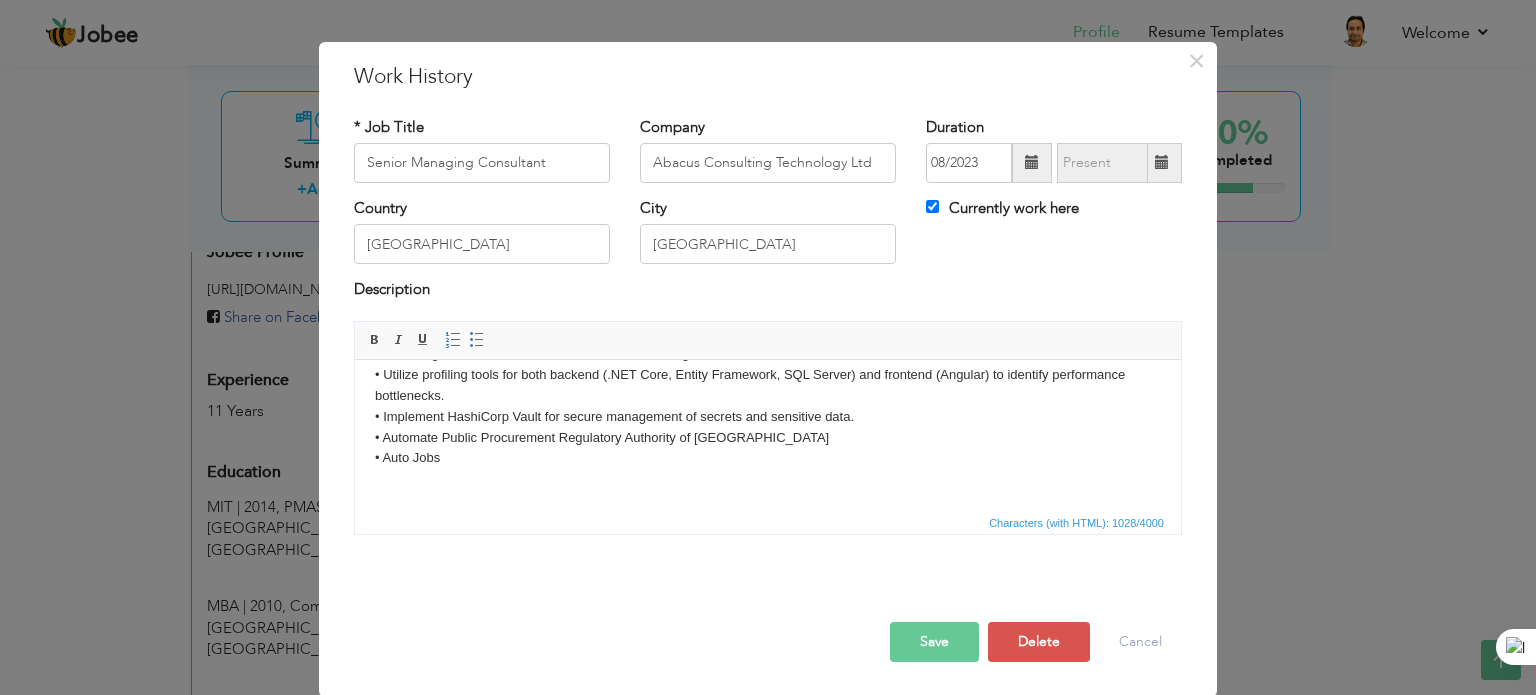 click on "Key Responsibilities: Certainly! Managing a team and overseeing a project that involves technologies like .NET Core, Micro services, HashiCorp Vault, Entity Framework, LINQ, Angular, web forms, SQL Server, AWS Cloud, RabbitMQ, Jenkins and Bit bucket requires a comprehensive approach. • Encourage clear and effective communication among team members. • Utilize profiling tools for both backend (.NET Core, Entity Framework, SQL Server) and frontend (Angular) to identify performance bottlenecks. • Implement HashiCorp Vault for secure management of secrets and sensitive data. • Automate Public Procurement Regulatory Authority of Pakistan • Auto Jobs" at bounding box center [768, 374] 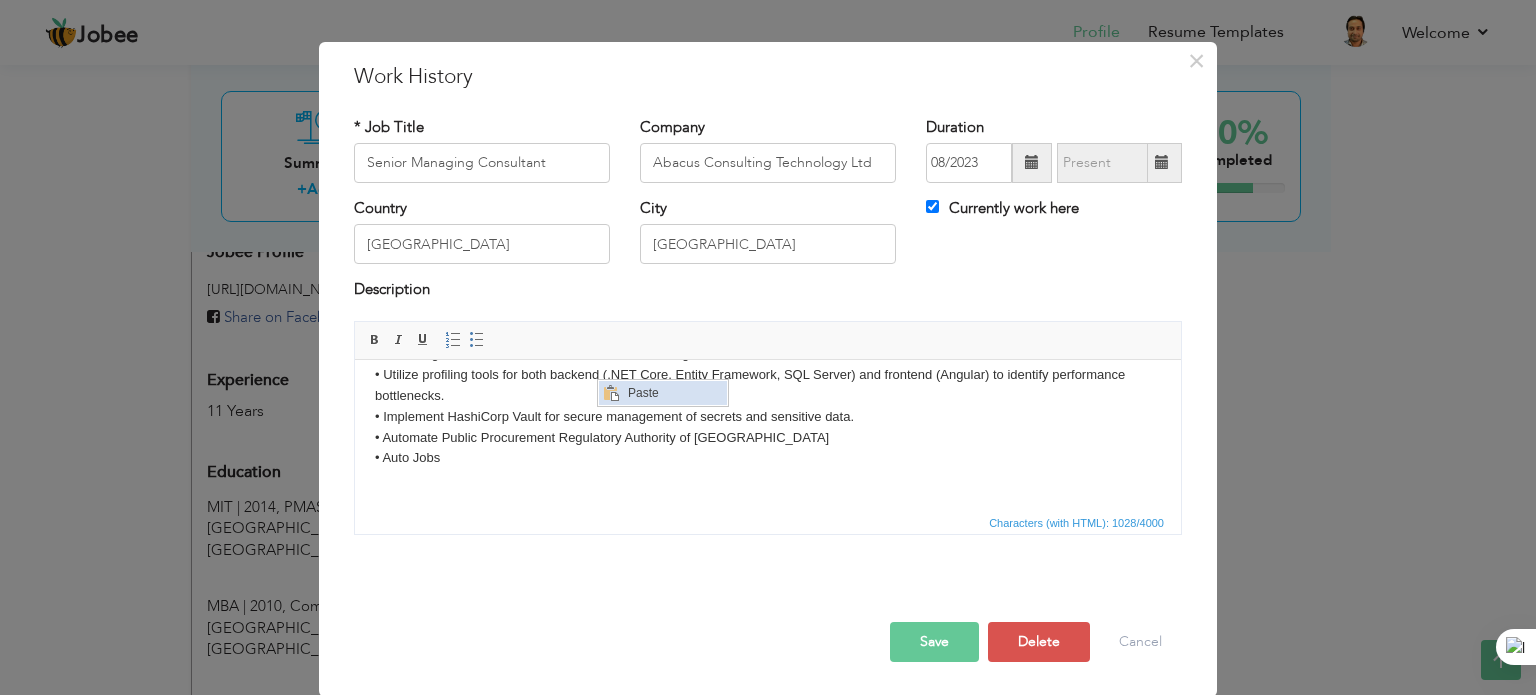 click on "Paste" at bounding box center [675, 393] 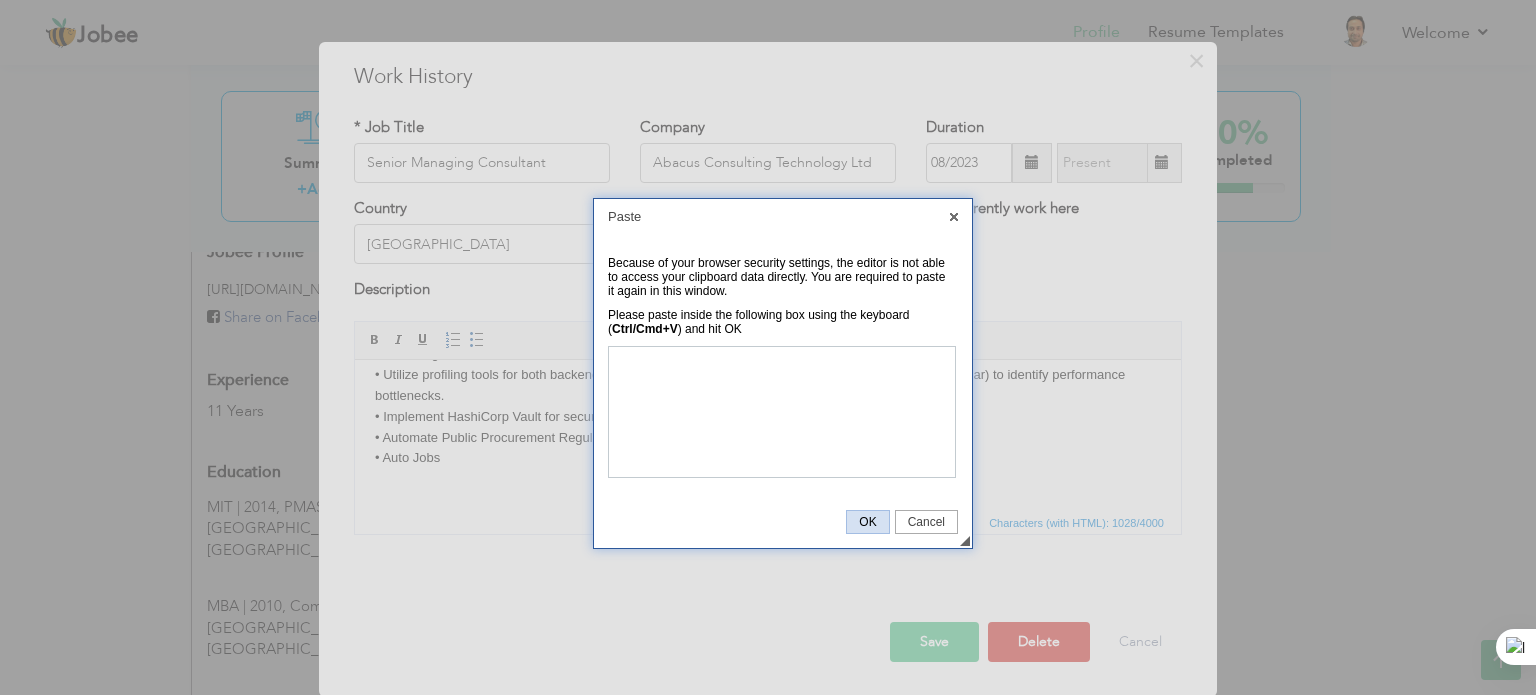 click on "OK" at bounding box center [867, 522] 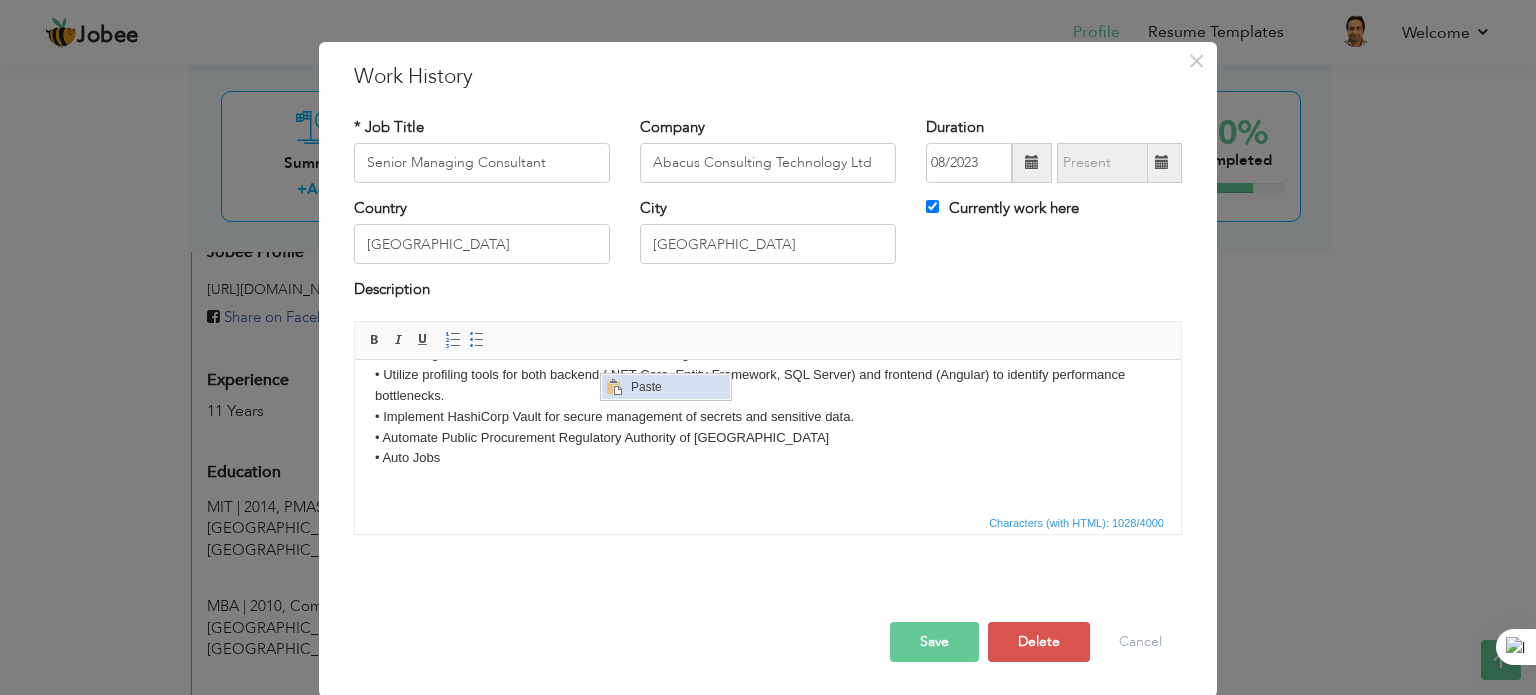 click at bounding box center [614, 387] 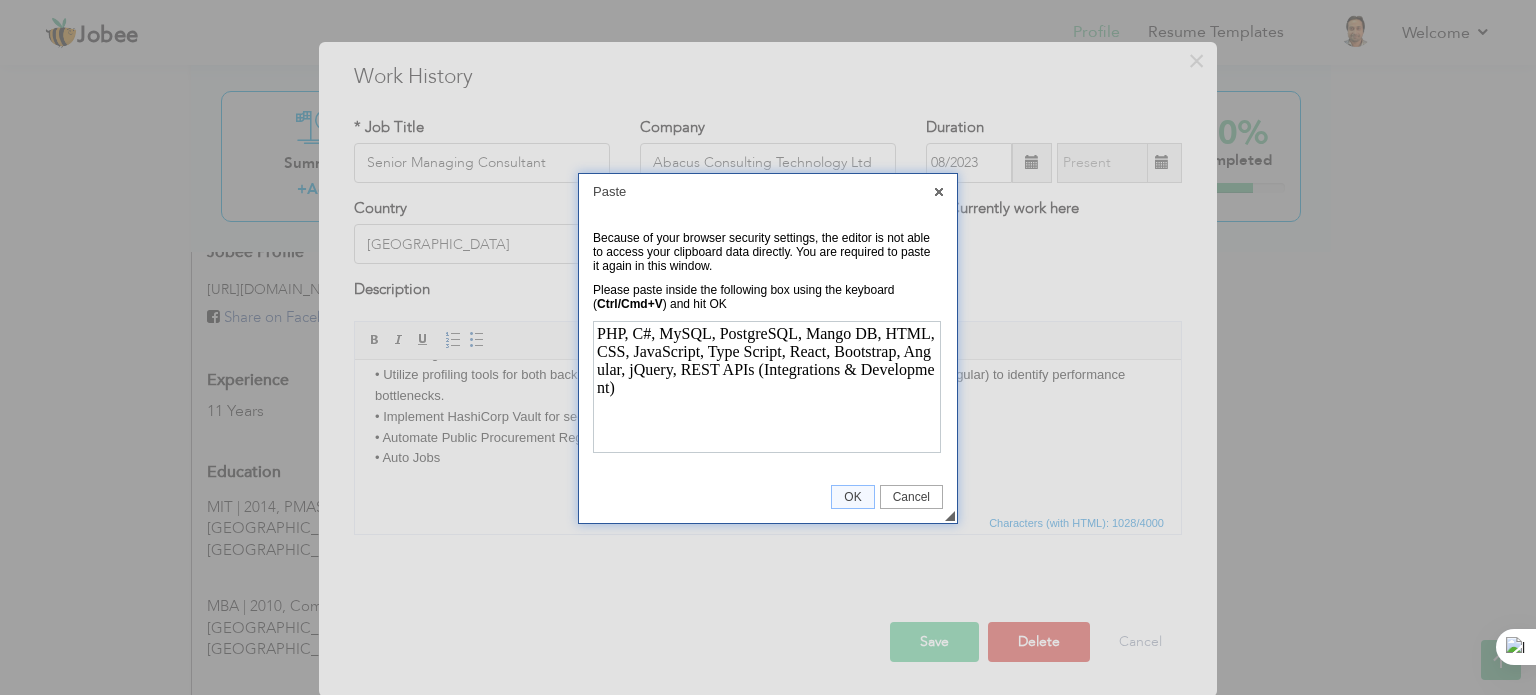 scroll, scrollTop: 0, scrollLeft: 0, axis: both 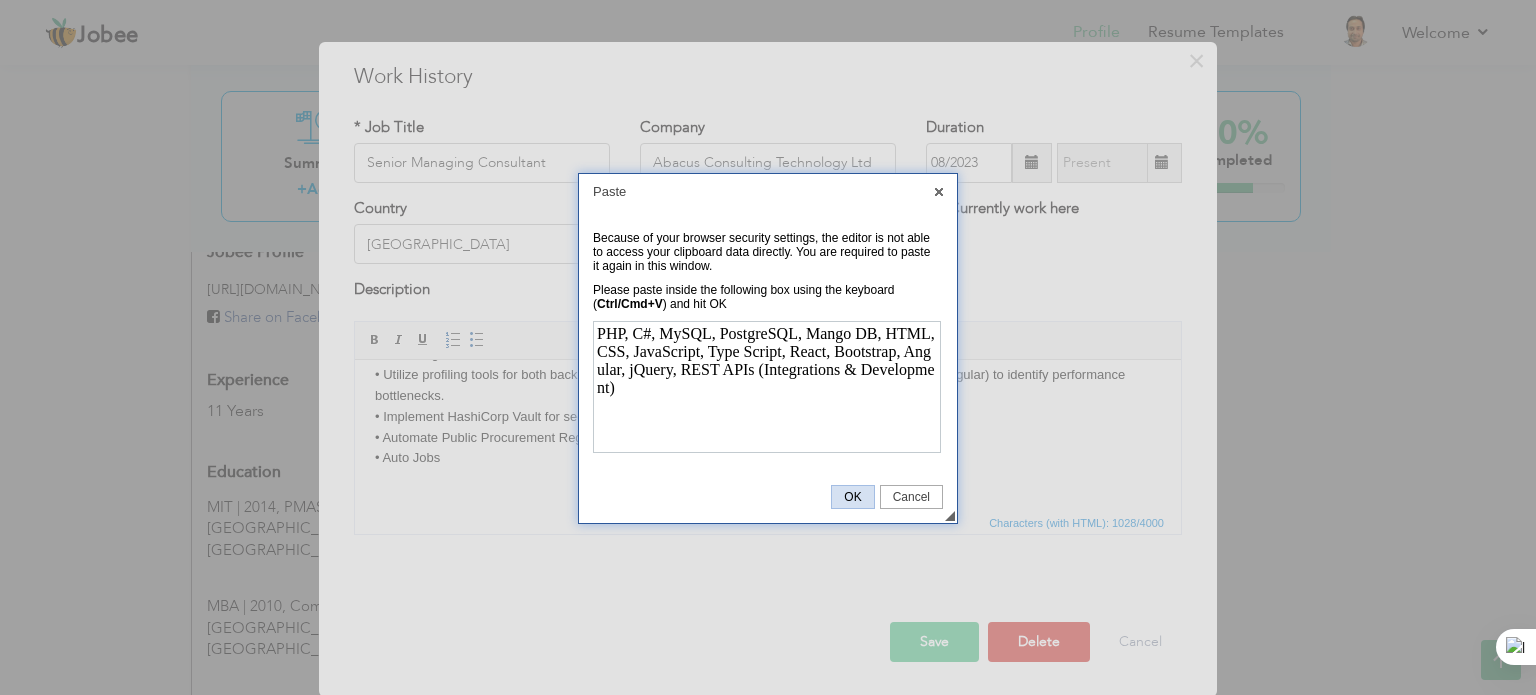 click on "OK" at bounding box center (852, 497) 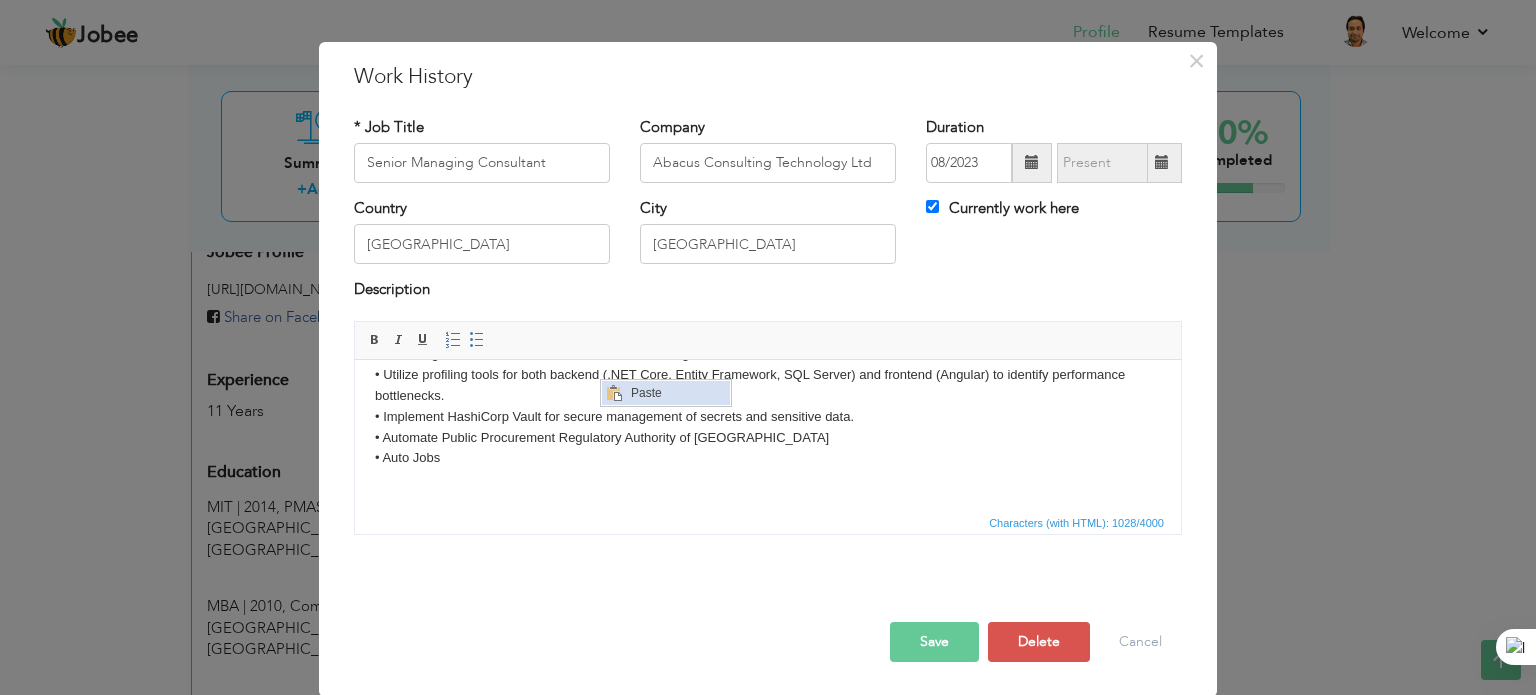 click at bounding box center (614, 393) 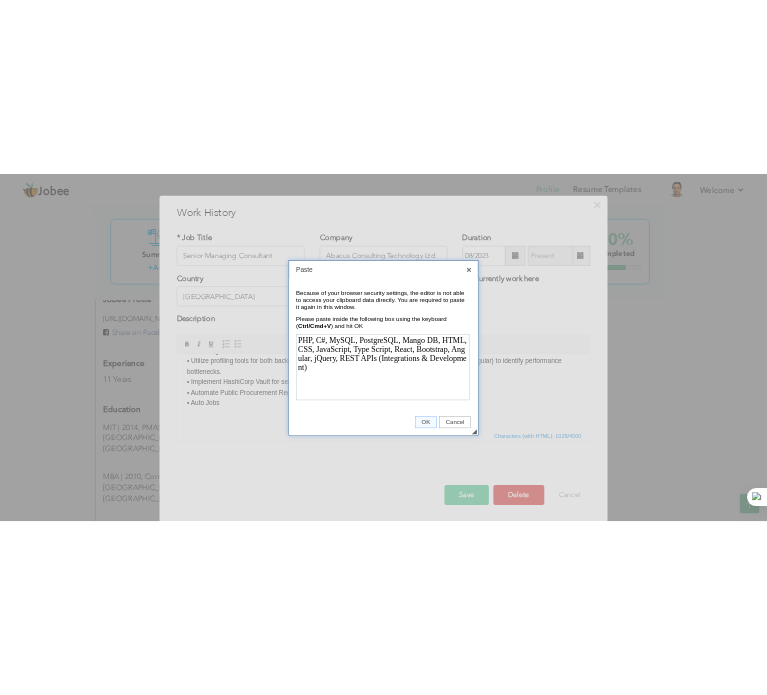 scroll, scrollTop: 0, scrollLeft: 0, axis: both 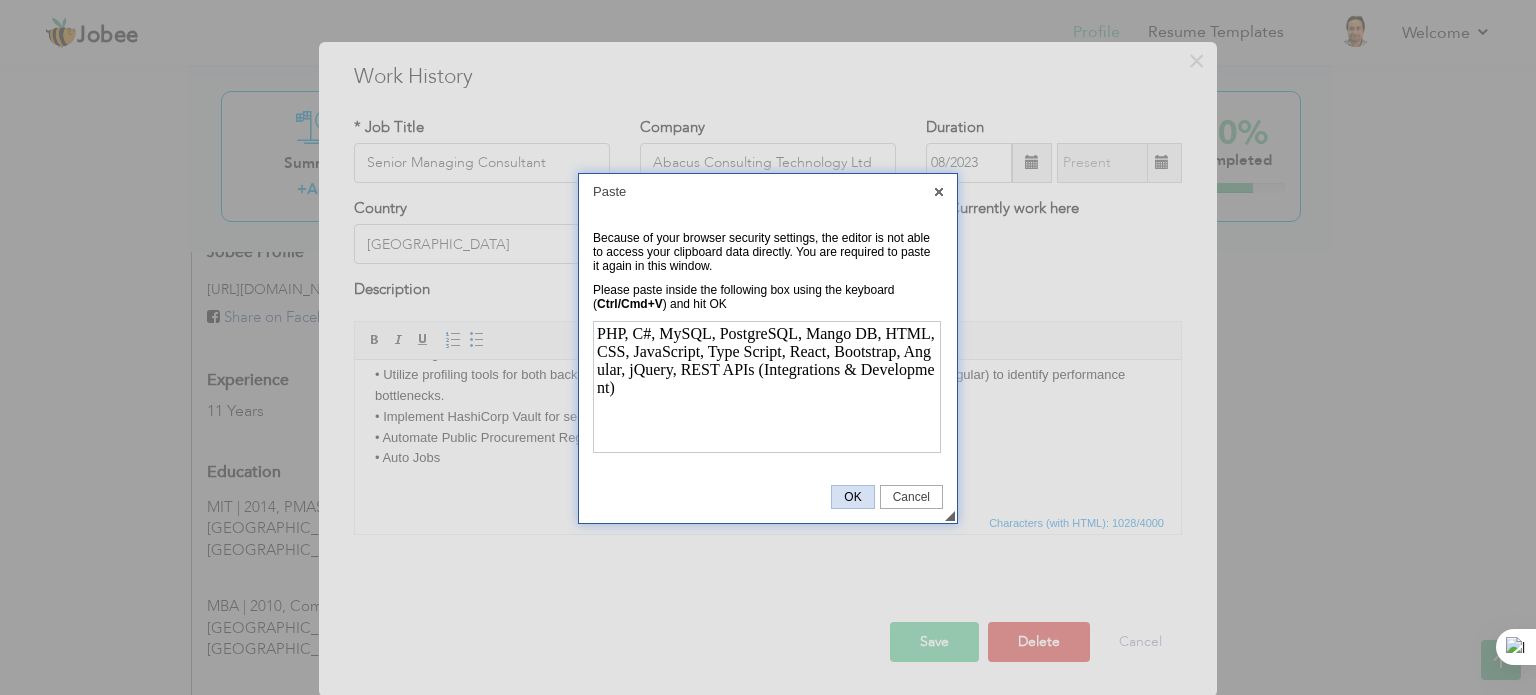 click on "OK" at bounding box center (852, 497) 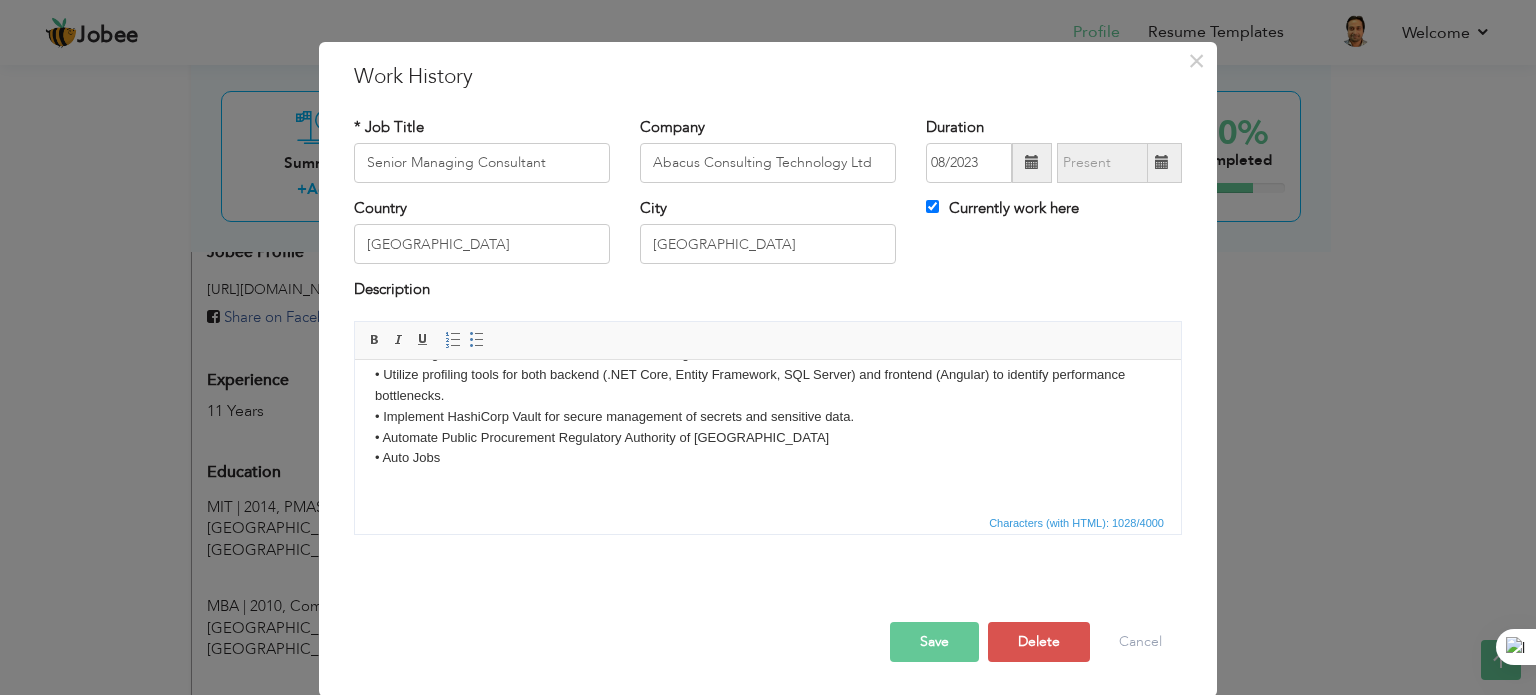 click on "Key Responsibilities: Certainly! Managing a team and overseeing a project that involves technologies like .NET Core, Micro services, HashiCorp Vault, Entity Framework, LINQ, Angular, web forms, SQL Server, AWS Cloud, RabbitMQ, Jenkins and Bit bucket requires a comprehensive approach. • Encourage clear and effective communication among team members. • Utilize profiling tools for both backend (.NET Core, Entity Framework, SQL Server) and frontend (Angular) to identify performance bottlenecks. • Implement HashiCorp Vault for secure management of secrets and sensitive data. • Automate Public Procurement Regulatory Authority of Pakistan • Auto Jobs" at bounding box center [768, 374] 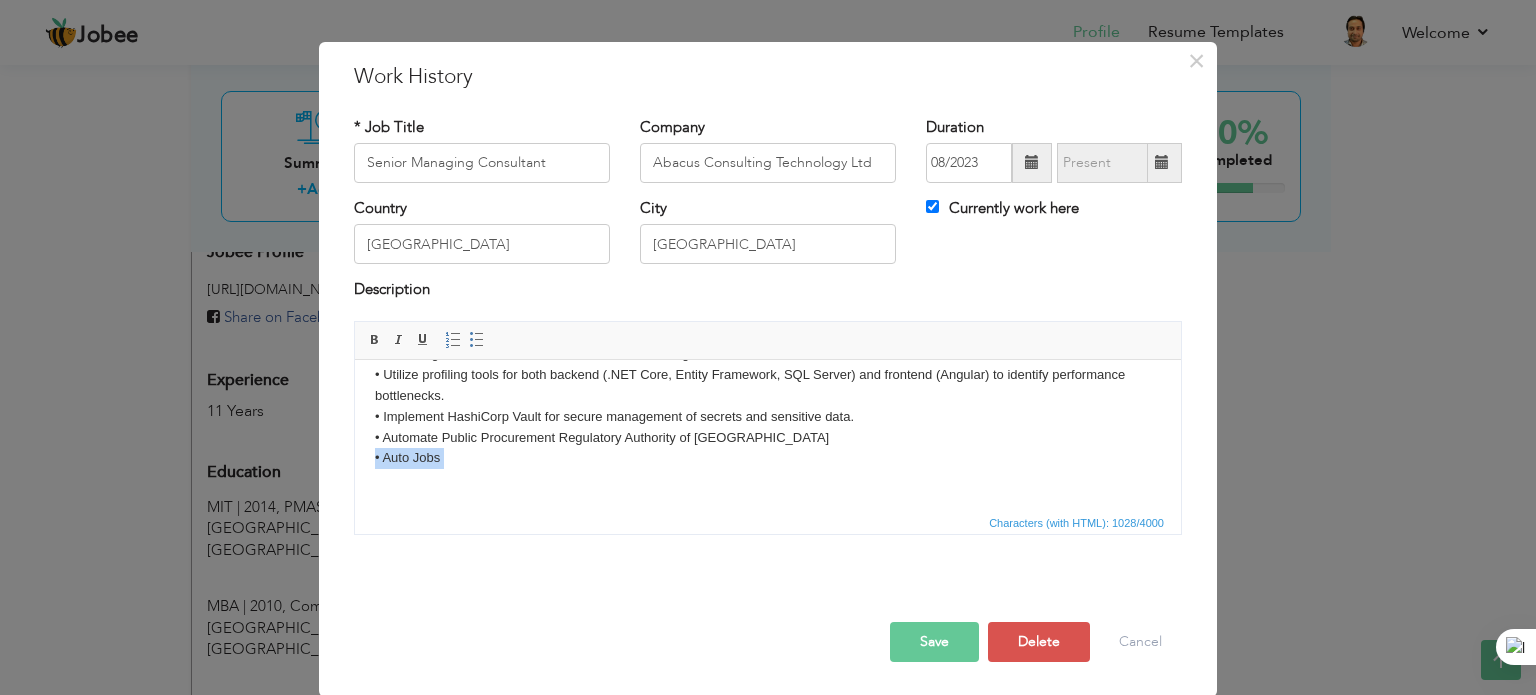 click on "Key Responsibilities: Certainly! Managing a team and overseeing a project that involves technologies like .NET Core, Micro services, HashiCorp Vault, Entity Framework, LINQ, Angular, web forms, SQL Server, AWS Cloud, RabbitMQ, Jenkins and Bit bucket requires a comprehensive approach. • Encourage clear and effective communication among team members. • Utilize profiling tools for both backend (.NET Core, Entity Framework, SQL Server) and frontend (Angular) to identify performance bottlenecks. • Implement HashiCorp Vault for secure management of secrets and sensitive data. • Automate Public Procurement Regulatory Authority of Pakistan • Auto Jobs" at bounding box center [768, 374] 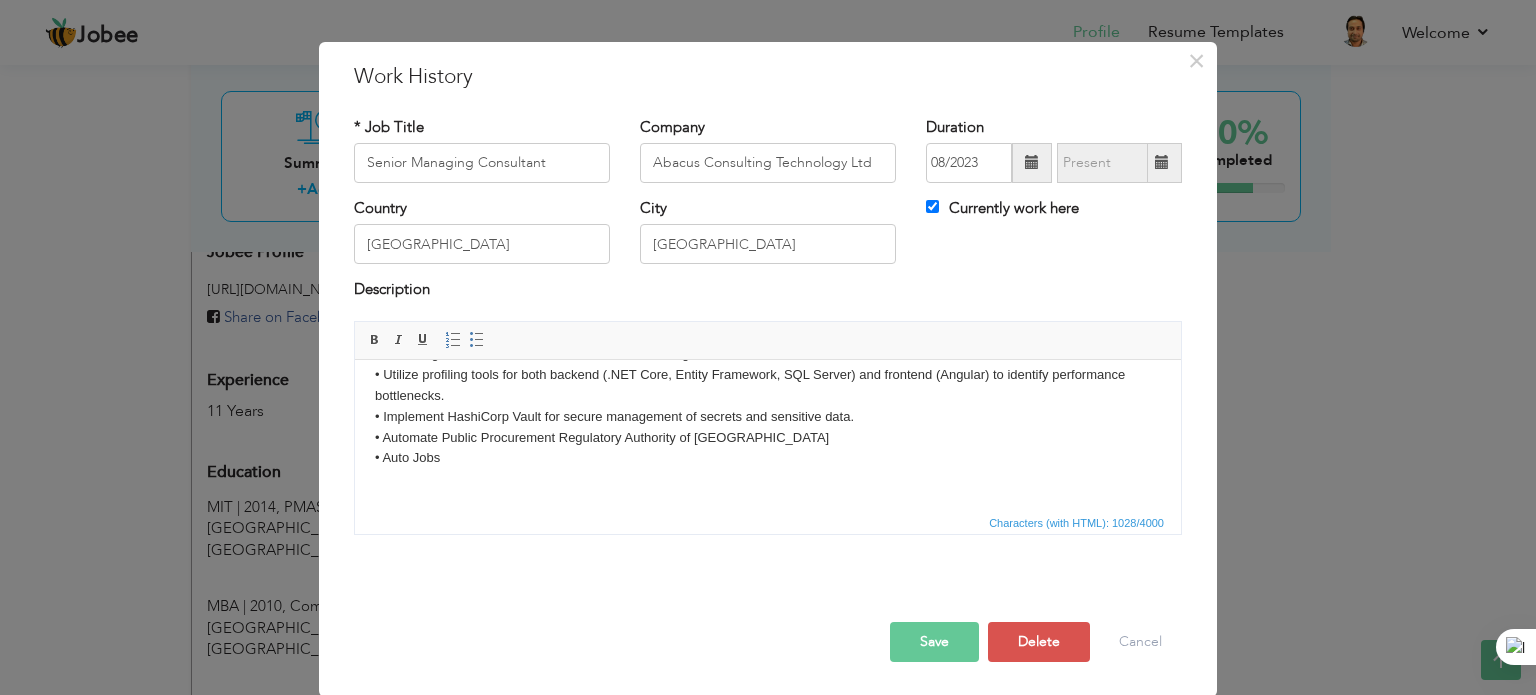 click on "Key Responsibilities: Certainly! Managing a team and overseeing a project that involves technologies like .NET Core, Micro services, HashiCorp Vault, Entity Framework, LINQ, Angular, web forms, SQL Server, AWS Cloud, RabbitMQ, Jenkins and Bit bucket requires a comprehensive approach. • Encourage clear and effective communication among team members. • Utilize profiling tools for both backend (.NET Core, Entity Framework, SQL Server) and frontend (Angular) to identify performance bottlenecks. • Implement HashiCorp Vault for secure management of secrets and sensitive data. • Automate Public Procurement Regulatory Authority of Pakistan • Auto Jobs" at bounding box center [768, 374] 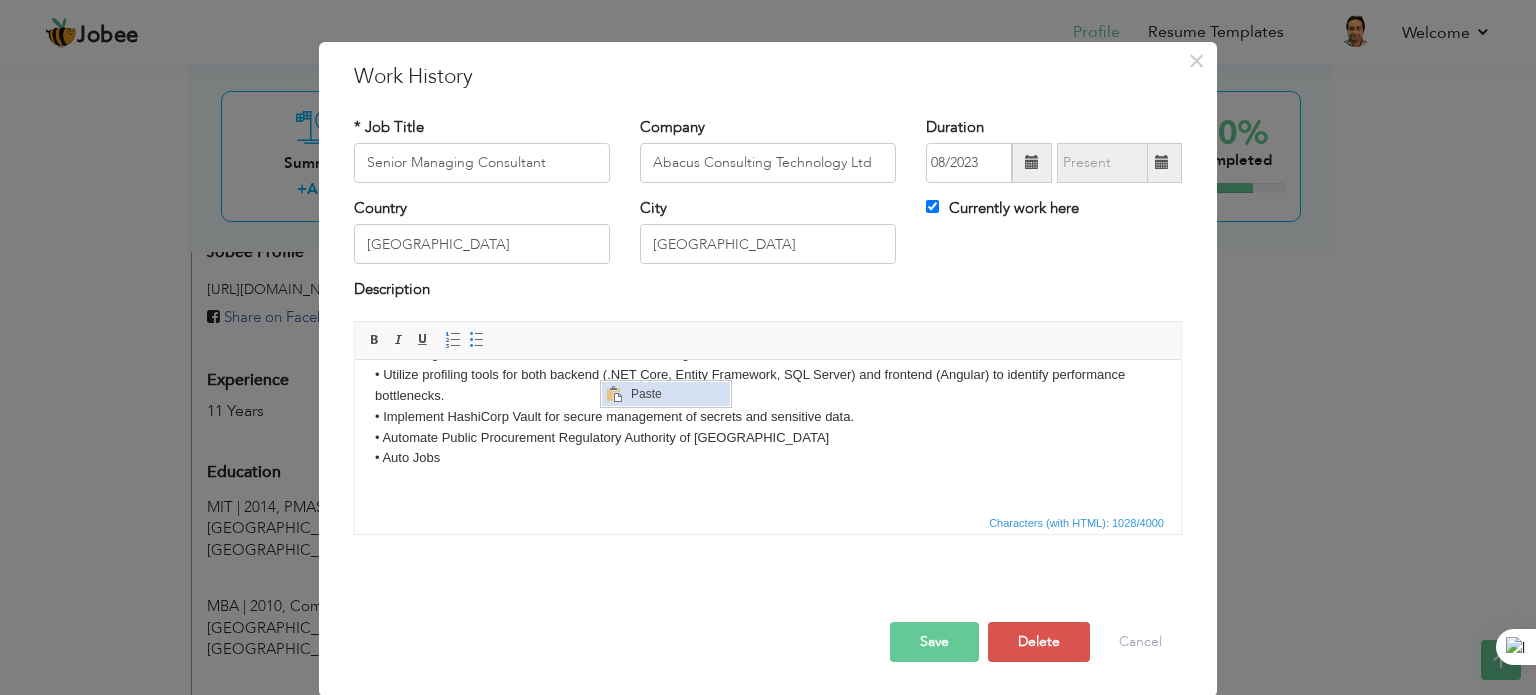 click on "Paste" at bounding box center (678, 394) 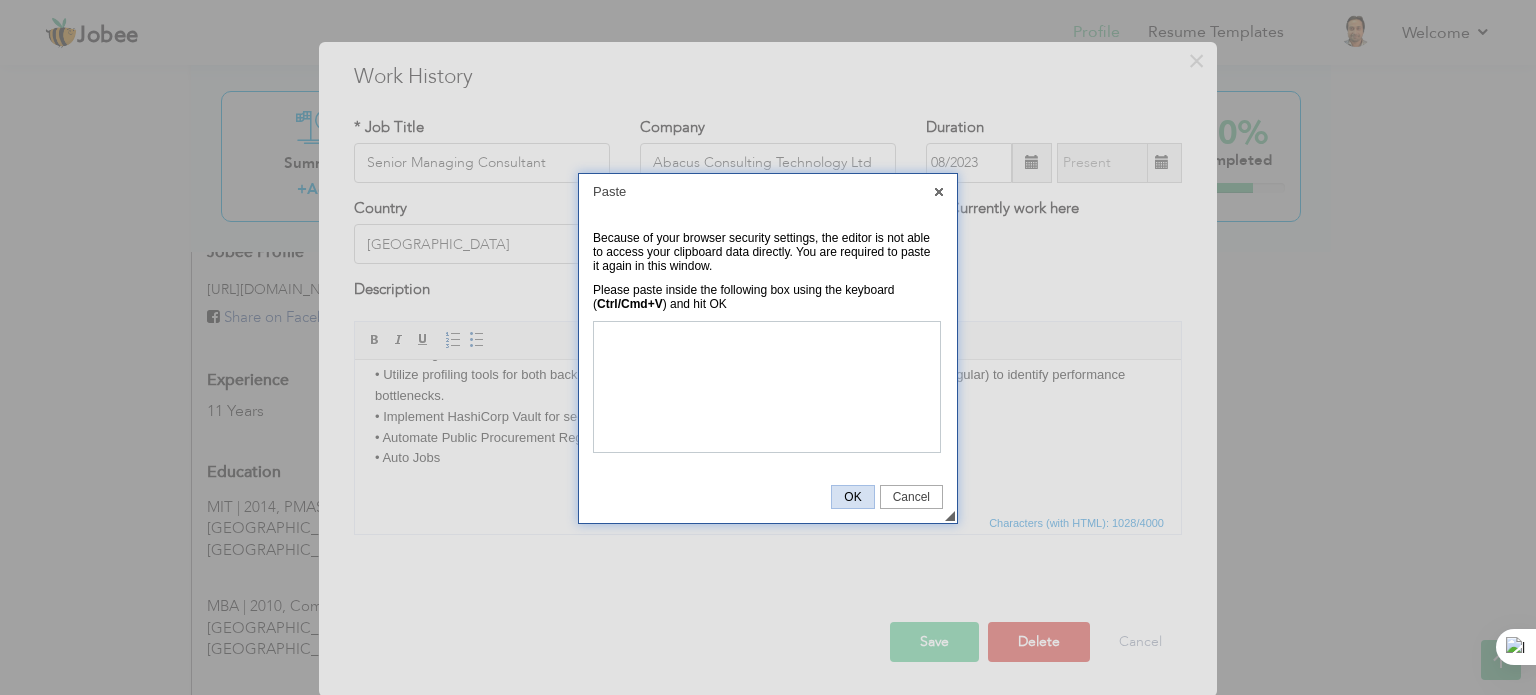 click on "OK" at bounding box center (852, 497) 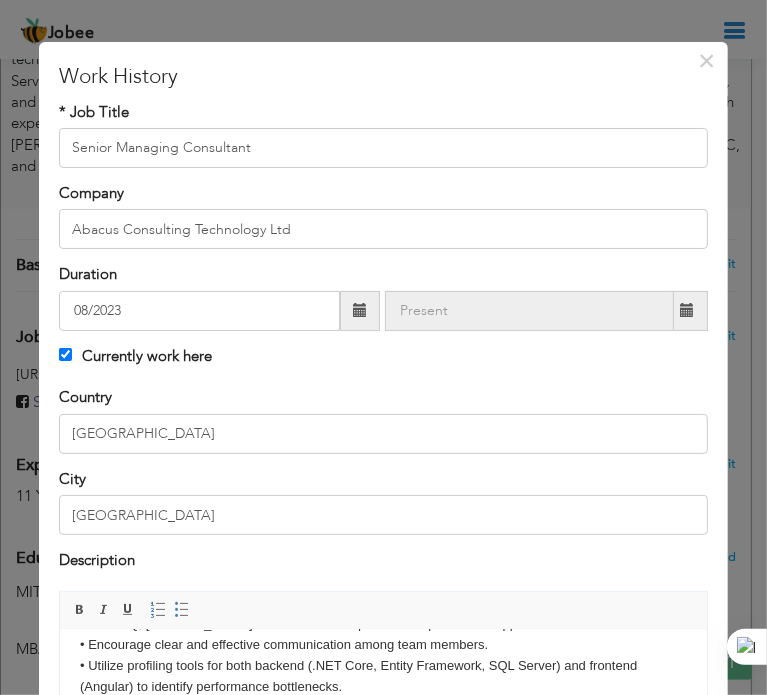 scroll, scrollTop: 284, scrollLeft: 0, axis: vertical 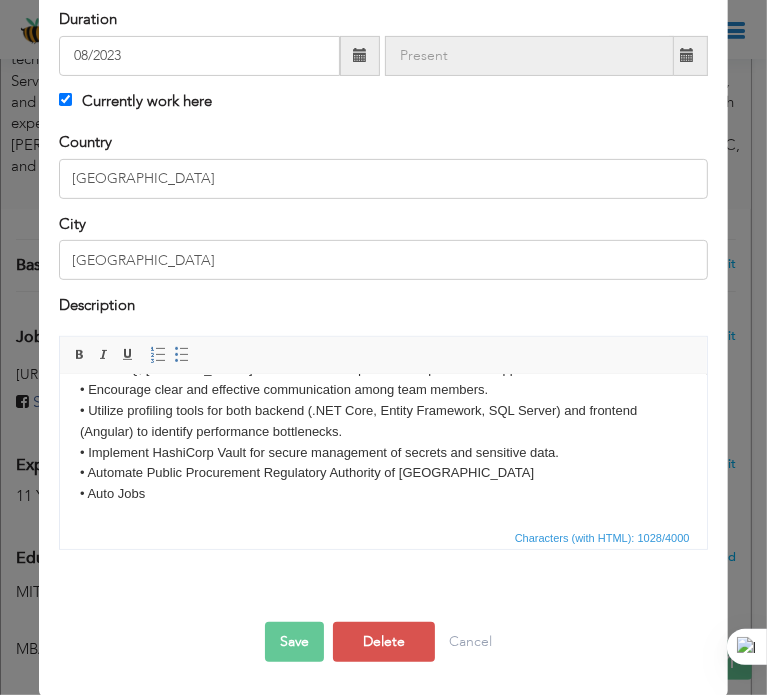 click on "Key Responsibilities: Certainly! Managing a team and overseeing a project that involves technologies like .NET Core, Micro services, HashiCorp Vault, Entity Framework, LINQ, Angular, web forms, SQL Server, AWS Cloud, RabbitMQ, Jenkins and Bit bucket requires a comprehensive approach. • Encourage clear and effective communication among team members. • Utilize profiling tools for both backend (.NET Core, Entity Framework, SQL Server) and frontend (Angular) to identify performance bottlenecks. • Implement HashiCorp Vault for secure management of secrets and sensitive data. • Automate Public Procurement Regulatory Authority of Pakistan • Auto Jobs" at bounding box center [383, 411] 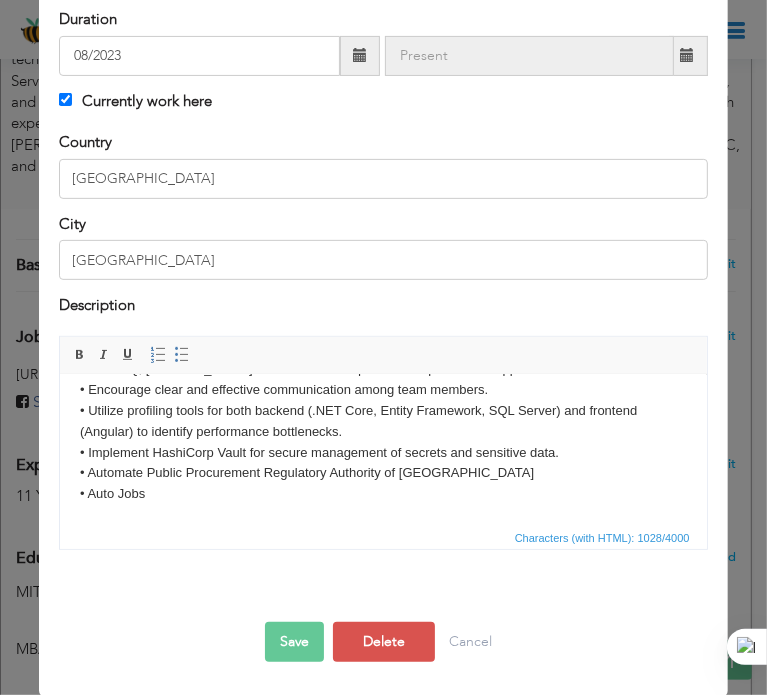 click on "Key Responsibilities: Certainly! Managing a team and overseeing a project that involves technologies like .NET Core, Micro services, HashiCorp Vault, Entity Framework, LINQ, Angular, web forms, SQL Server, AWS Cloud, RabbitMQ, Jenkins and Bit bucket requires a comprehensive approach. • Encourage clear and effective communication among team members. • Utilize profiling tools for both backend (.NET Core, Entity Framework, SQL Server) and frontend (Angular) to identify performance bottlenecks. • Implement HashiCorp Vault for secure management of secrets and sensitive data. • Automate Public Procurement Regulatory Authority of Pakistan • Auto Jobs" at bounding box center [383, 411] 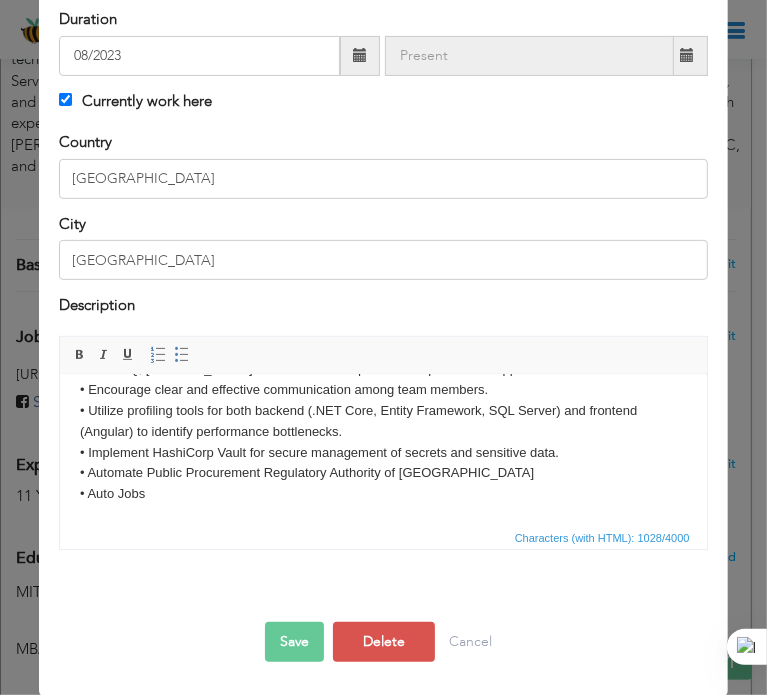 click on "Key Responsibilities: Certainly! Managing a team and overseeing a project that involves technologies like .NET Core, Micro services, HashiCorp Vault, Entity Framework, LINQ, Angular, web forms, SQL Server, AWS Cloud, RabbitMQ, Jenkins and Bit bucket requires a comprehensive approach. • Encourage clear and effective communication among team members. • Utilize profiling tools for both backend (.NET Core, Entity Framework, SQL Server) and frontend (Angular) to identify performance bottlenecks. • Implement HashiCorp Vault for secure management of secrets and sensitive data. • Automate Public Procurement Regulatory Authority of Pakistan • Auto Jobs" at bounding box center (383, 411) 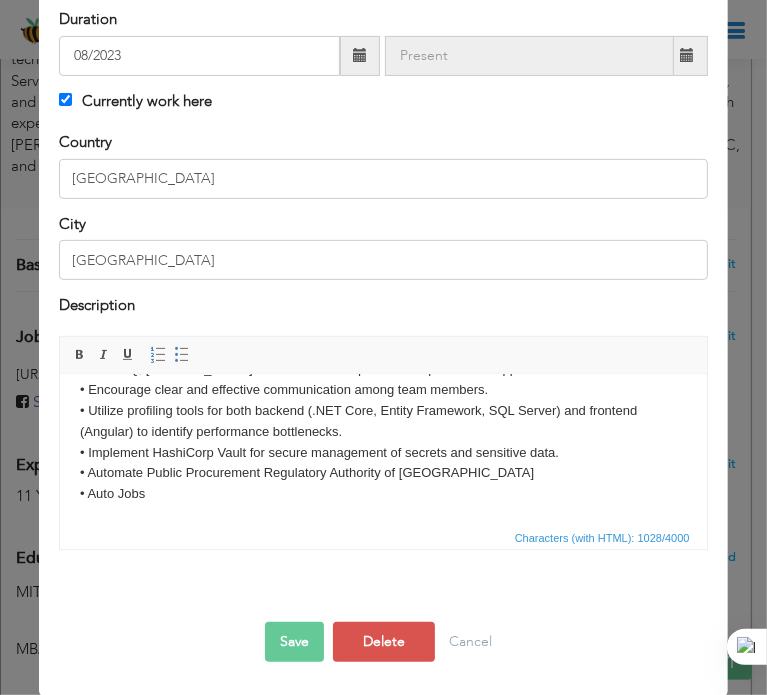 drag, startPoint x: 13, startPoint y: 138, endPoint x: 84, endPoint y: 535, distance: 403.2989 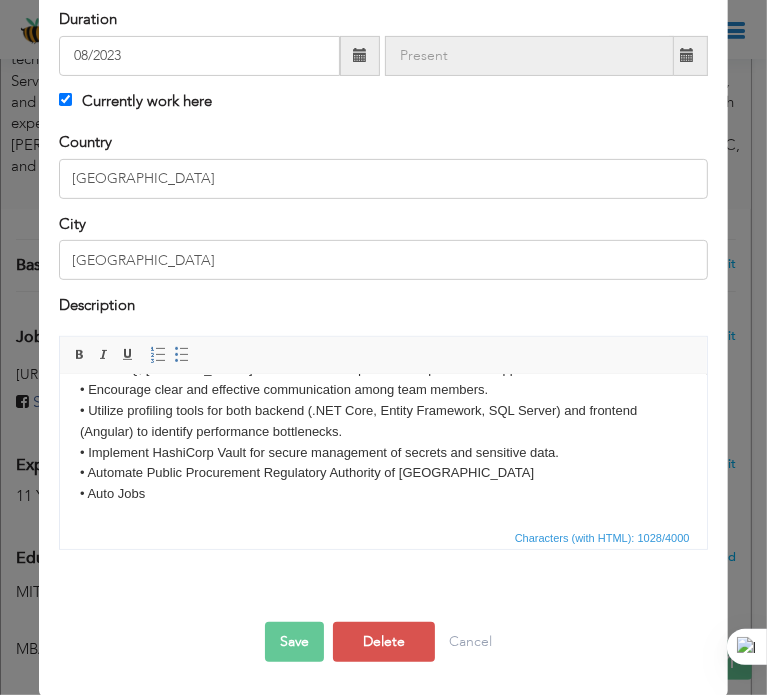 click on "Characters (with HTML): 1028/4000" at bounding box center (383, 537) 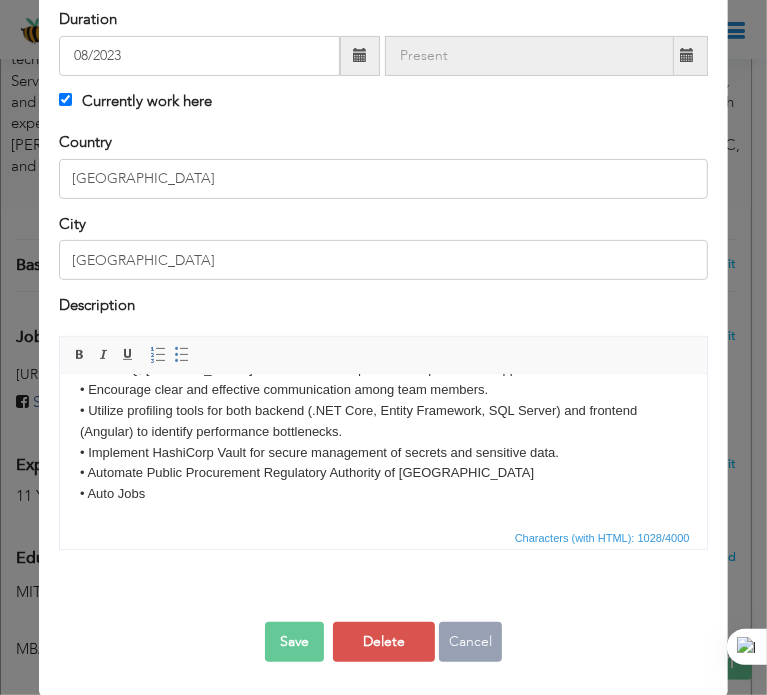 click on "Cancel" at bounding box center [470, 642] 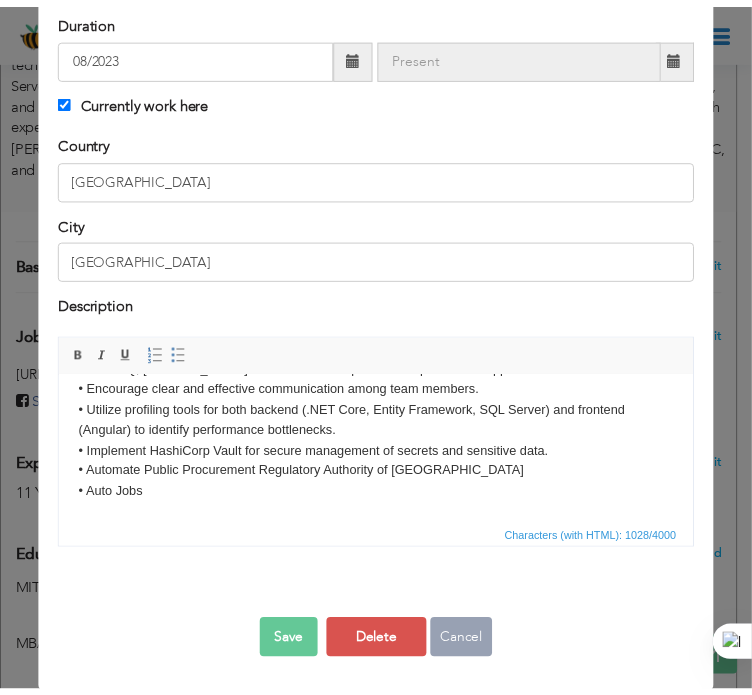 scroll, scrollTop: 0, scrollLeft: 0, axis: both 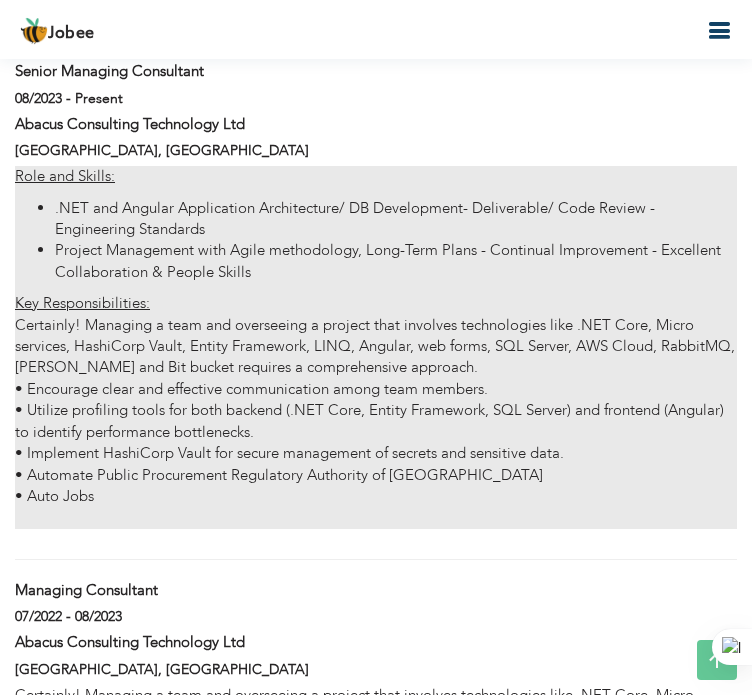 click on "Key Responsibilities:
Certainly! Managing a team and overseeing a project that involves technologies like .NET Core, Micro services, HashiCorp Vault, Entity Framework, LINQ, Angular, web forms, SQL Server, AWS Cloud, RabbitMQ, Jenkins and Bit bucket requires a comprehensive approach.
• Encourage clear and effective communication among team members.
• Utilize profiling tools for both backend (.NET Core, Entity Framework, SQL Server) and frontend (Angular) to identify performance bottlenecks.
• Implement HashiCorp Vault for secure management of secrets and sensitive data.
• Automate Public Procurement Regulatory Authority of Pakistan
• Auto Jobs" at bounding box center [376, 411] 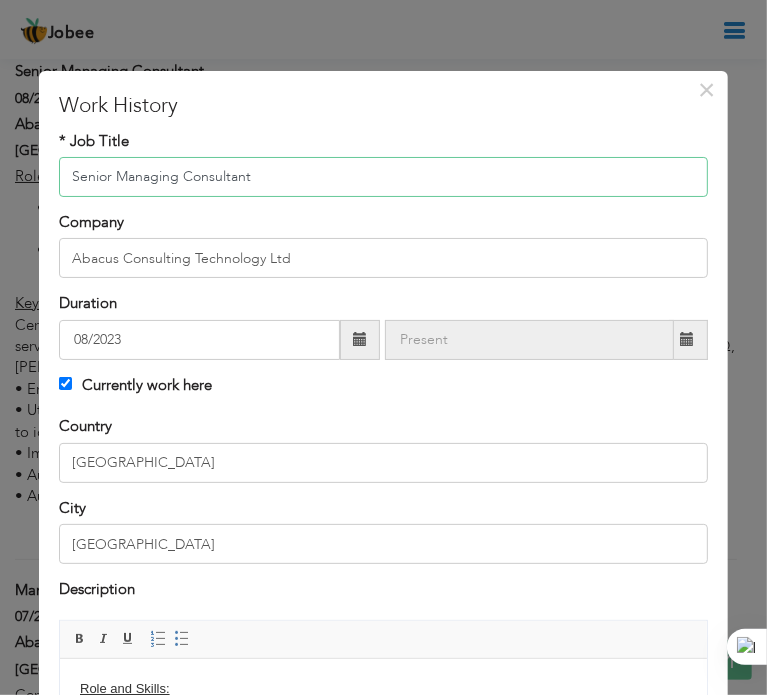 scroll, scrollTop: 284, scrollLeft: 0, axis: vertical 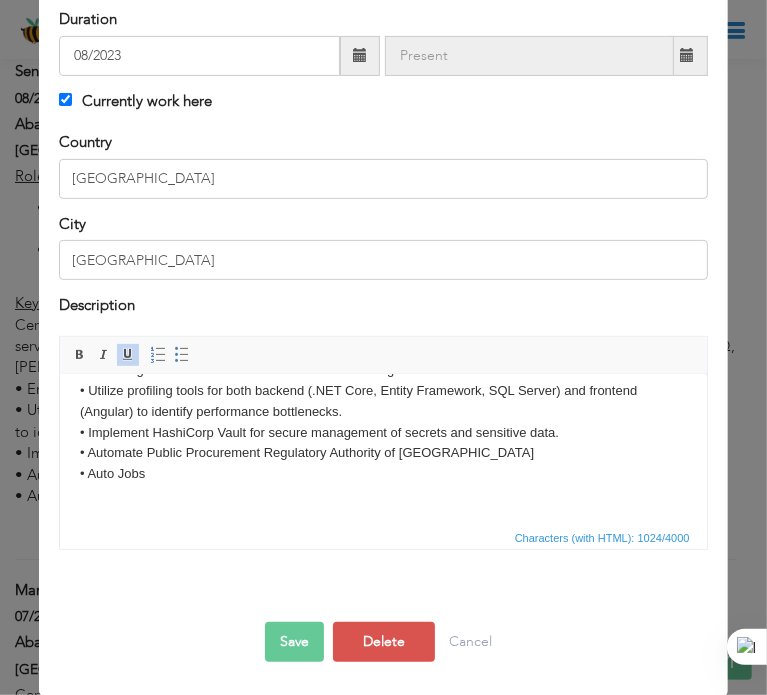 click on "Key Responsibilities: Certainly! Managing a team and overseeing a project that involves technologies like .NET Core, Micro services, HashiCorp Vault, Entity Framework, LINQ, Angular, web forms, SQL Server, AWS Cloud, RabbitMQ, Jenkins and Bit bucket requires a comprehensive approach. • Encourage clear and effective communication among team members. • Utilize profiling tools for both backend (.NET Core, Entity Framework, SQL Server) and frontend (Angular) to identify performance bottlenecks. • Implement HashiCorp Vault for secure management of secrets and sensitive data. • Automate Public Procurement Regulatory Authority of Pakistan • Auto Jobs" at bounding box center [383, 391] 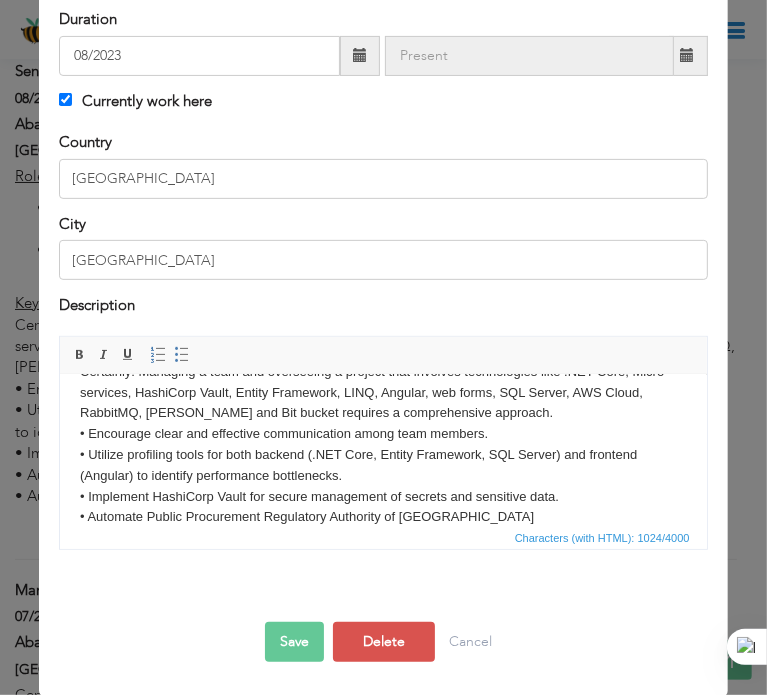 scroll, scrollTop: 183, scrollLeft: 0, axis: vertical 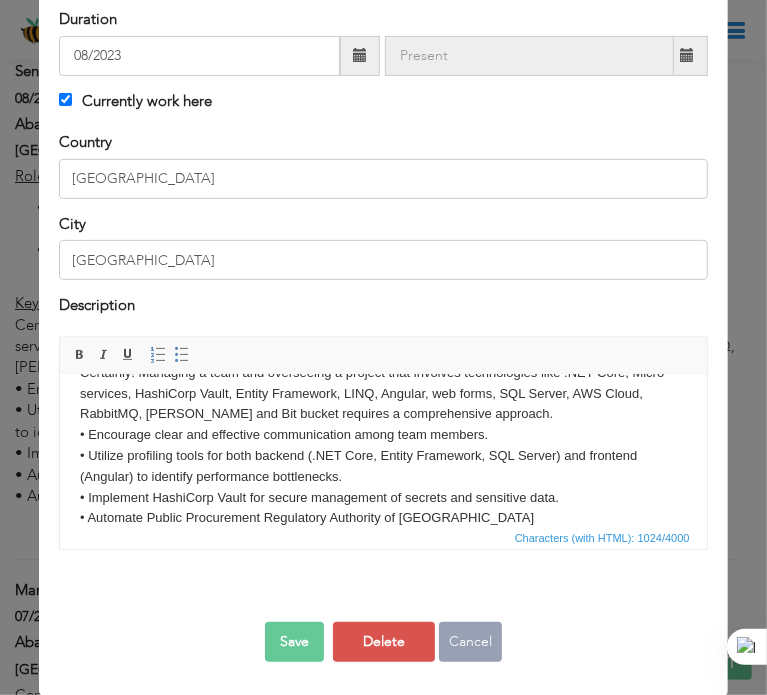 click on "Cancel" at bounding box center [470, 642] 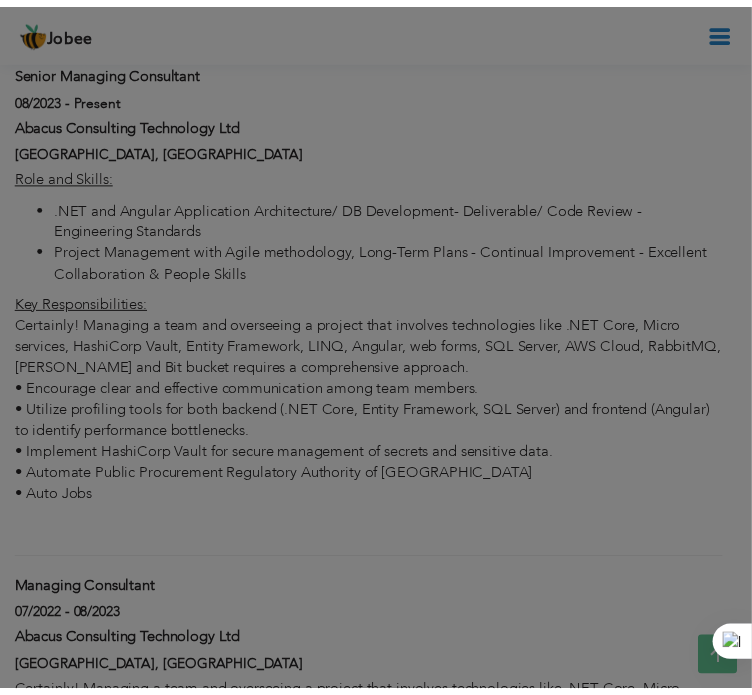 scroll, scrollTop: 0, scrollLeft: 0, axis: both 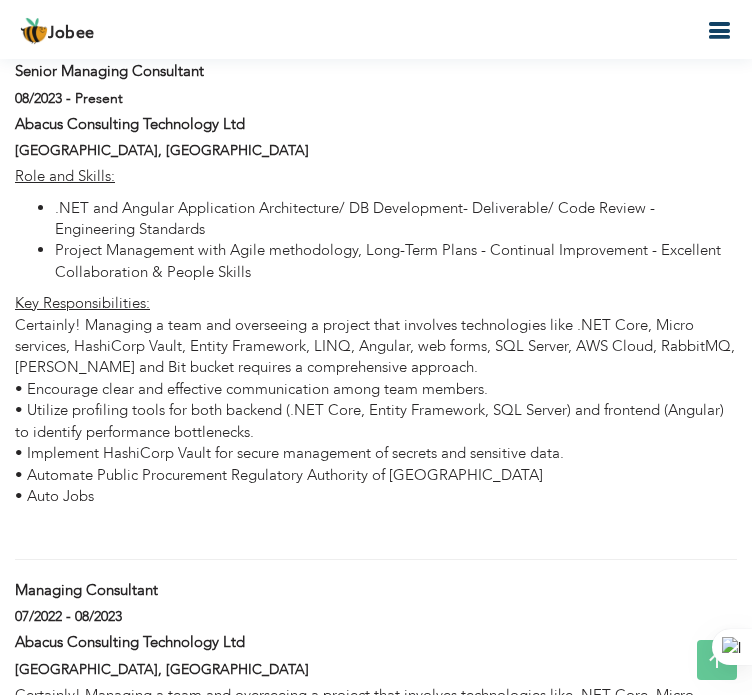 click at bounding box center (719, 31) 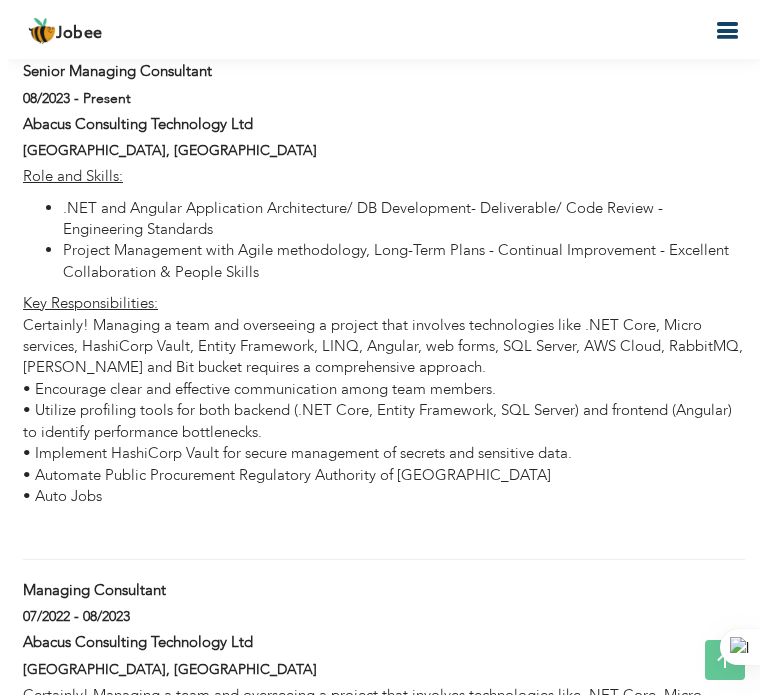 scroll, scrollTop: 1704, scrollLeft: 0, axis: vertical 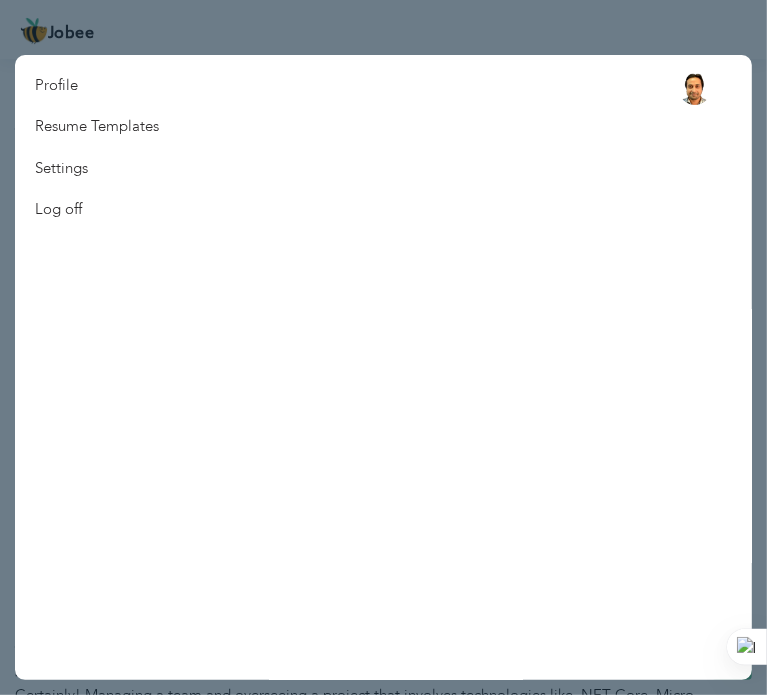 click at bounding box center [383, 347] 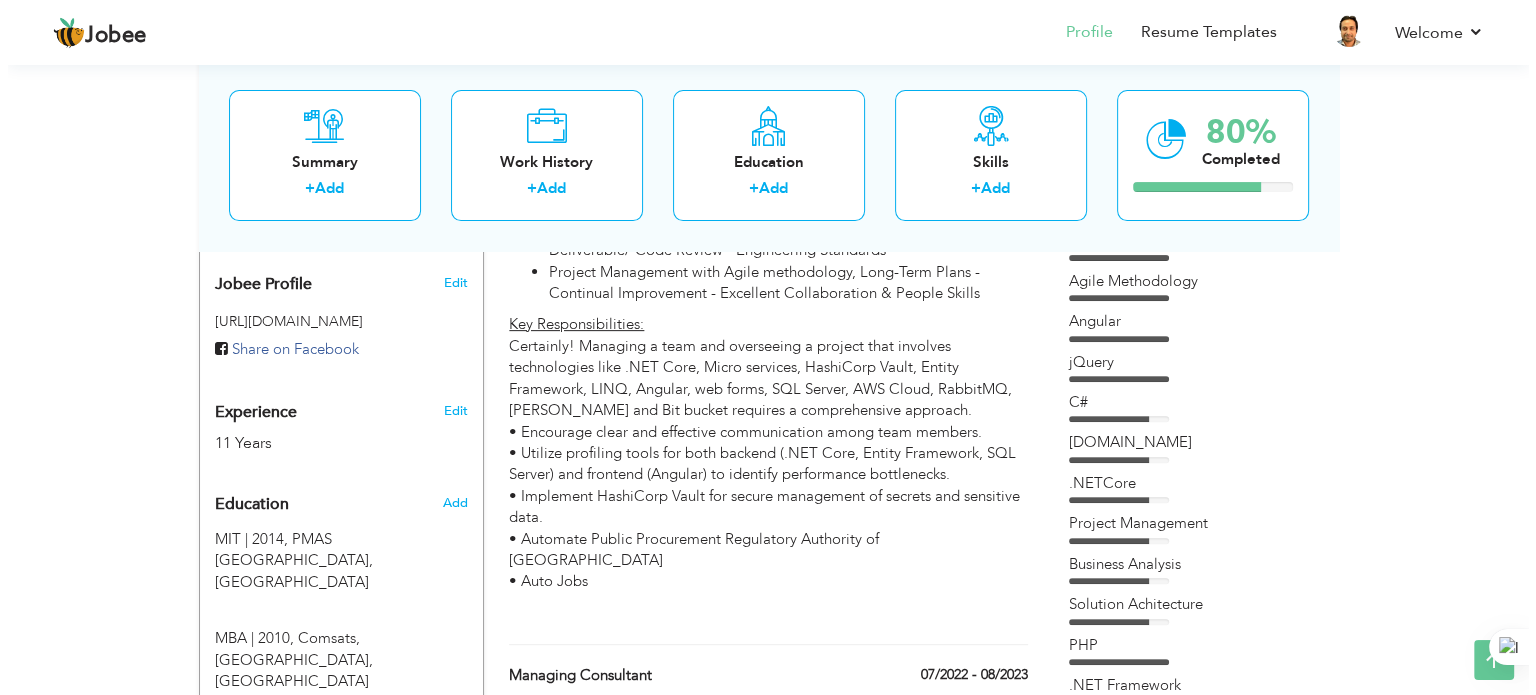 scroll, scrollTop: 759, scrollLeft: 0, axis: vertical 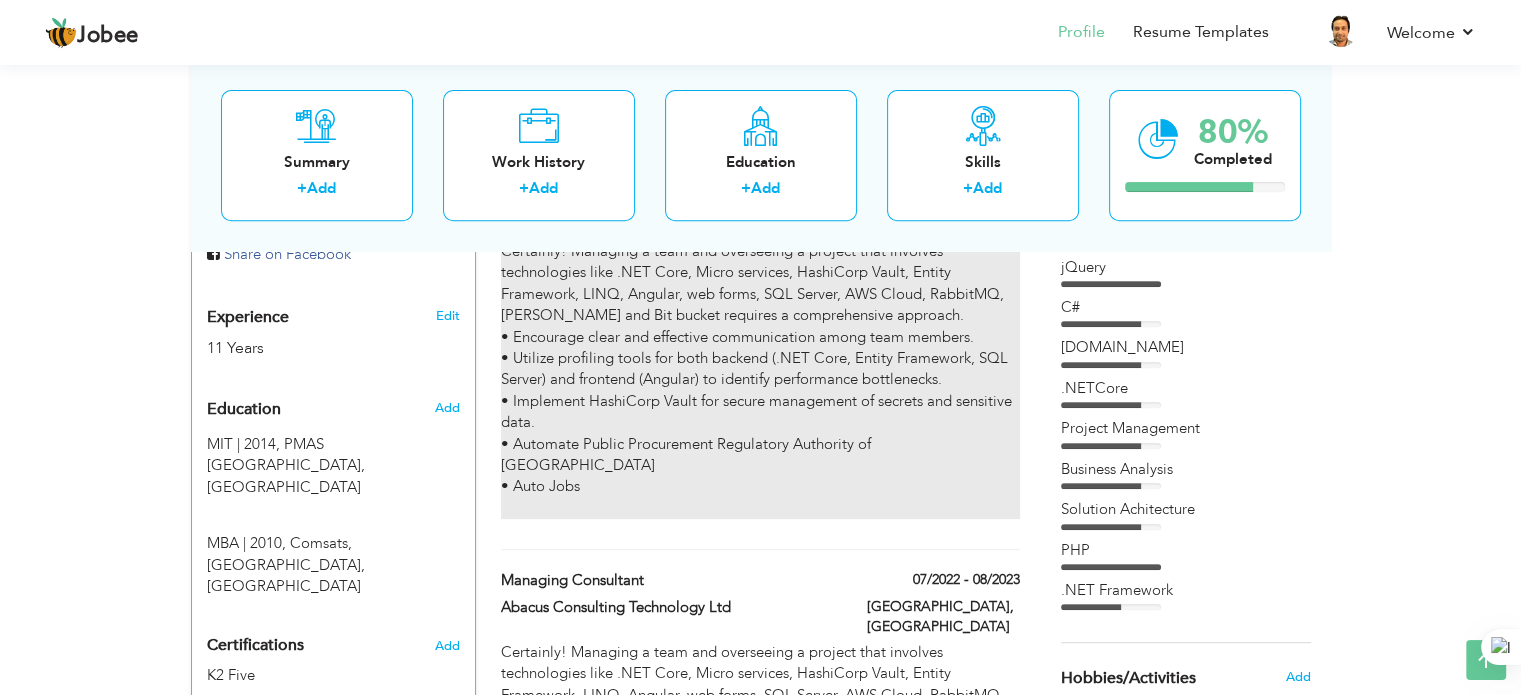 click on "Key Responsibilities:
Certainly! Managing a team and overseeing a project that involves technologies like .NET Core, Micro services, HashiCorp Vault, Entity Framework, LINQ, Angular, web forms, SQL Server, AWS Cloud, RabbitMQ, Jenkins and Bit bucket requires a comprehensive approach.
• Encourage clear and effective communication among team members.
• Utilize profiling tools for both backend (.NET Core, Entity Framework, SQL Server) and frontend (Angular) to identify performance bottlenecks.
• Implement HashiCorp Vault for secure management of secrets and sensitive data.
• Automate Public Procurement Regulatory Authority of Pakistan
• Auto Jobs" at bounding box center [760, 369] 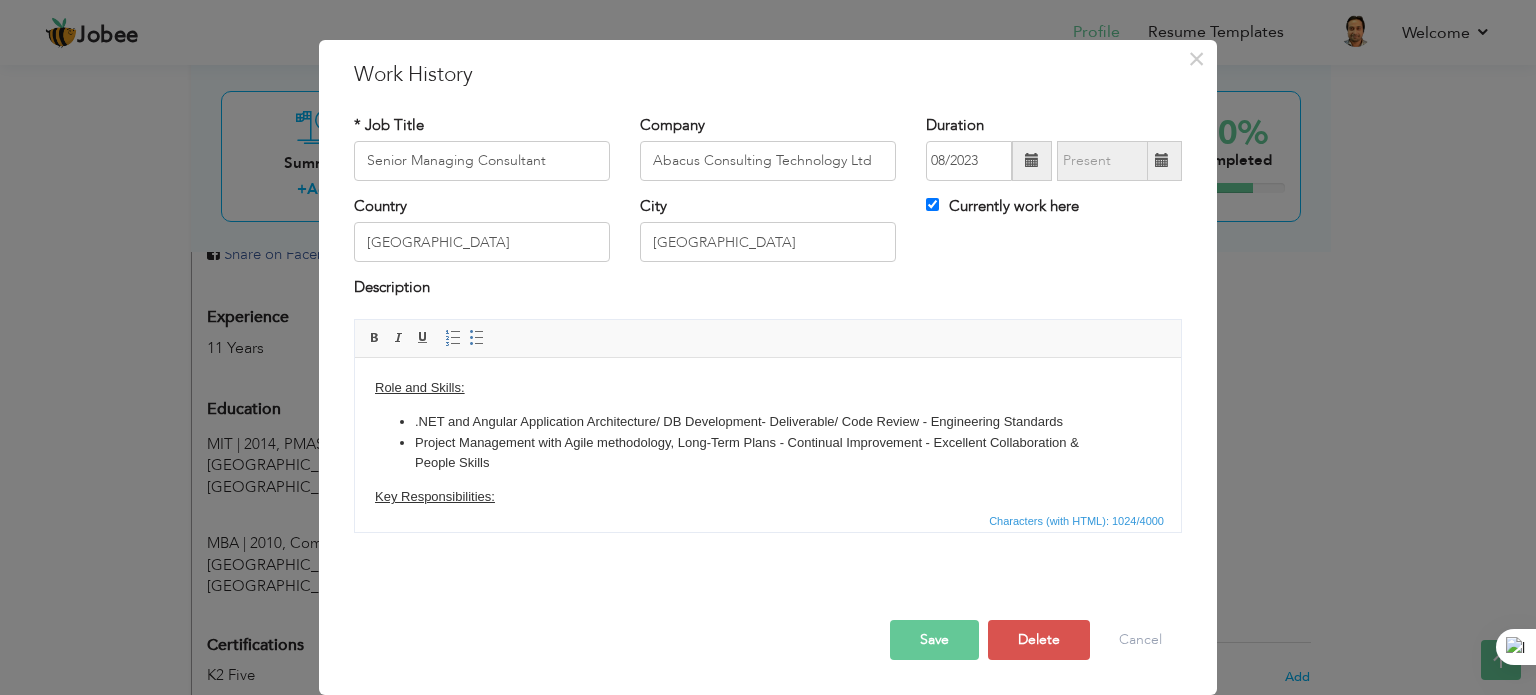 scroll, scrollTop: 0, scrollLeft: 0, axis: both 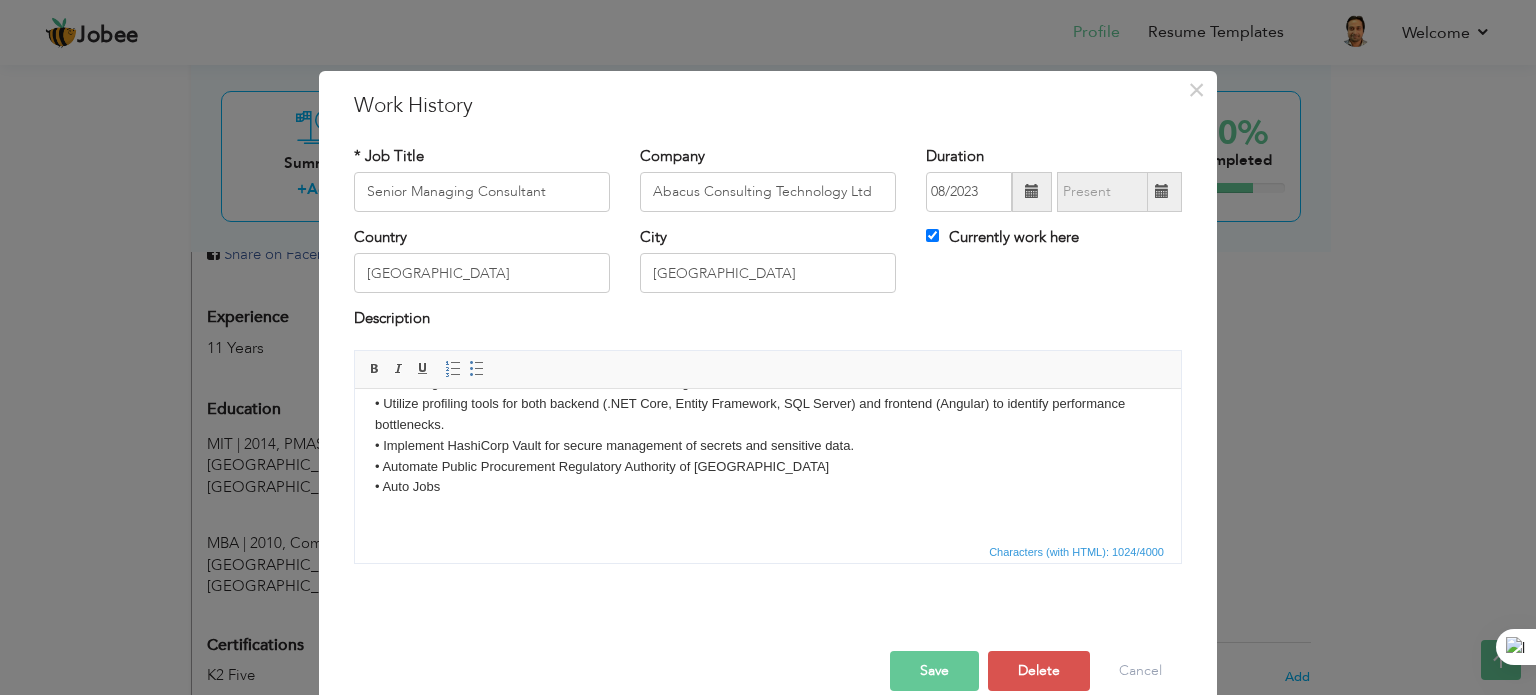 click on "Key Responsibilities: Certainly! Managing a team and overseeing a project that involves technologies like .NET Core, Micro services, HashiCorp Vault, Entity Framework, LINQ, Angular, web forms, SQL Server, AWS Cloud, RabbitMQ, Jenkins and Bit bucket requires a comprehensive approach. • Encourage clear and effective communication among team members. • Utilize profiling tools for both backend (.NET Core, Entity Framework, SQL Server) and frontend (Angular) to identify performance bottlenecks. • Implement HashiCorp Vault for secure management of secrets and sensitive data. • Automate Public Procurement Regulatory Authority of Pakistan • Auto Jobs" at bounding box center [768, 403] 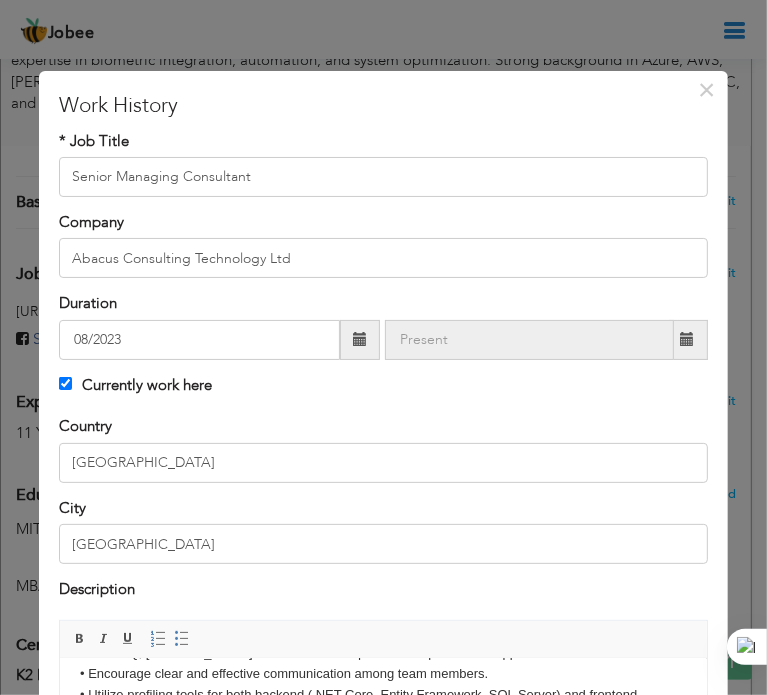 scroll, scrollTop: 284, scrollLeft: 0, axis: vertical 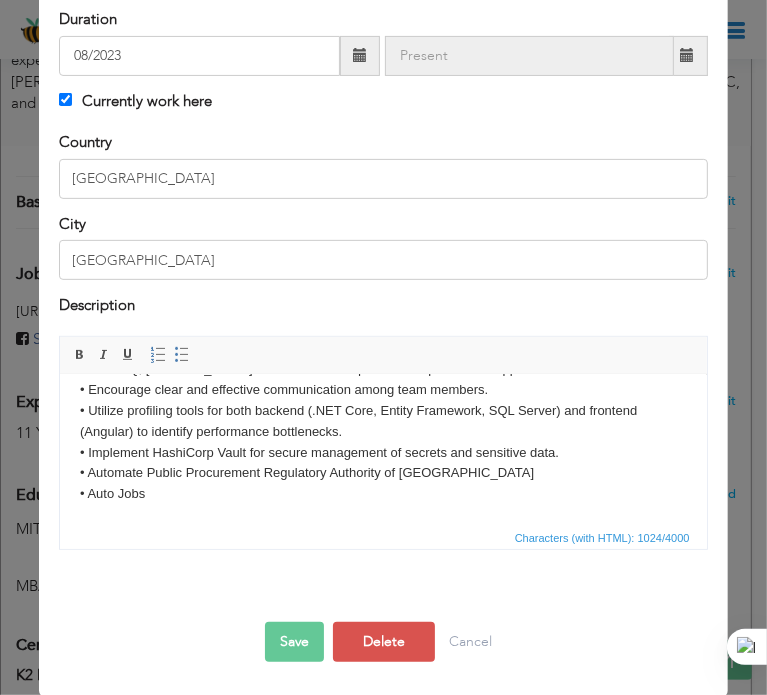 click on "Key Responsibilities: Certainly! Managing a team and overseeing a project that involves technologies like .NET Core, Micro services, HashiCorp Vault, Entity Framework, LINQ, Angular, web forms, SQL Server, AWS Cloud, RabbitMQ, Jenkins and Bit bucket requires a comprehensive approach. • Encourage clear and effective communication among team members. • Utilize profiling tools for both backend (.NET Core, Entity Framework, SQL Server) and frontend (Angular) to identify performance bottlenecks. • Implement HashiCorp Vault for secure management of secrets and sensitive data. • Automate Public Procurement Regulatory Authority of Pakistan • Auto Jobs" at bounding box center [383, 411] 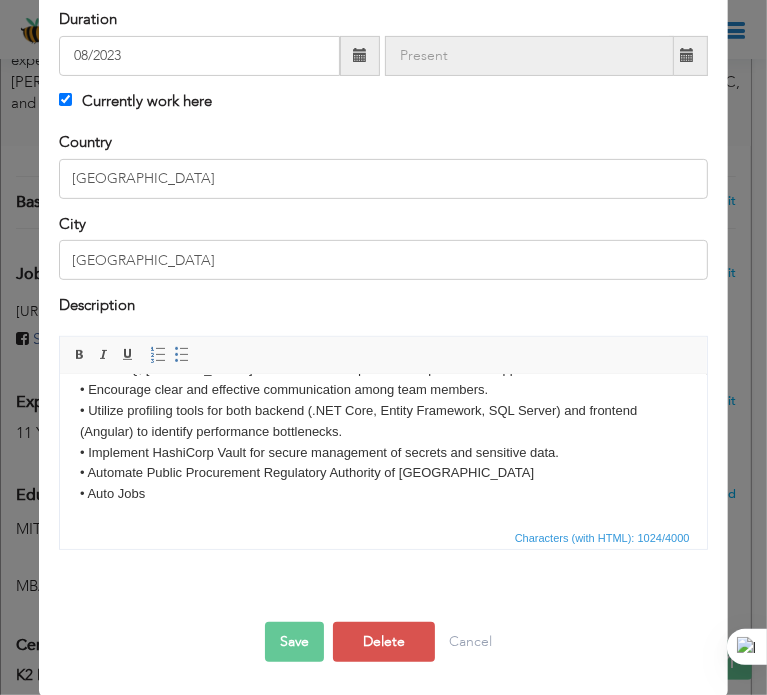 type 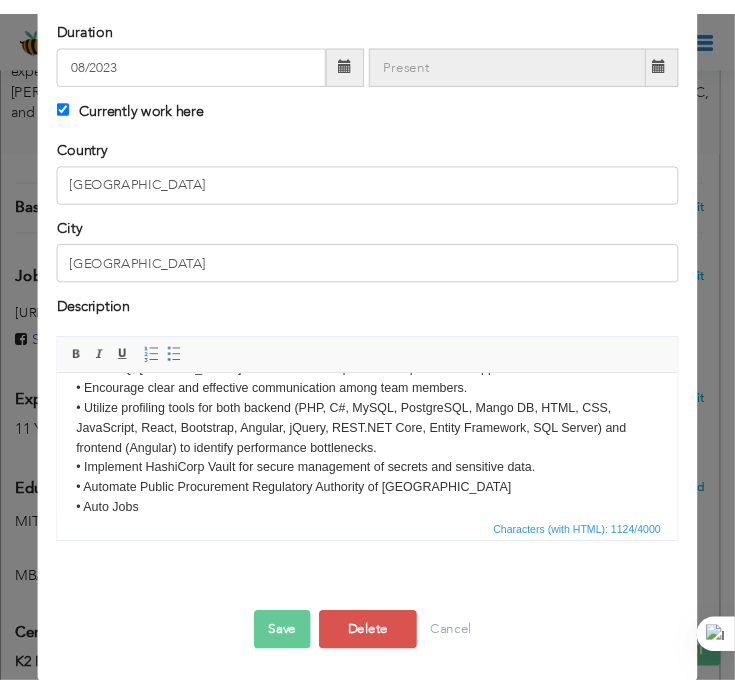 scroll, scrollTop: 776, scrollLeft: 0, axis: vertical 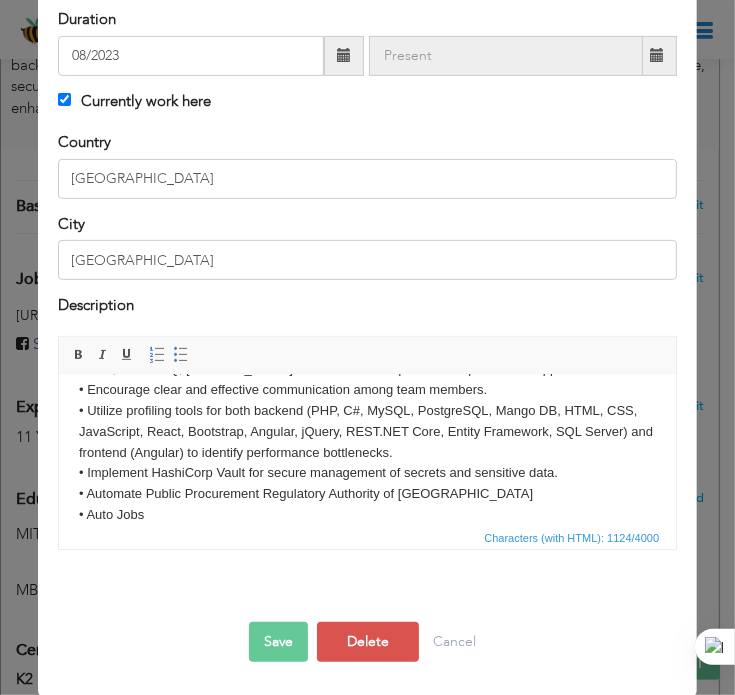 click on "Key Responsibilities: Certainly! Managing a team and overseeing a project that involves technologies like .NET Core, Micro services, HashiCorp Vault, Entity Framework, LINQ, Angular, web forms, SQL Server, AWS Cloud, RabbitMQ, Jenkins and Bit bucket requires a comprehensive approach. • Encourage clear and effective communication among team members. • Utilize profiling tools for both backend (PHP, C#, MySQL, PostgreSQL, Mango DB, HTML, CSS, JavaScript, React, Bootstrap, Angular, jQuery, REST .NET Core, Entity Framework, SQL Server) and frontend (Angular) to identify performance bottlenecks. • Implement HashiCorp Vault for secure management of secrets and sensitive data. • Automate Public Procurement Regulatory Authority of Pakistan • Auto Jobs" at bounding box center [367, 422] 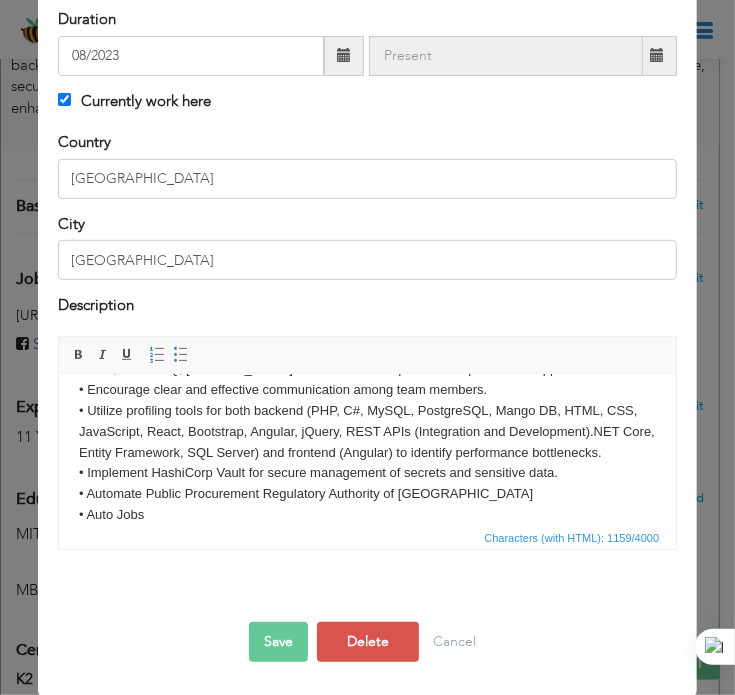 click on "Key Responsibilities: Certainly! Managing a team and overseeing a project that involves technologies like .NET Core, Micro services, HashiCorp Vault, Entity Framework, LINQ, Angular, web forms, SQL Server, AWS Cloud, RabbitMQ, Jenkins and Bit bucket requires a comprehensive approach. • Encourage clear and effective communication among team members. • Utilize profiling tools for both backend (PHP, C#, MySQL, PostgreSQL, Mango DB, HTML, CSS, JavaScript, React, Bootstrap, Angular, jQuery, REST APIs (Integration and Development) .NET Core, Entity Framework, SQL Server) and frontend (Angular) to identify performance bottlenecks. • Implement HashiCorp Vault for secure management of secrets and sensitive data. • Automate Public Procurement Regulatory Authority of Pakistan • Auto Jobs" at bounding box center [367, 422] 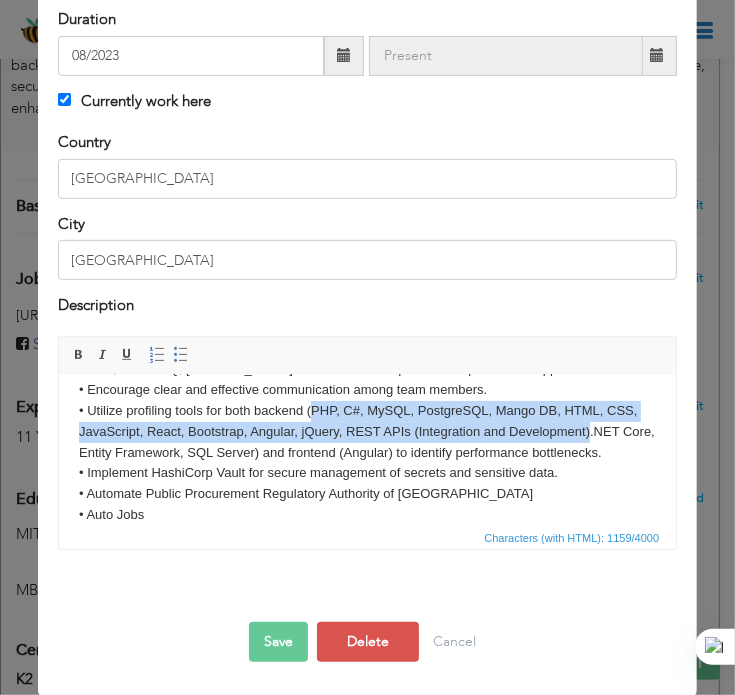 drag, startPoint x: 158, startPoint y: 457, endPoint x: 308, endPoint y: 418, distance: 154.98709 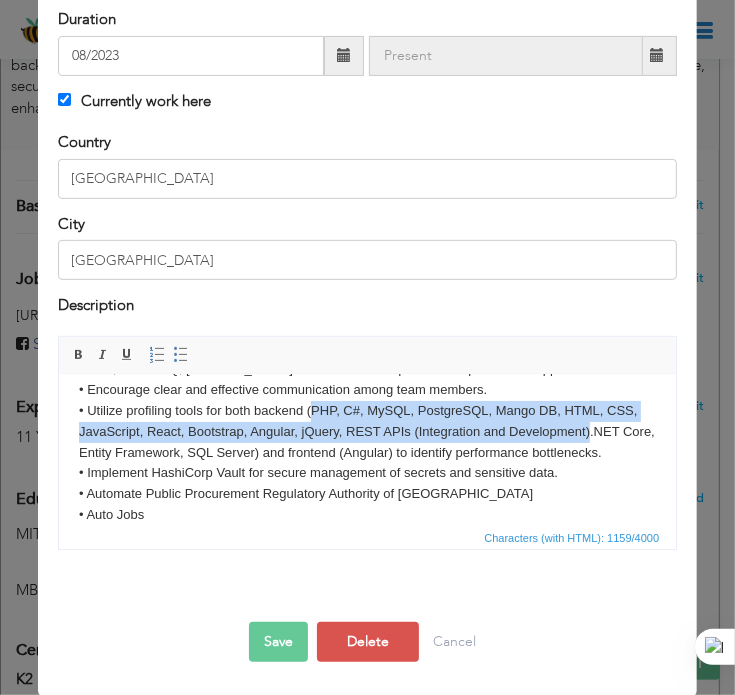 click on "Key Responsibilities: Certainly! Managing a team and overseeing a project that involves technologies like .NET Core, Micro services, HashiCorp Vault, Entity Framework, LINQ, Angular, web forms, SQL Server, AWS Cloud, RabbitMQ, Jenkins and Bit bucket requires a comprehensive approach. • Encourage clear and effective communication among team members. • Utilize profiling tools for both backend (PHP, C#, MySQL, PostgreSQL, Mango DB, HTML, CSS, JavaScript, React, Bootstrap, Angular, jQuery, REST APIs (Integration and Development) .NET Core, Entity Framework, SQL Server) and frontend (Angular) to identify performance bottlenecks. • Implement HashiCorp Vault for secure management of secrets and sensitive data. • Automate Public Procurement Regulatory Authority of Pakistan • Auto Jobs" at bounding box center [367, 422] 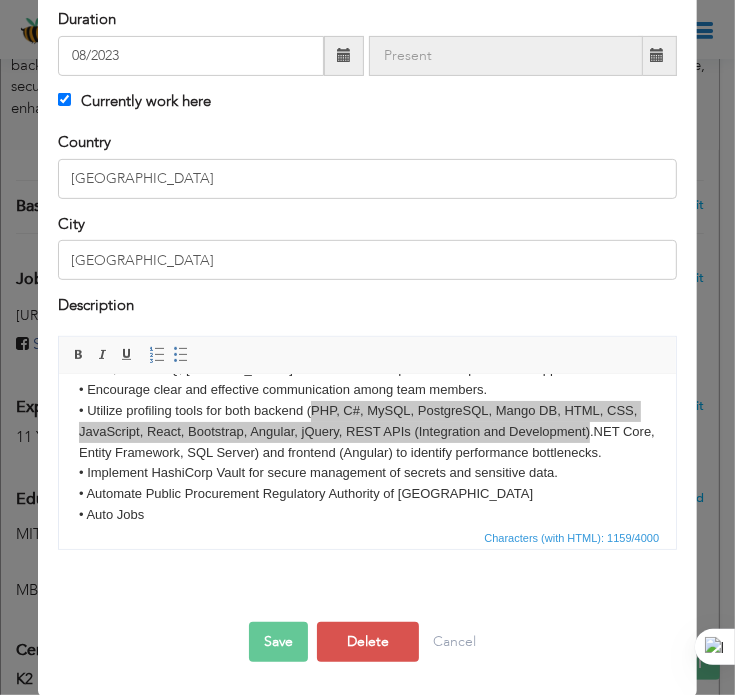click on "Save" at bounding box center [278, 642] 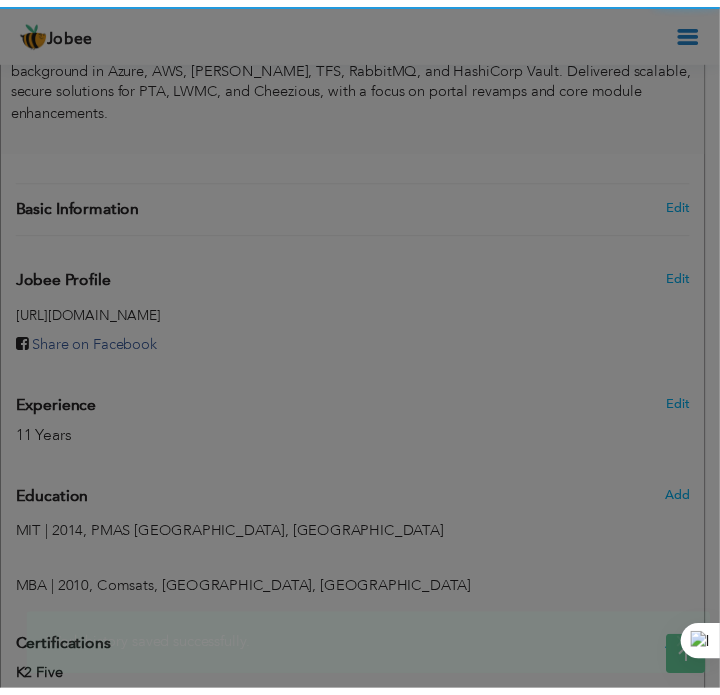 scroll, scrollTop: 0, scrollLeft: 0, axis: both 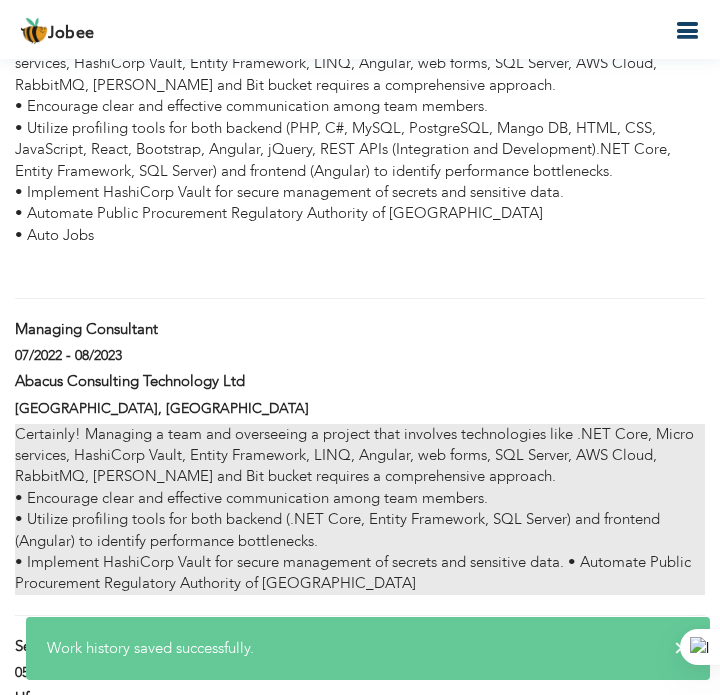 click on "Certainly! Managing a team and overseeing a project that involves technologies like .NET Core, Micro services, HashiCorp Vault, Entity Framework, LINQ, Angular, web forms, SQL Server, AWS Cloud, RabbitMQ, Jenkins and Bit bucket requires a comprehensive approach.
• Encourage clear and effective communication among team members.
• Utilize profiling tools for both backend (.NET Core, Entity Framework, SQL Server) and frontend (Angular) to identify performance bottlenecks.
• Implement HashiCorp Vault for secure management of secrets and sensitive data. • Automate Public Procurement Regulatory Authority of Pakistan" at bounding box center [360, 509] 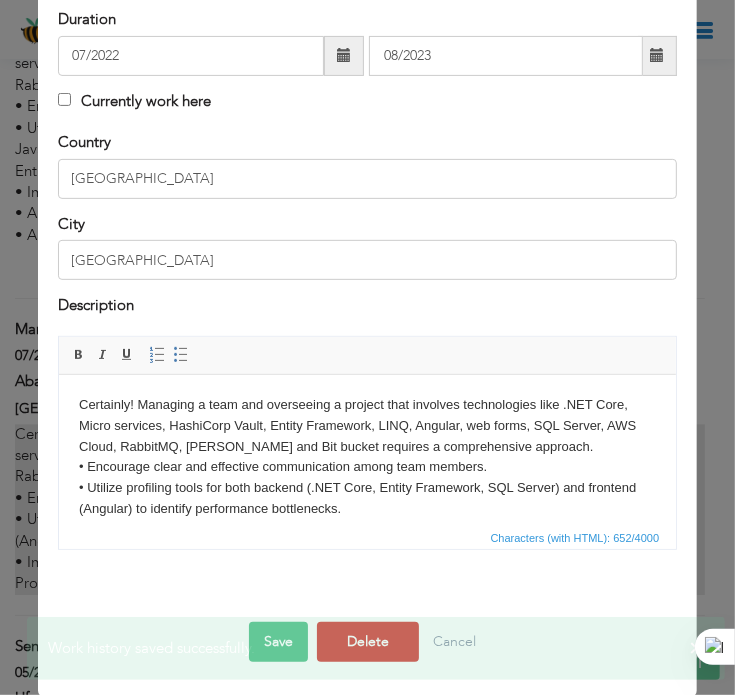 scroll, scrollTop: 0, scrollLeft: 0, axis: both 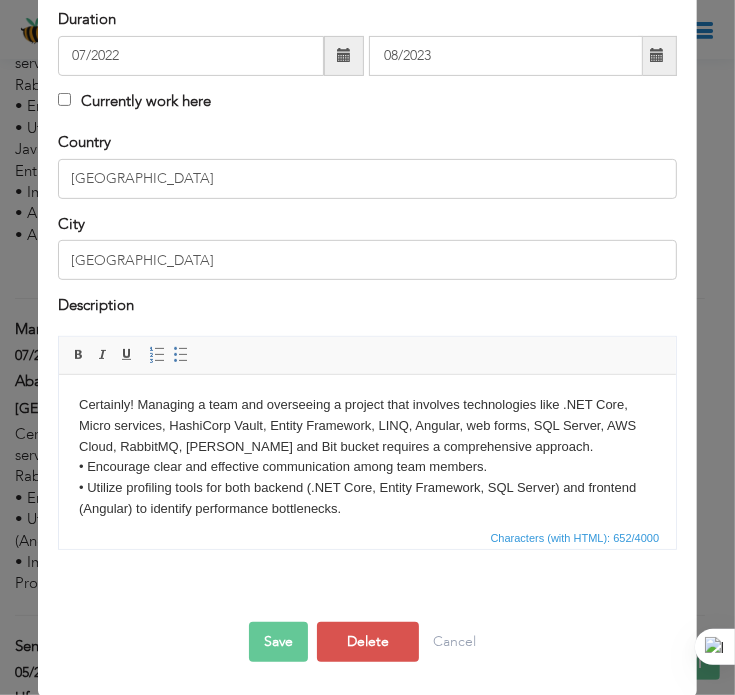click on "Certainly! Managing a team and overseeing a project that involves technologies like .NET Core, Micro services, HashiCorp Vault, Entity Framework, LINQ, Angular, web forms, SQL Server, AWS Cloud, RabbitMQ, Jenkins and Bit bucket requires a comprehensive approach. • Encourage clear and effective communication among team members. • Utilize profiling tools for both backend (.NET Core, Entity Framework, SQL Server) and frontend (Angular) to identify performance bottlenecks. • Implement HashiCorp Vault for secure management of secrets and sensitive data. • Automate Public Procurement Regulatory Authority of Pakistan" at bounding box center (367, 478) 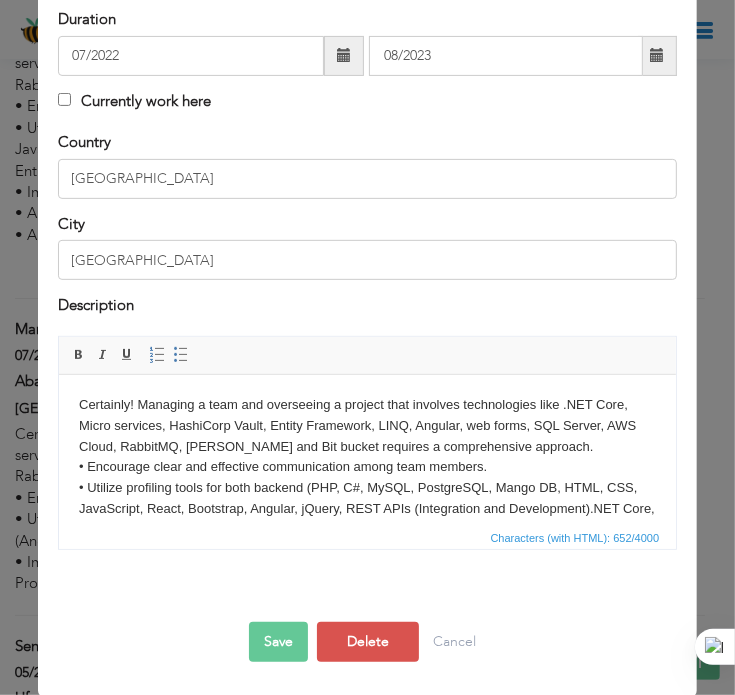 scroll, scrollTop: 12, scrollLeft: 0, axis: vertical 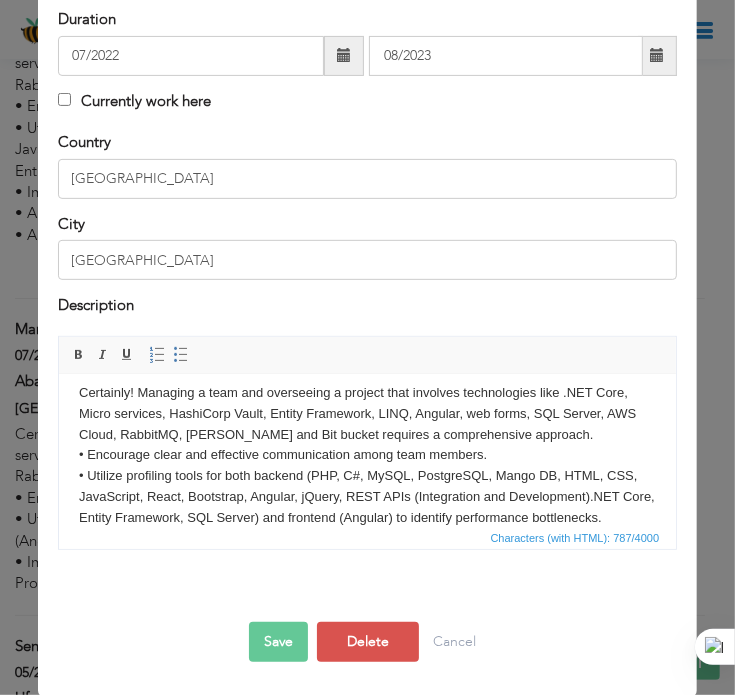click on "Save" at bounding box center (278, 642) 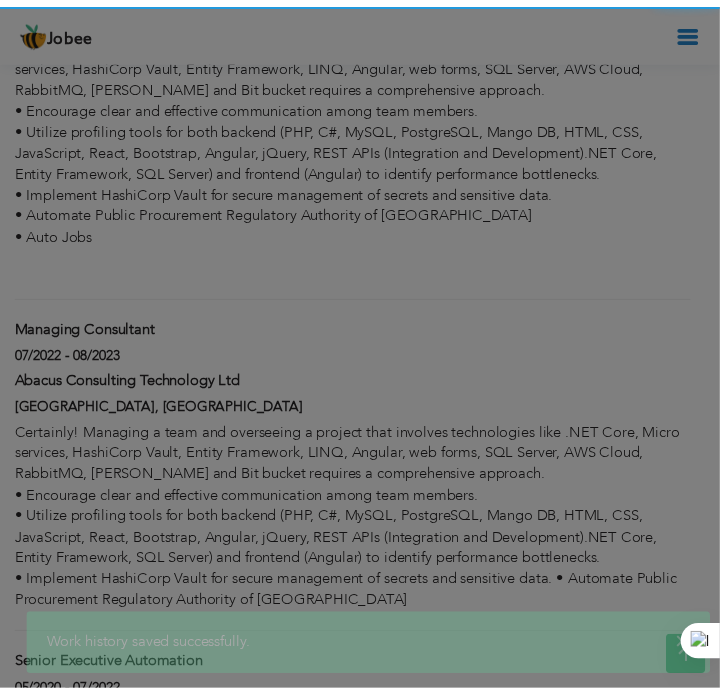 scroll, scrollTop: 0, scrollLeft: 0, axis: both 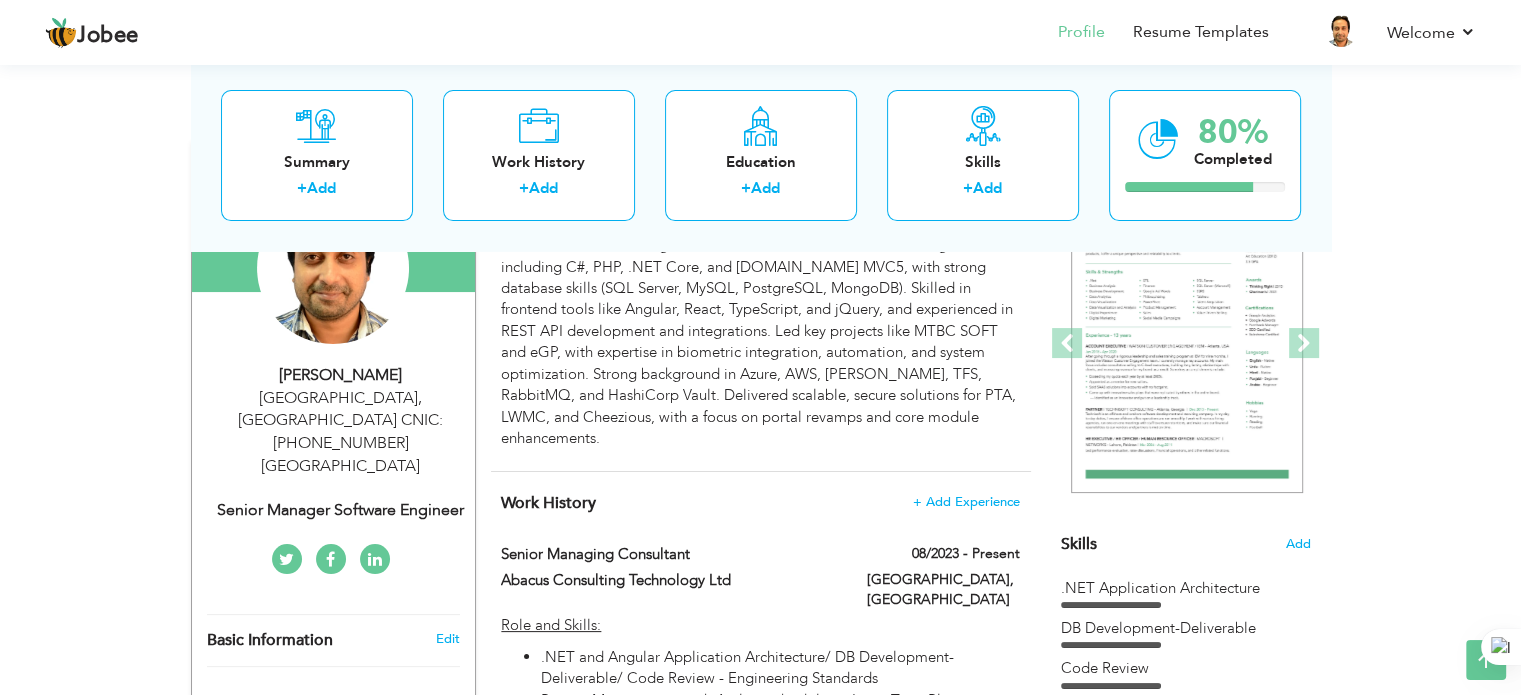 click on "Islamabad ,  Islamabad          CNIC: 37407-0341736-9 Pakistan" at bounding box center (341, 432) 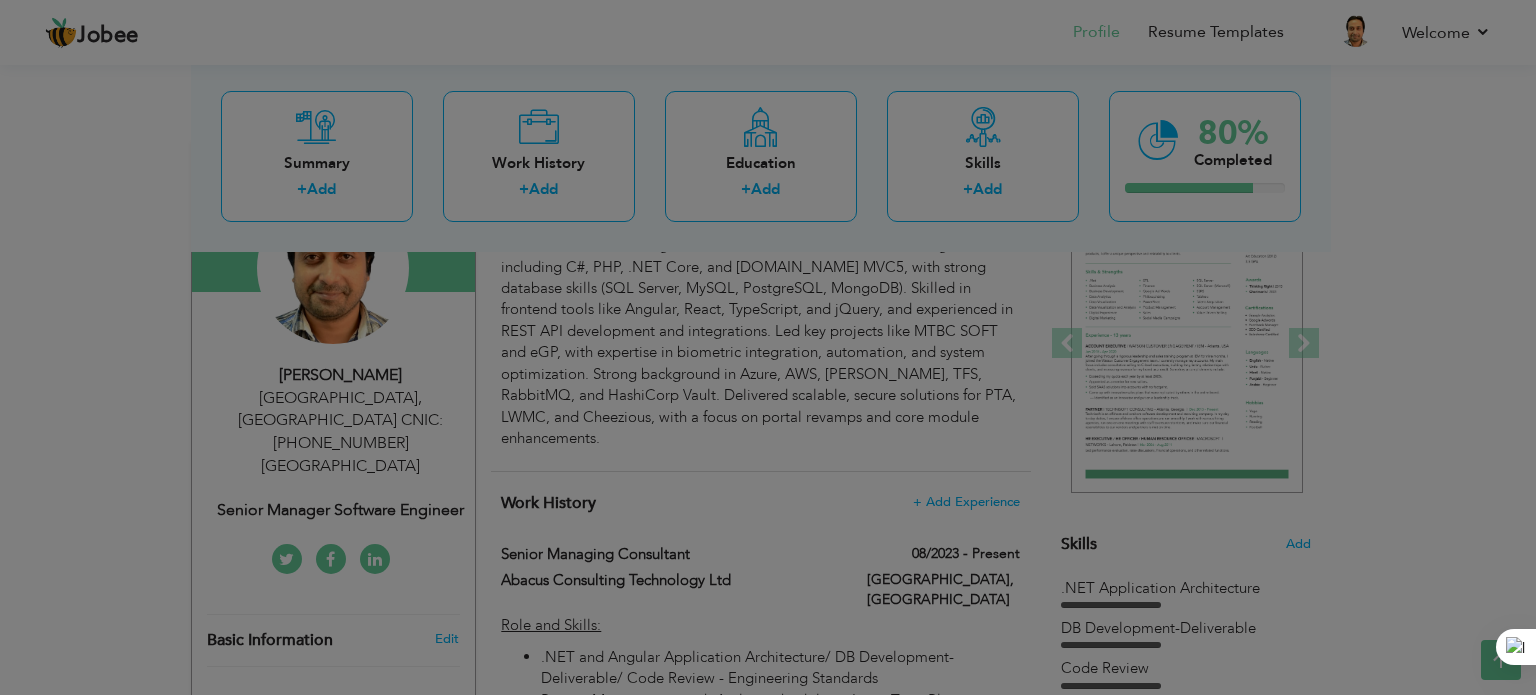 click on "Jobee
Profile
Resume Templates
Resume Templates
Cover Letters
About
My Resume
Welcome
Settings
Log off
Welcome" at bounding box center (768, 1223) 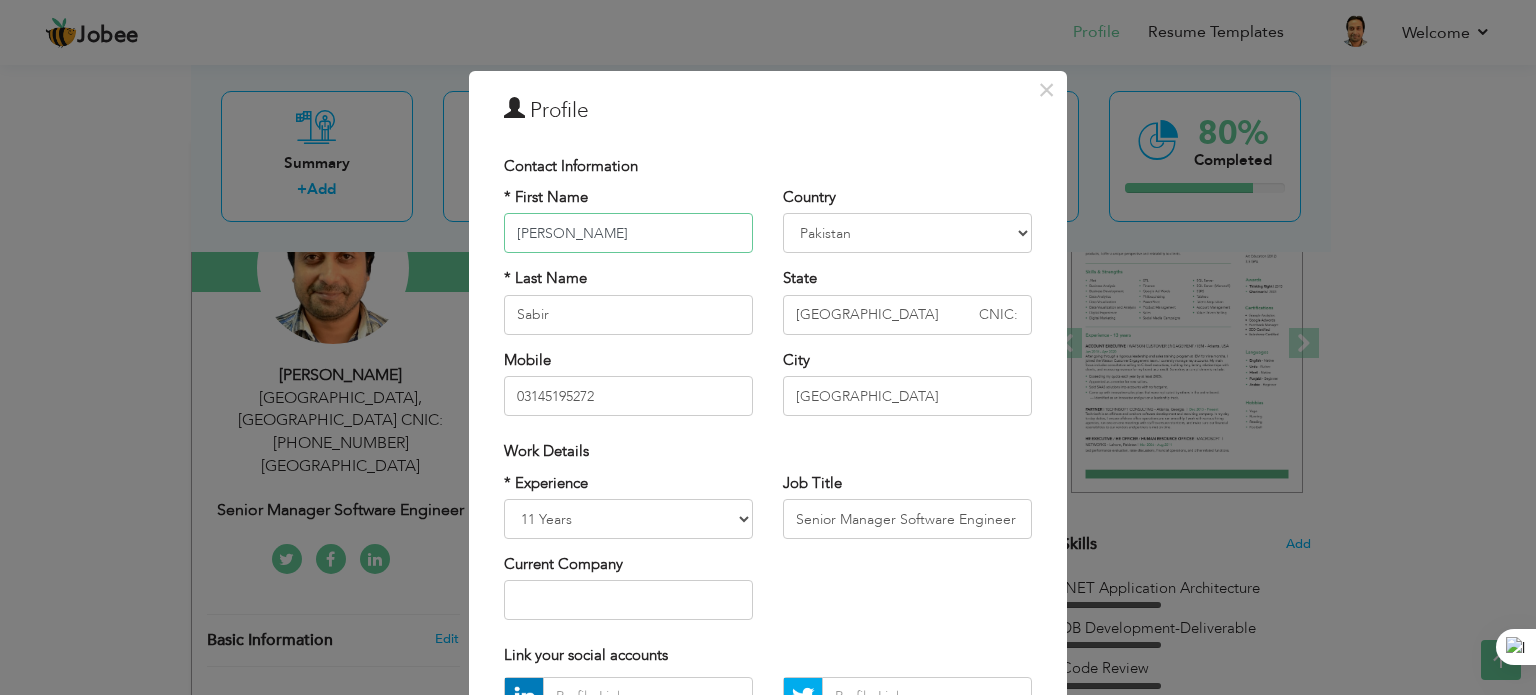 scroll, scrollTop: 26, scrollLeft: 0, axis: vertical 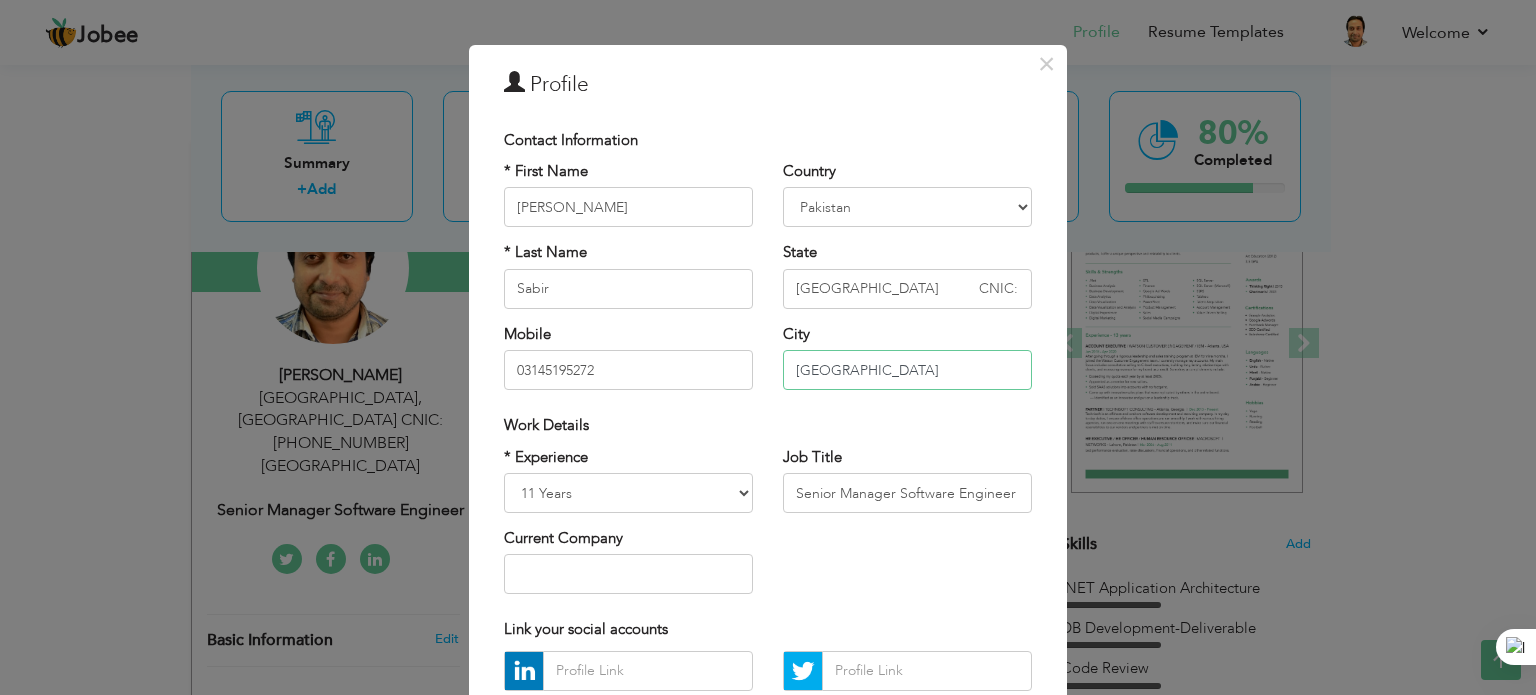 drag, startPoint x: 856, startPoint y: 367, endPoint x: 737, endPoint y: 379, distance: 119.60351 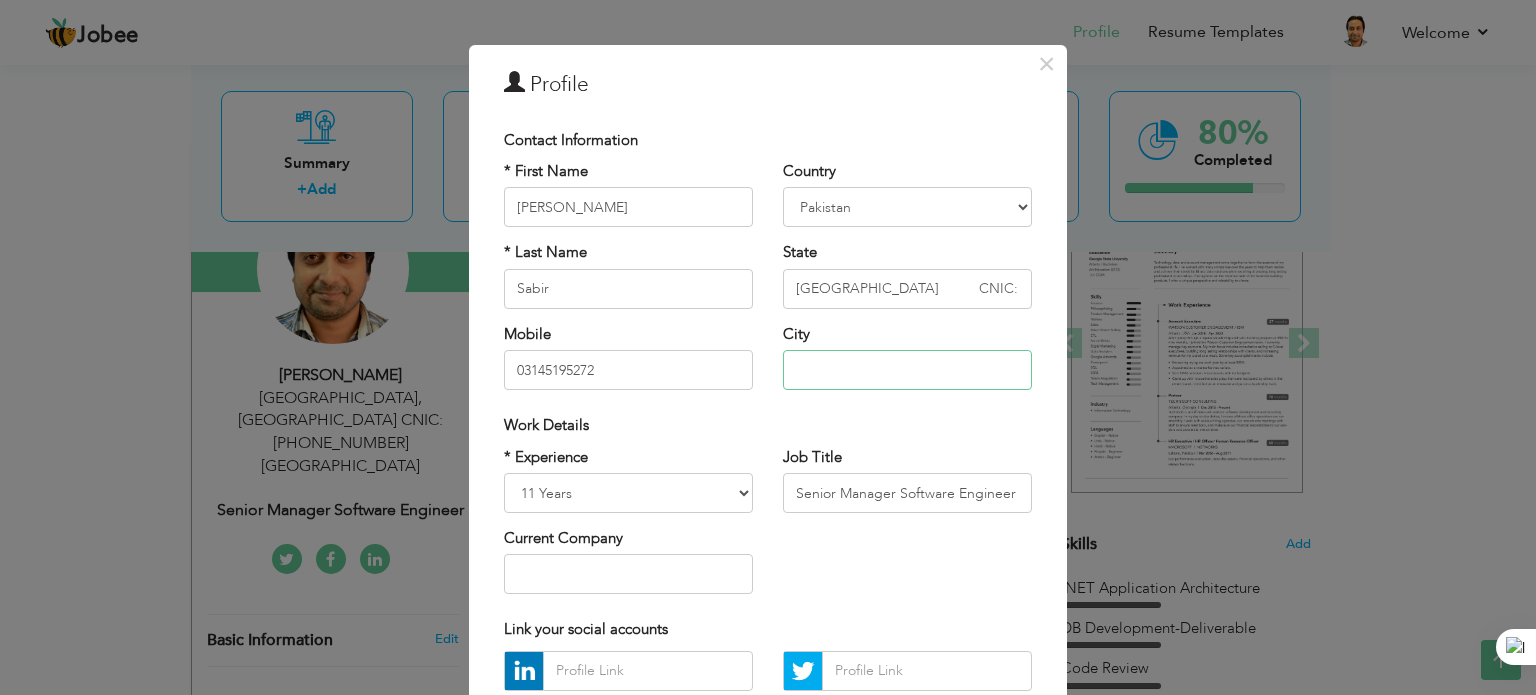 type 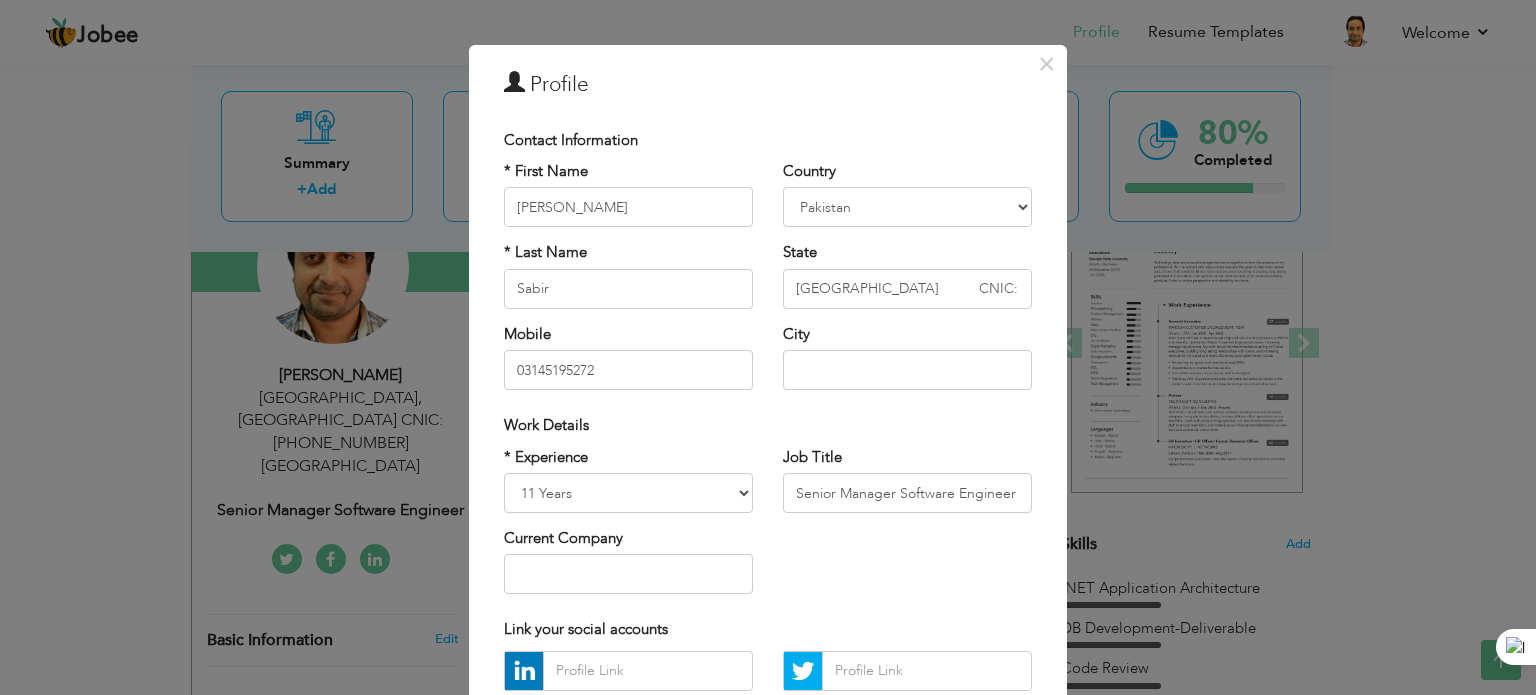 drag, startPoint x: 932, startPoint y: 403, endPoint x: 892, endPoint y: 287, distance: 122.702896 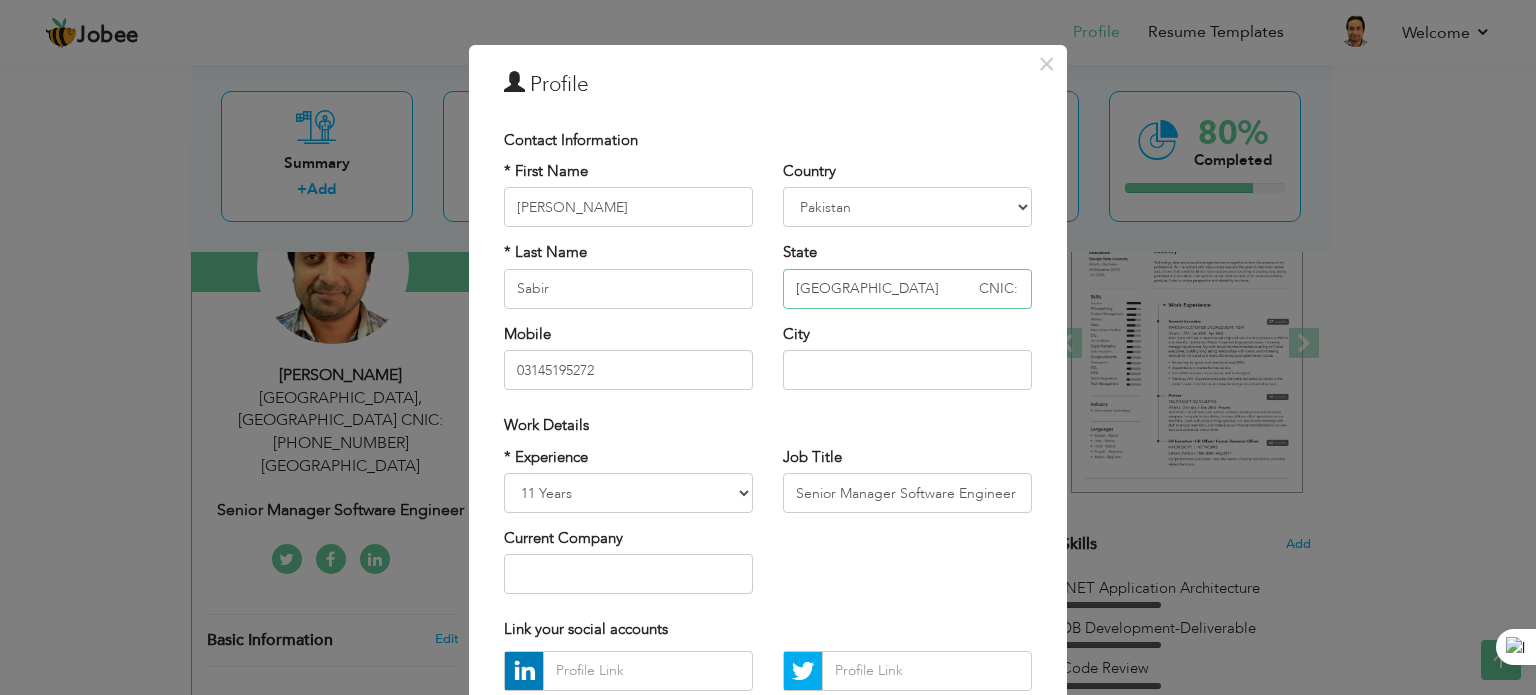 scroll, scrollTop: 0, scrollLeft: 21, axis: horizontal 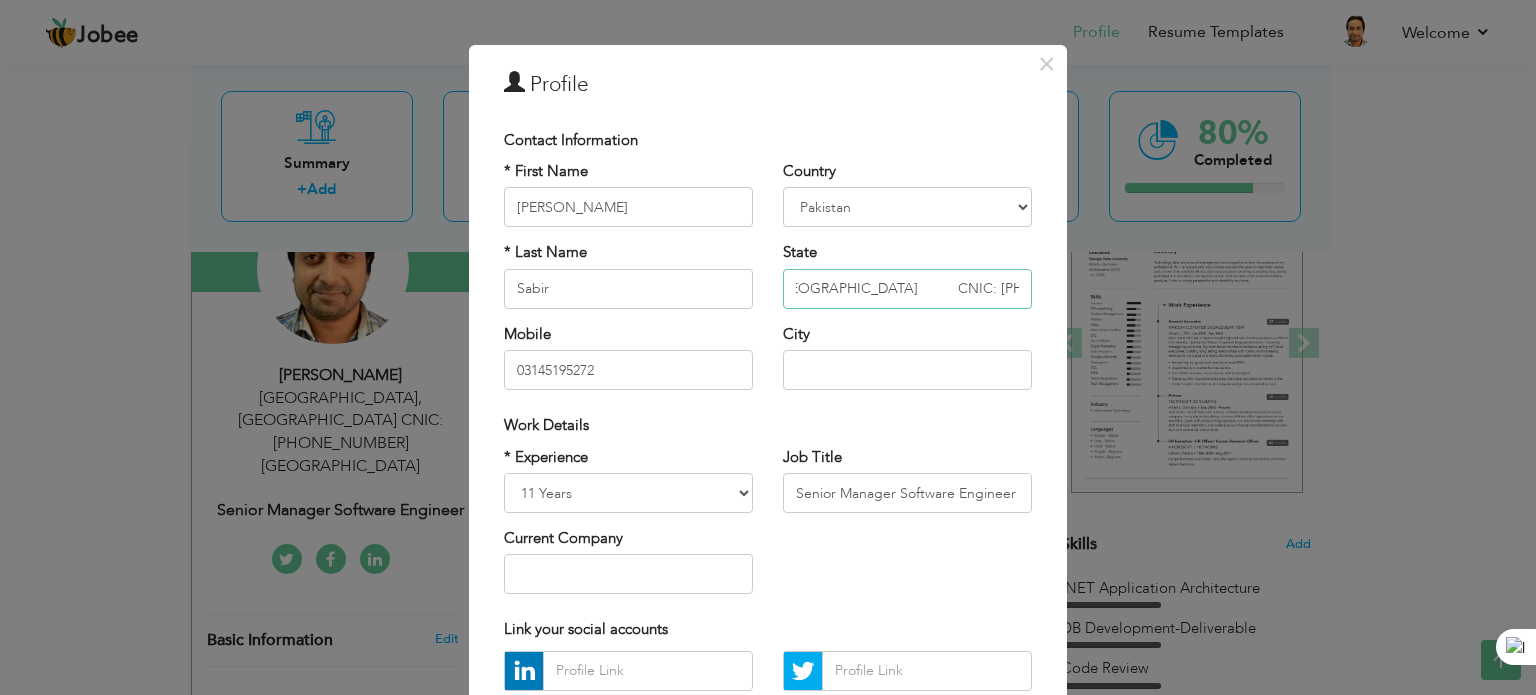 drag, startPoint x: 892, startPoint y: 287, endPoint x: 1048, endPoint y: 283, distance: 156.05127 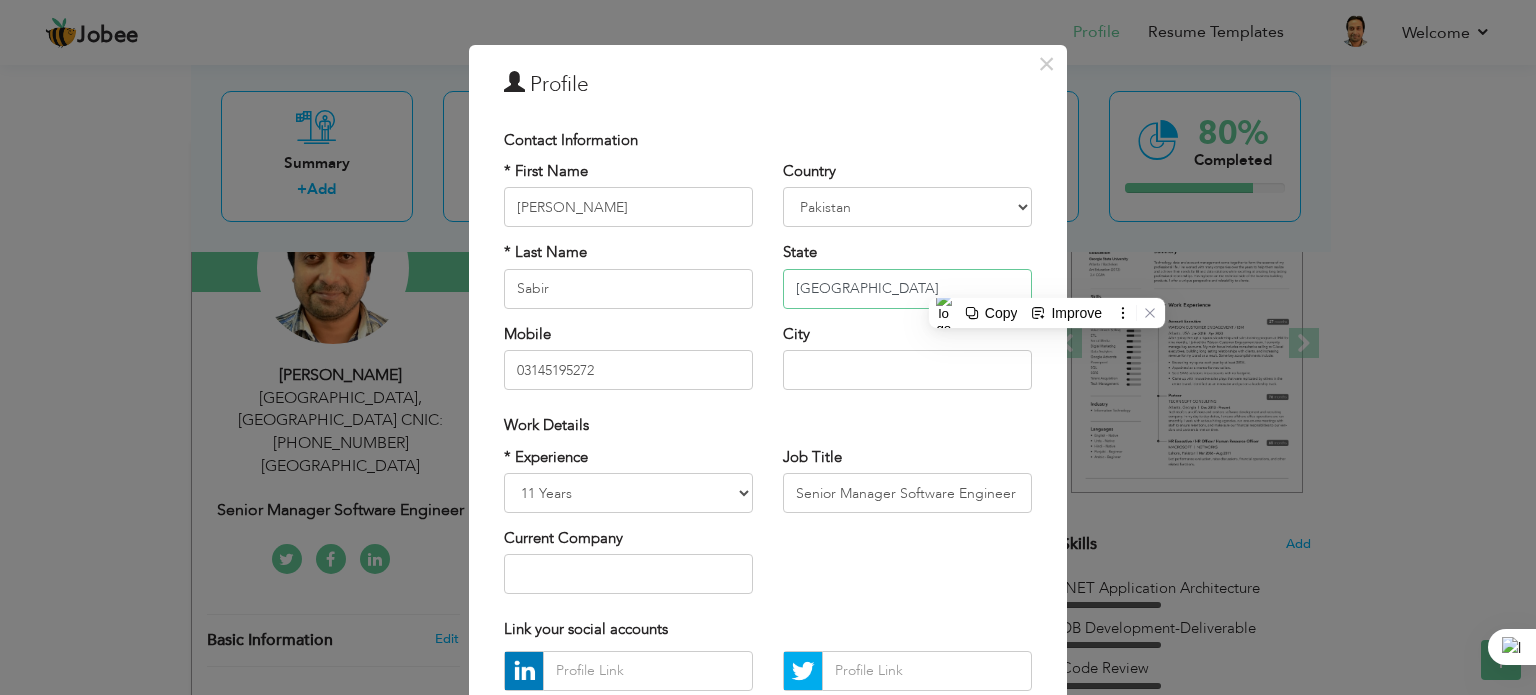 scroll, scrollTop: 0, scrollLeft: 0, axis: both 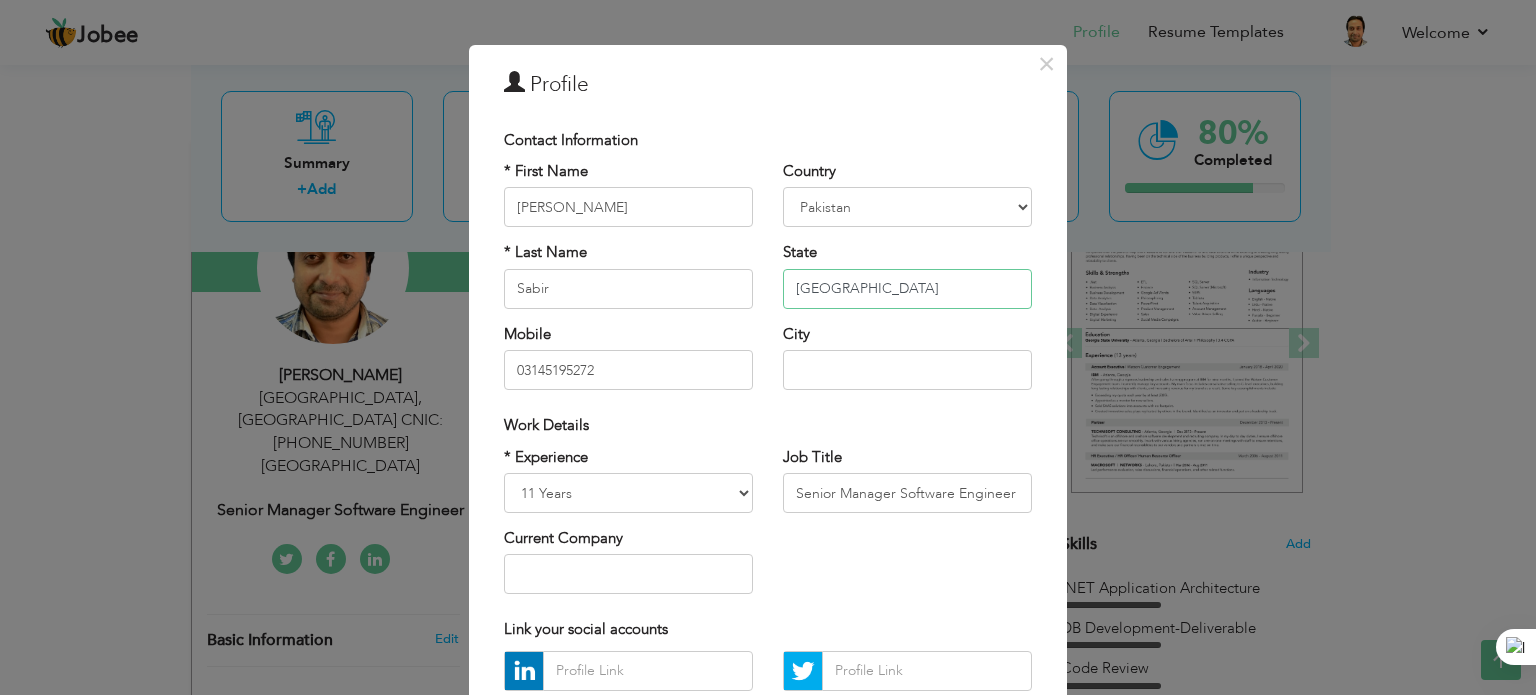 type on "[GEOGRAPHIC_DATA]" 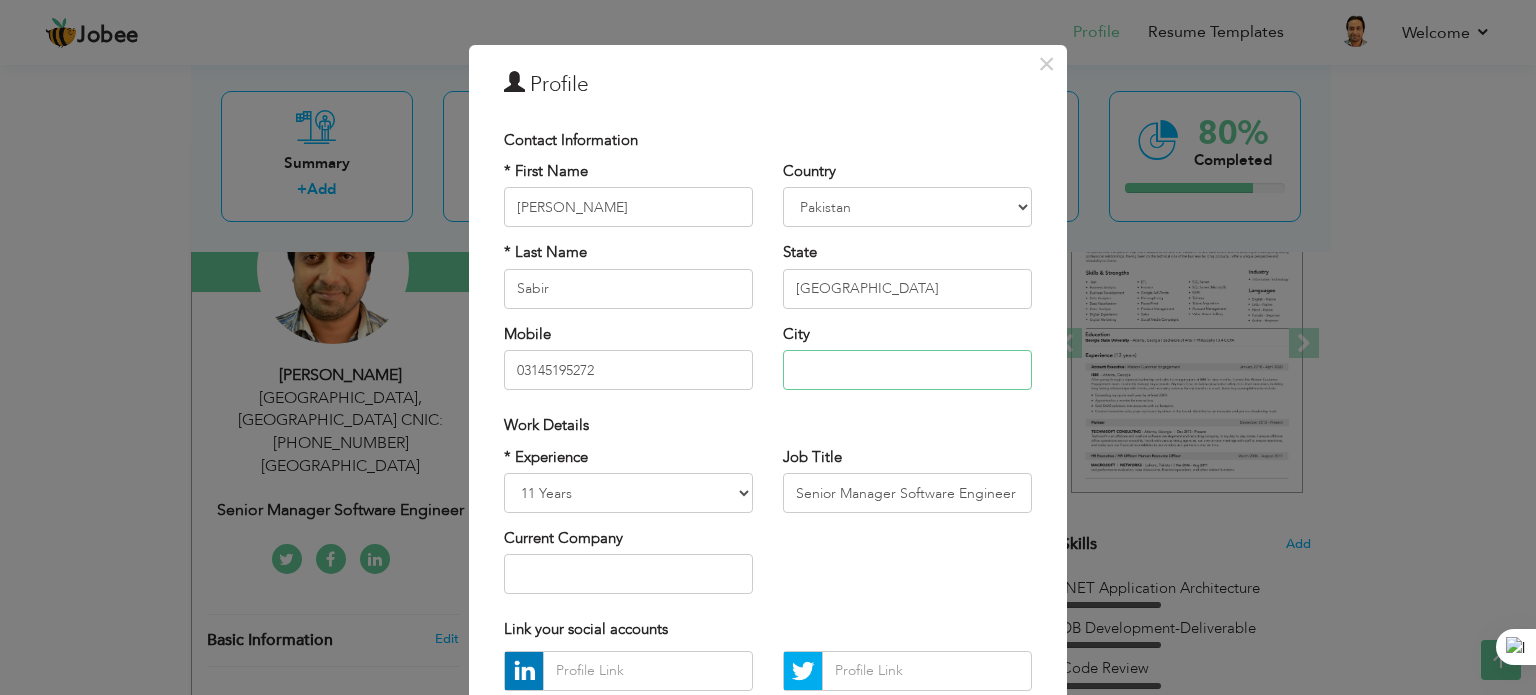 click at bounding box center [907, 370] 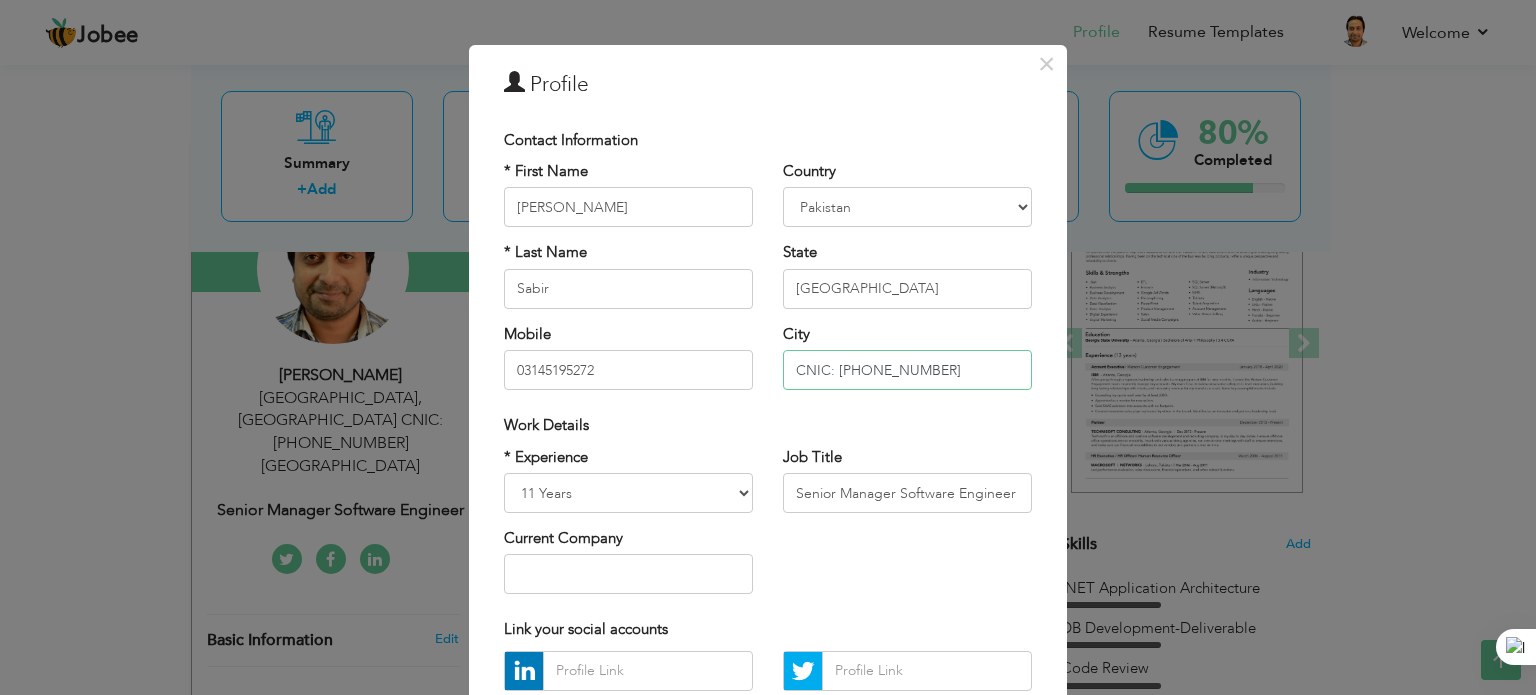 type on "CNIC: [PHONE_NUMBER]" 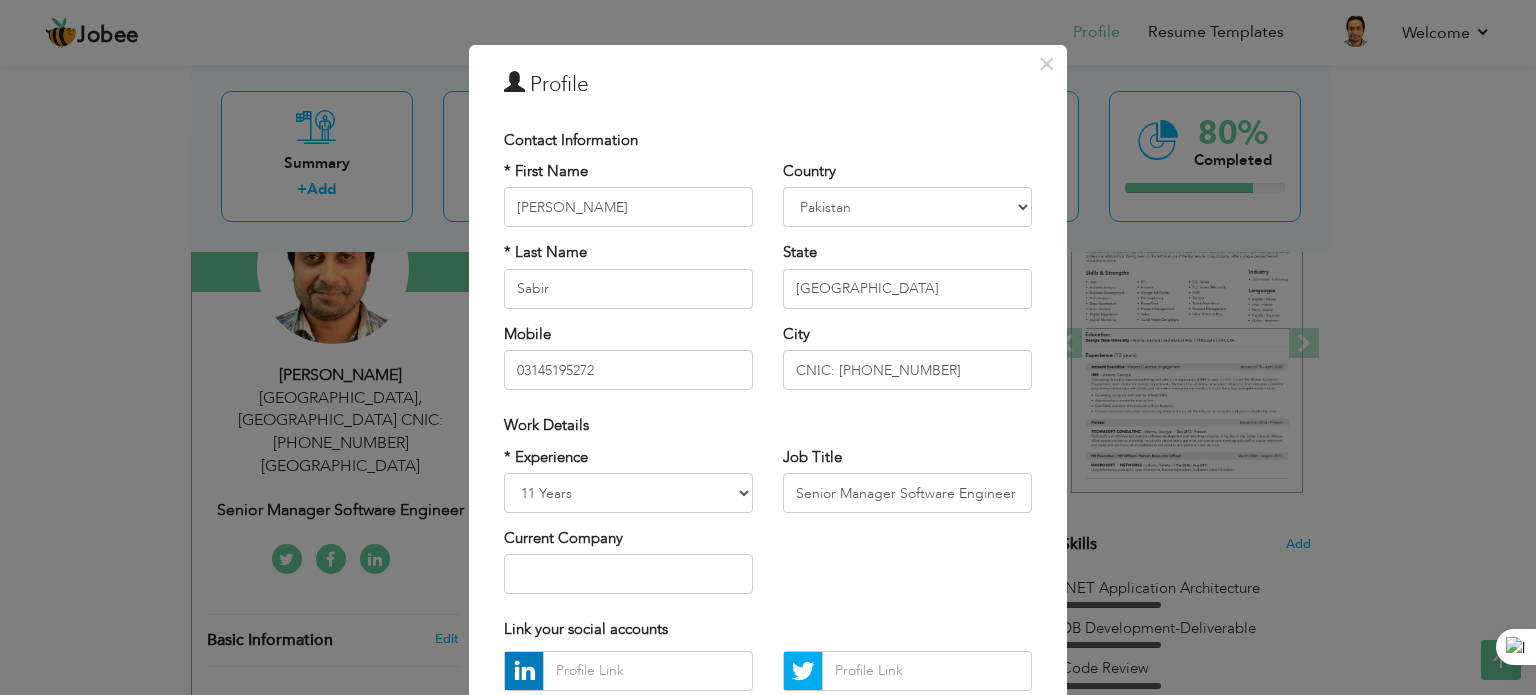 click on "Work Details" at bounding box center [768, 425] 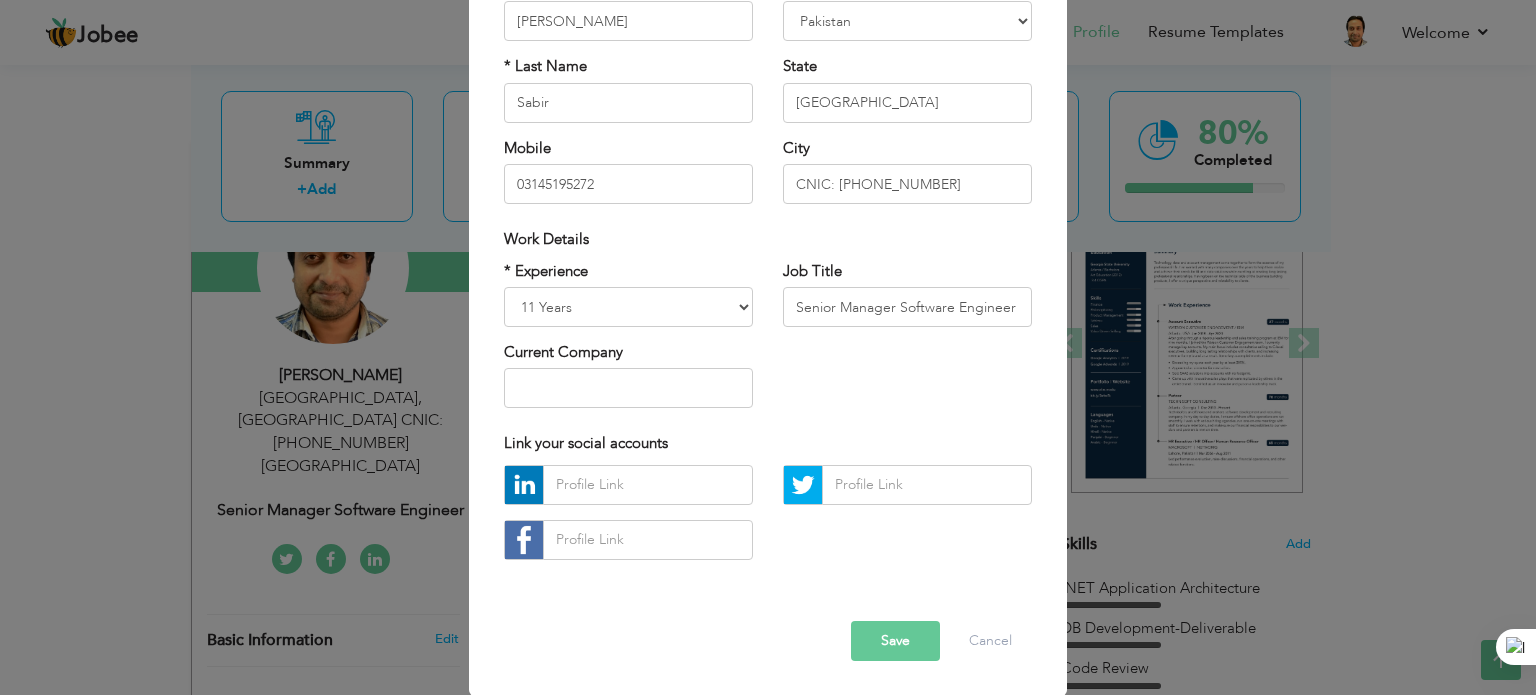 scroll, scrollTop: 212, scrollLeft: 0, axis: vertical 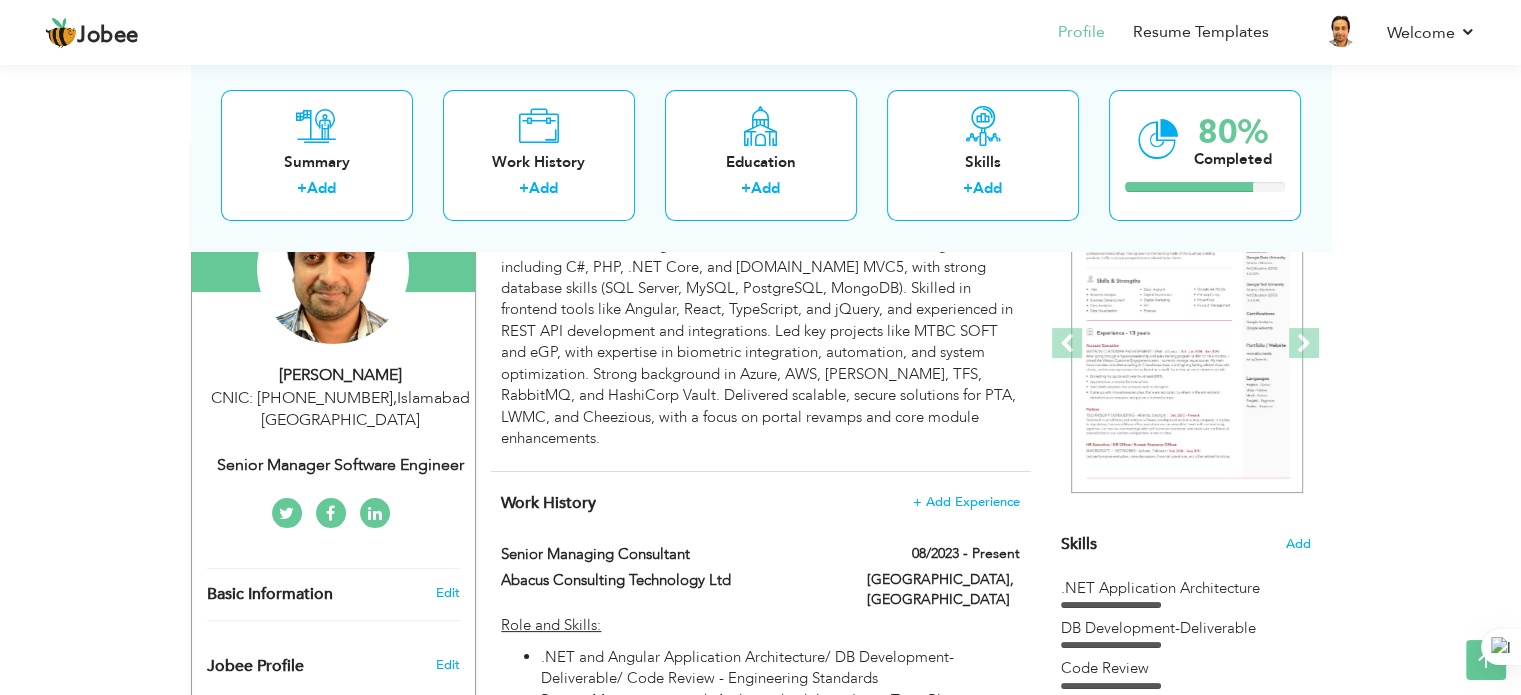 click on "CNIC: 37407-0341736-9 ,  Islamabad Pakistan" at bounding box center [341, 410] 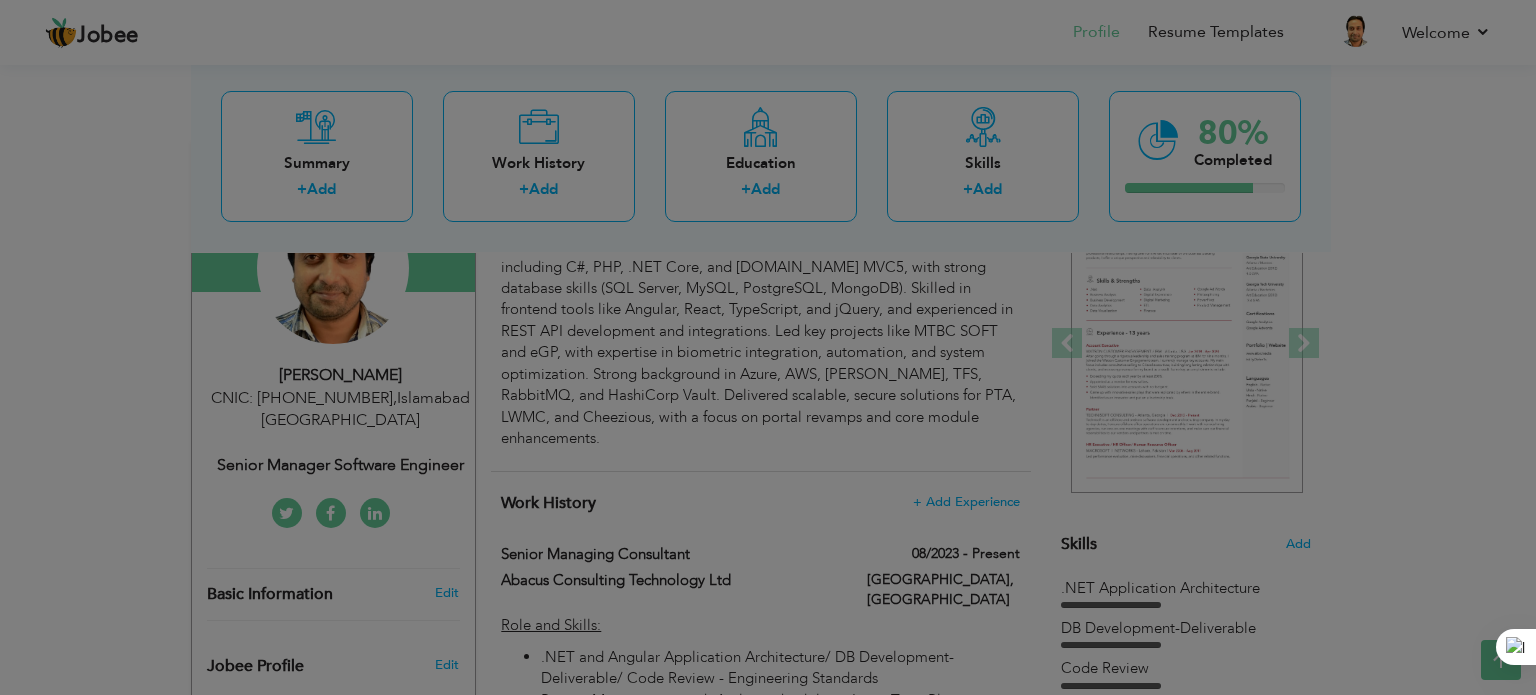 scroll, scrollTop: 0, scrollLeft: 0, axis: both 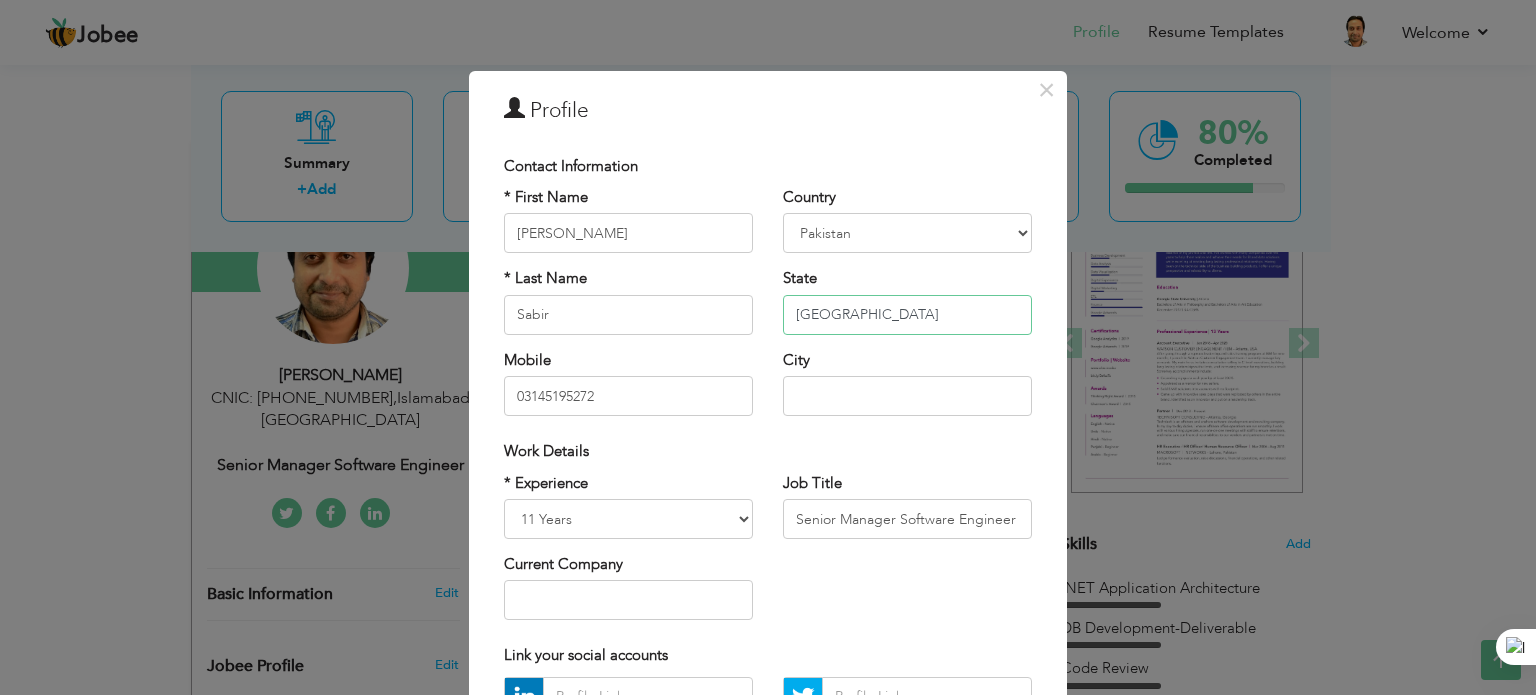 type 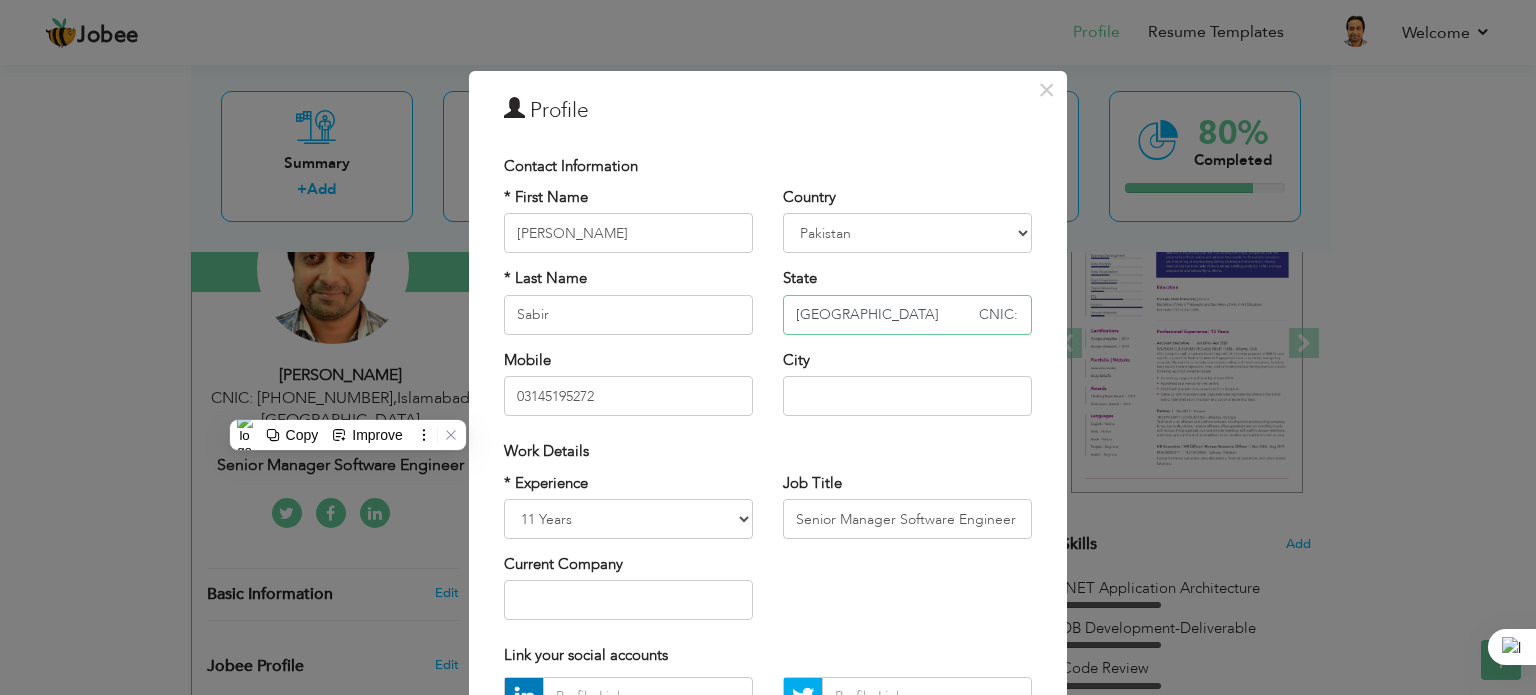 drag, startPoint x: 857, startPoint y: 310, endPoint x: 657, endPoint y: 322, distance: 200.35968 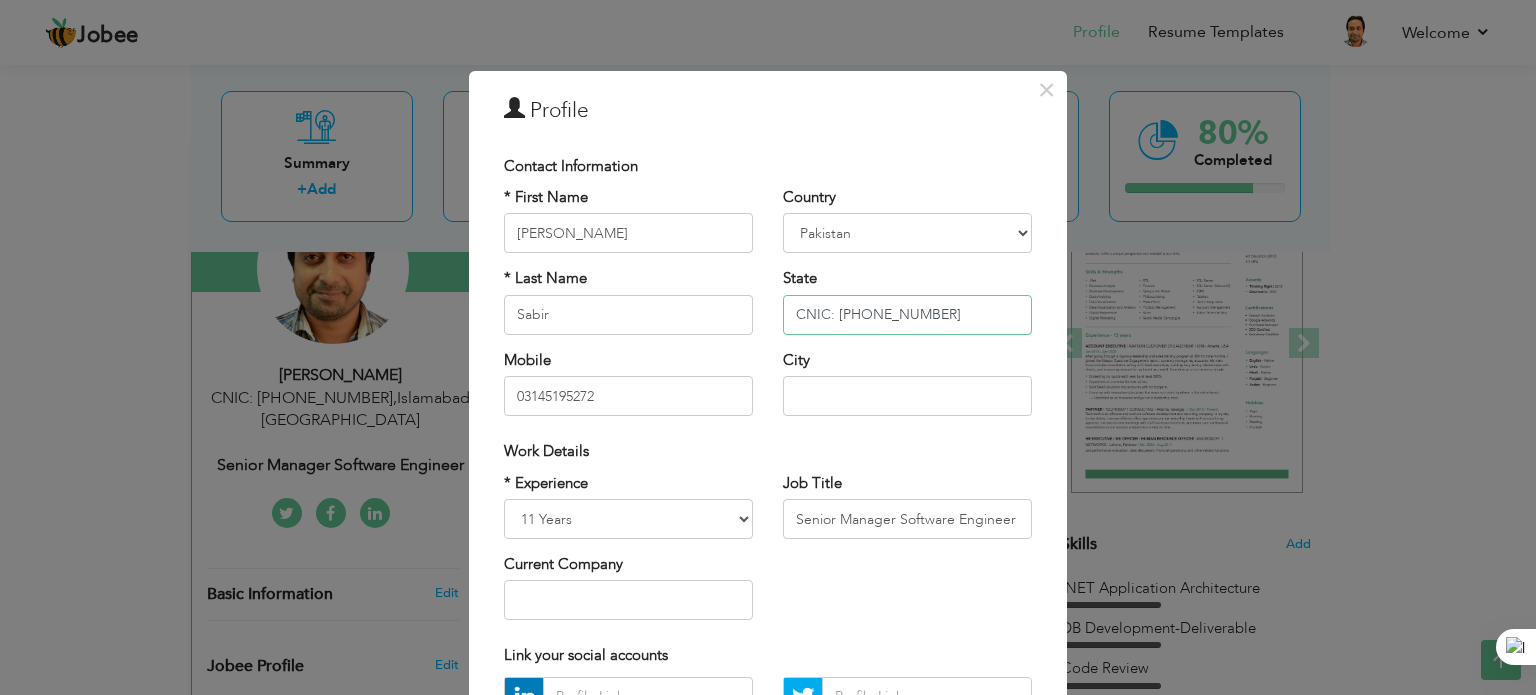 click on "CNIC: [PHONE_NUMBER]" at bounding box center (907, 315) 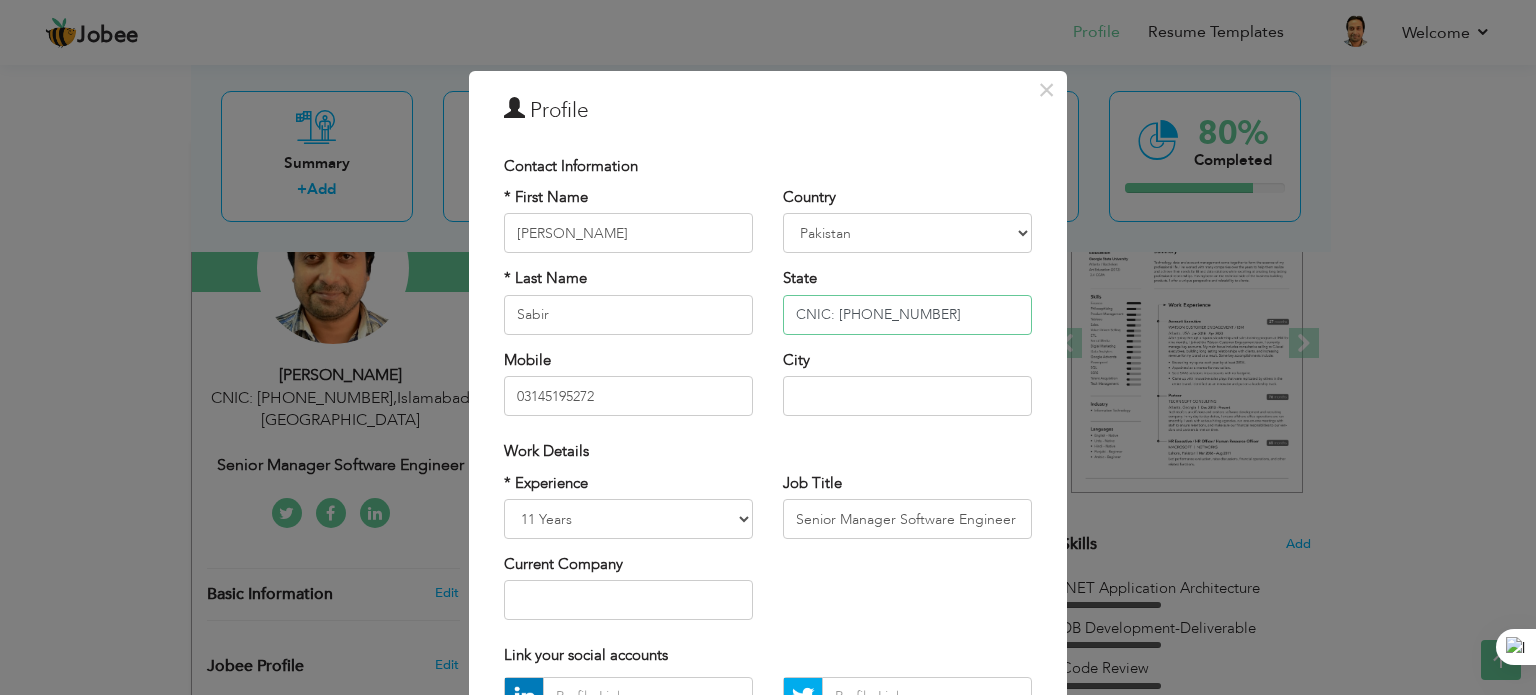 type on "CNIC: [PHONE_NUMBER]" 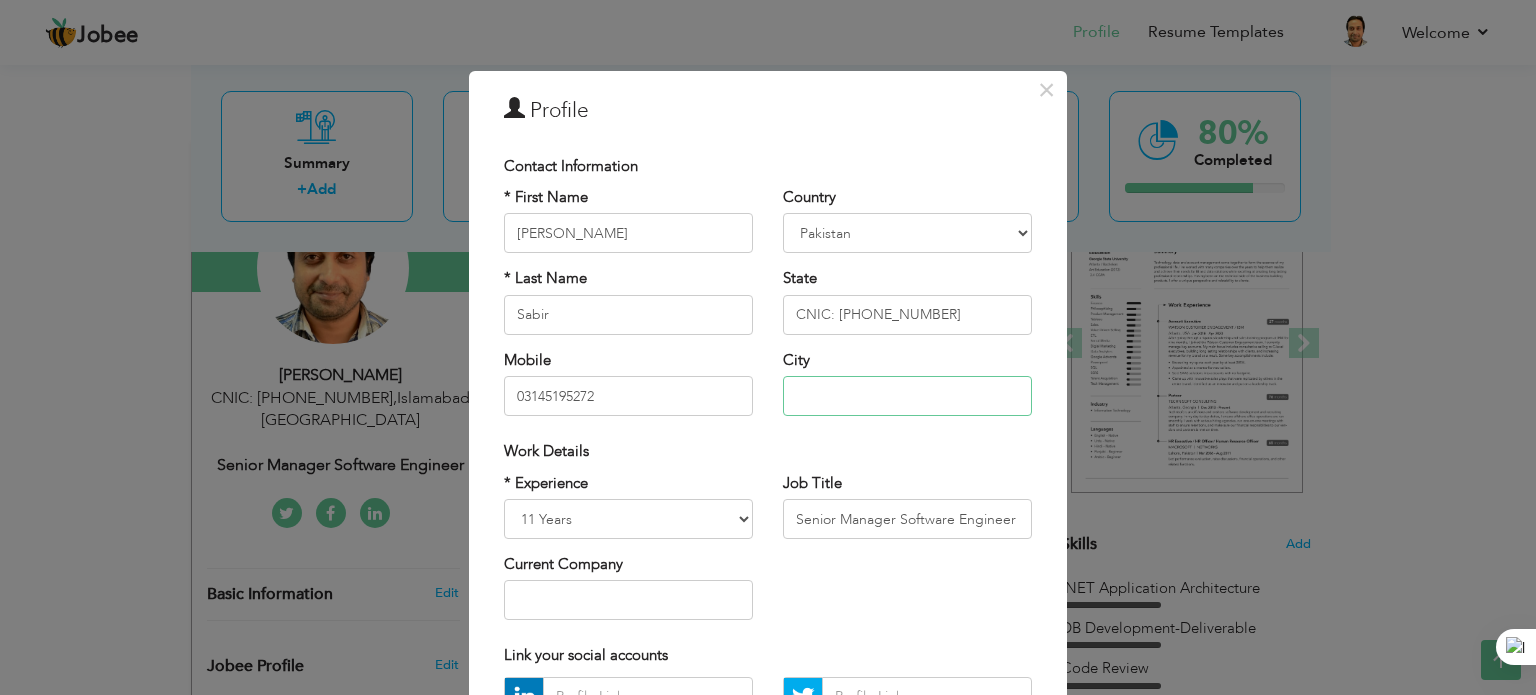 click at bounding box center [907, 396] 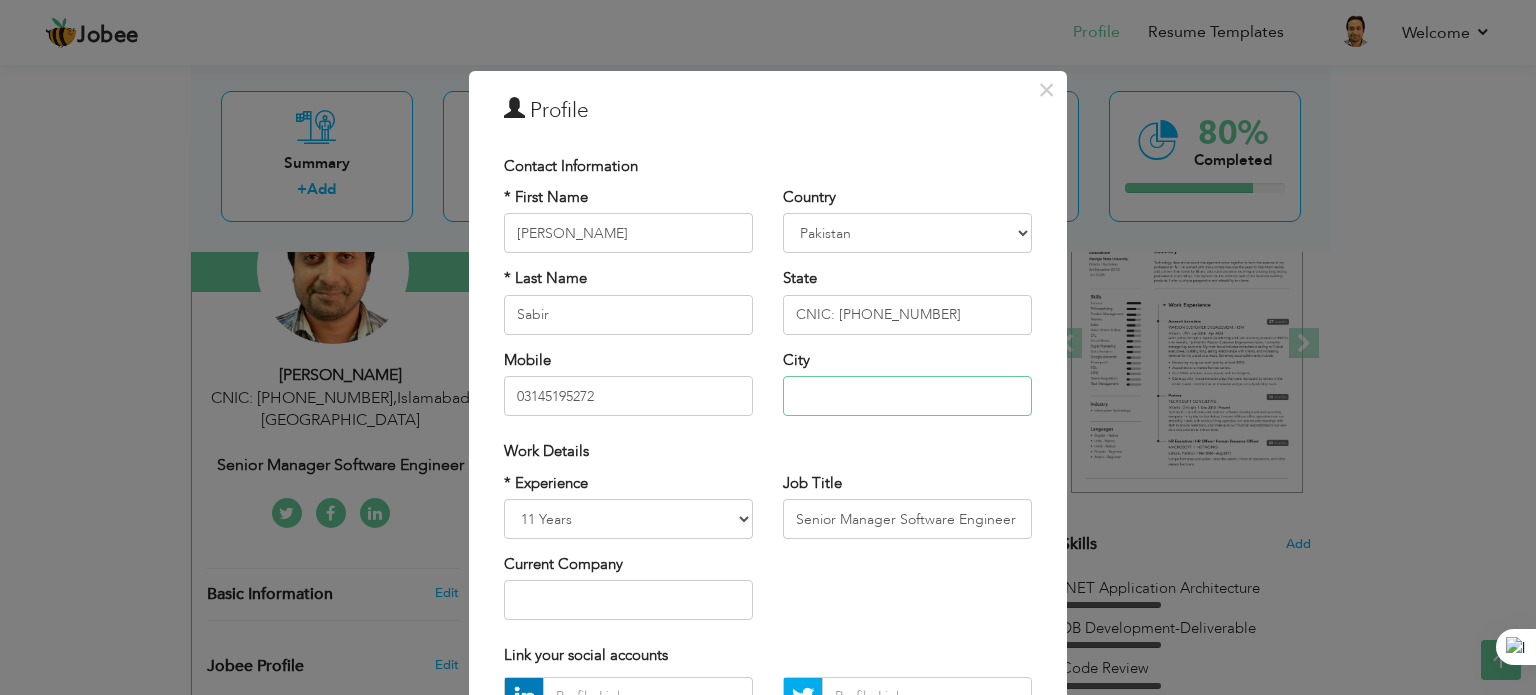 type on "[GEOGRAPHIC_DATA]" 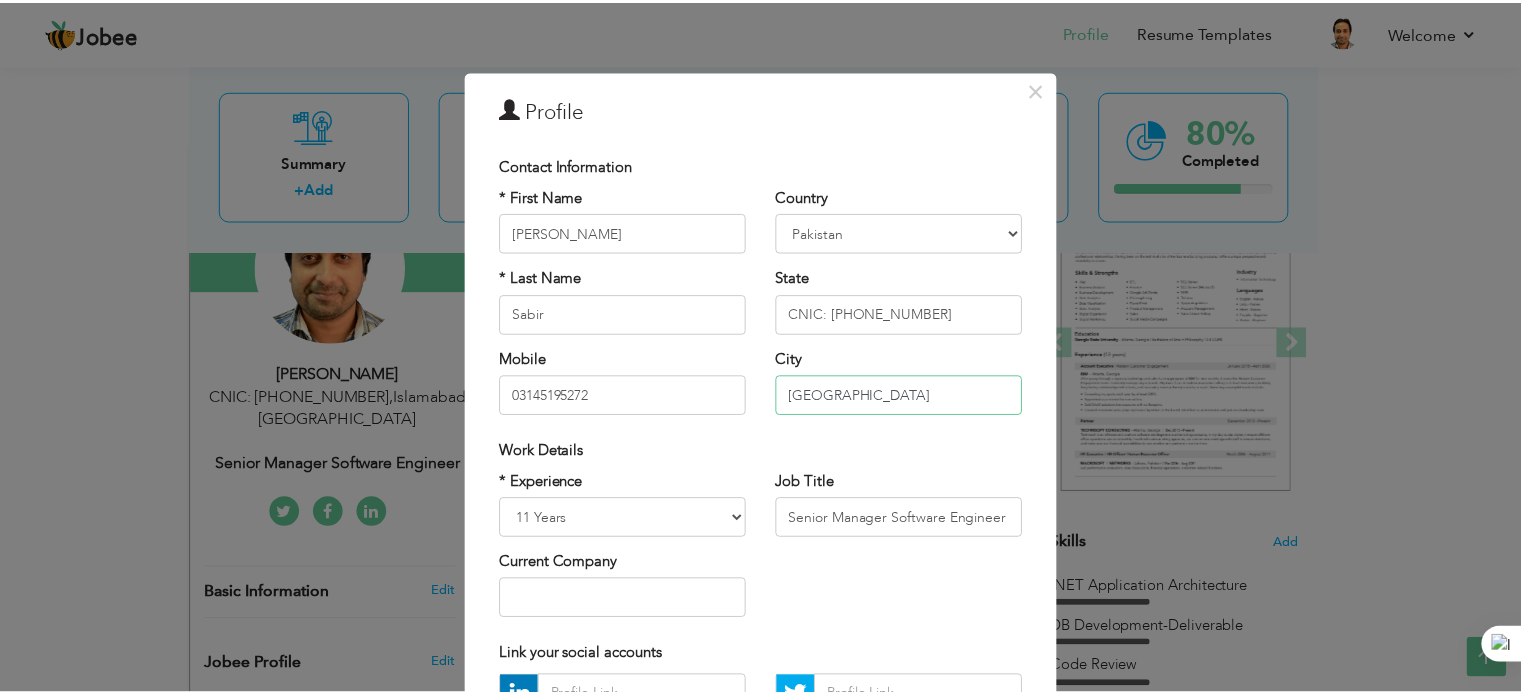 scroll, scrollTop: 212, scrollLeft: 0, axis: vertical 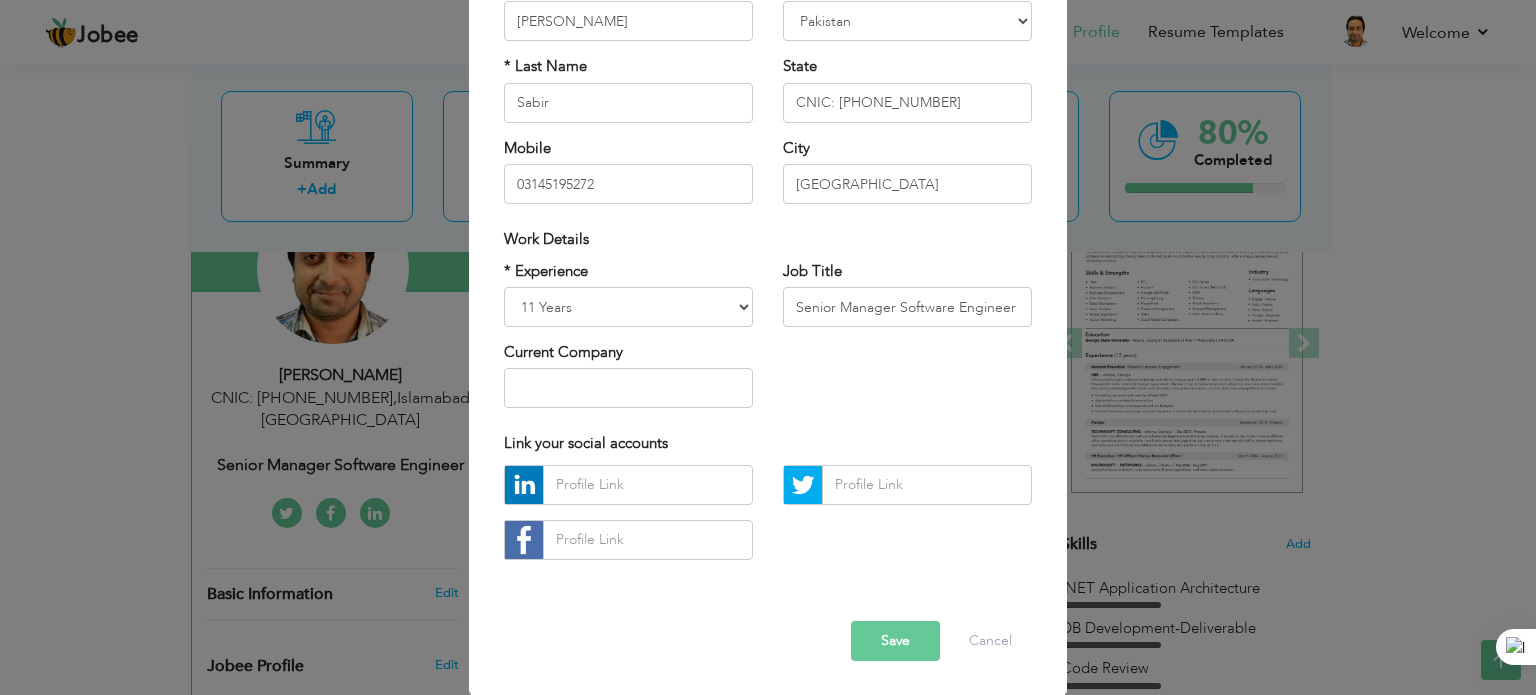 click on "Save" at bounding box center [895, 641] 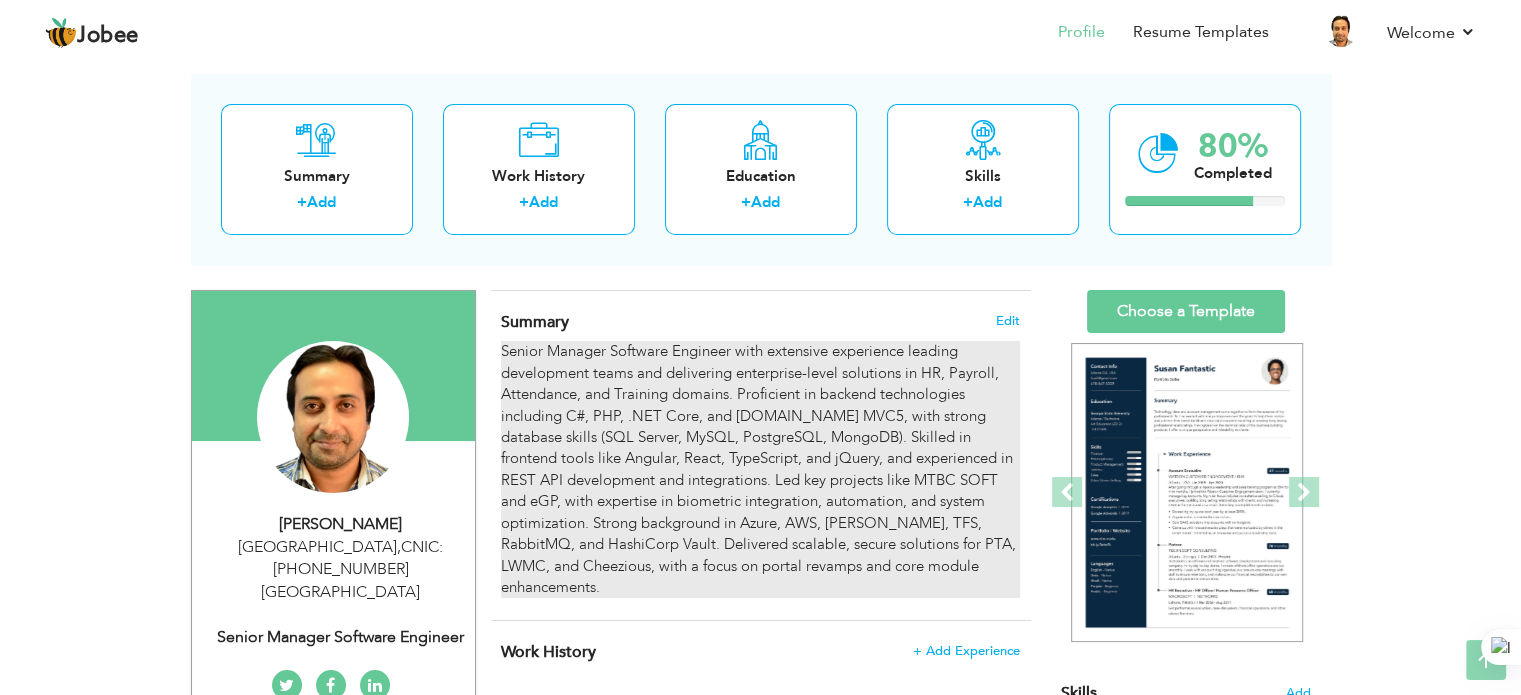 scroll, scrollTop: 0, scrollLeft: 0, axis: both 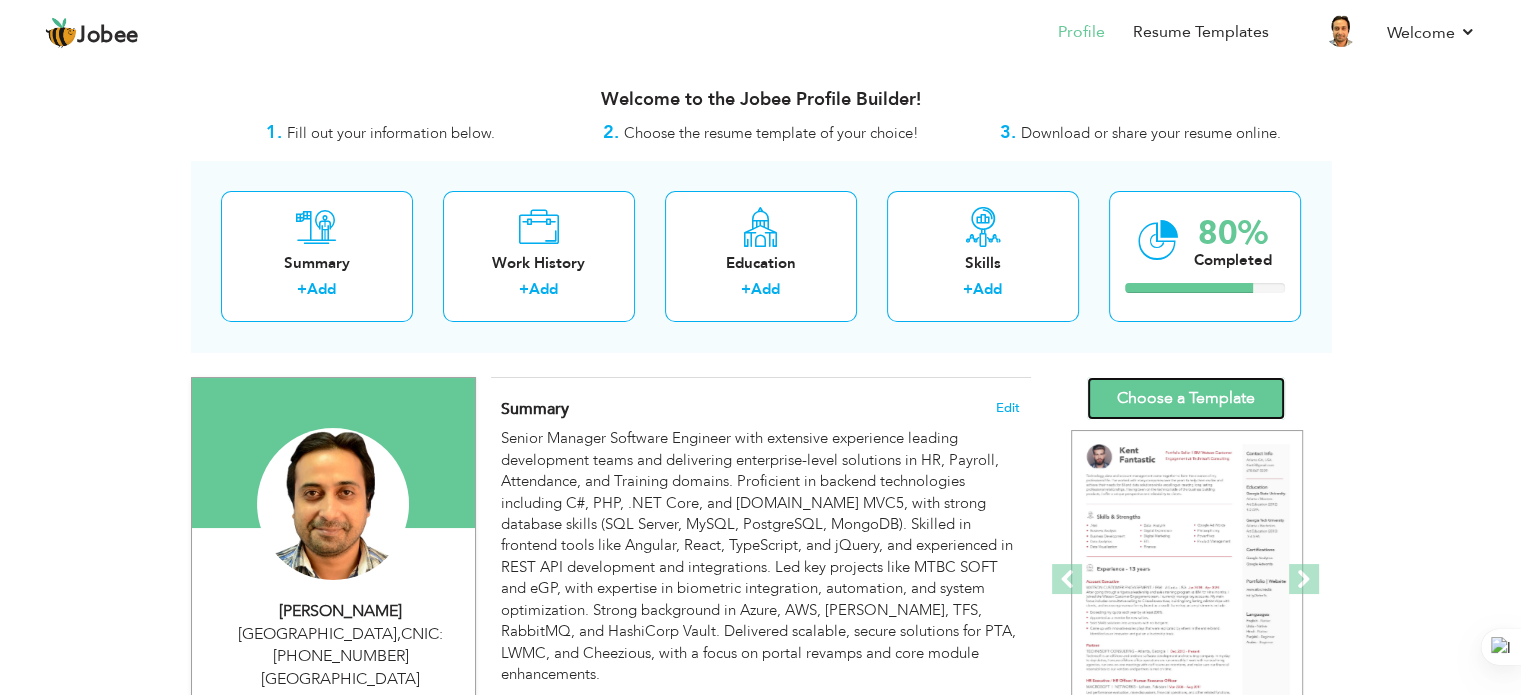 click on "Choose a Template" at bounding box center [1186, 398] 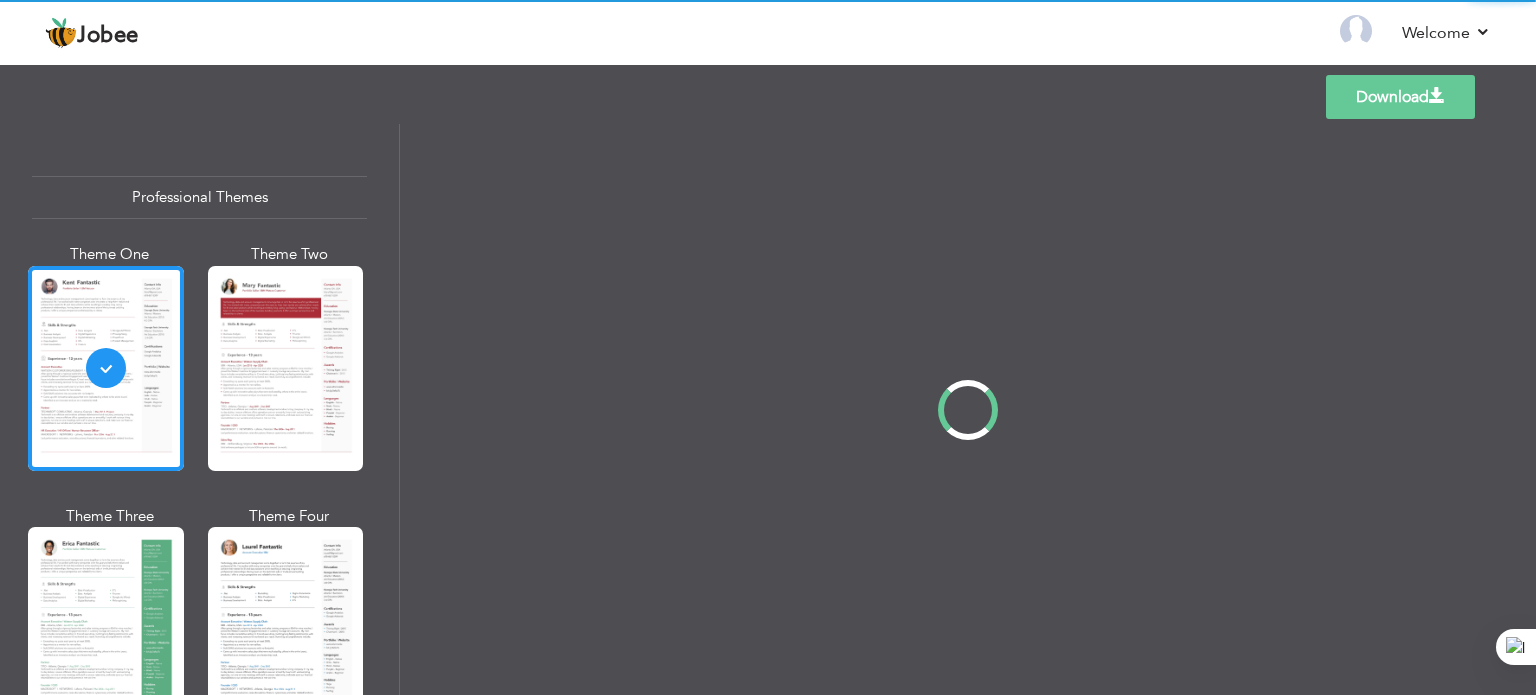scroll, scrollTop: 0, scrollLeft: 0, axis: both 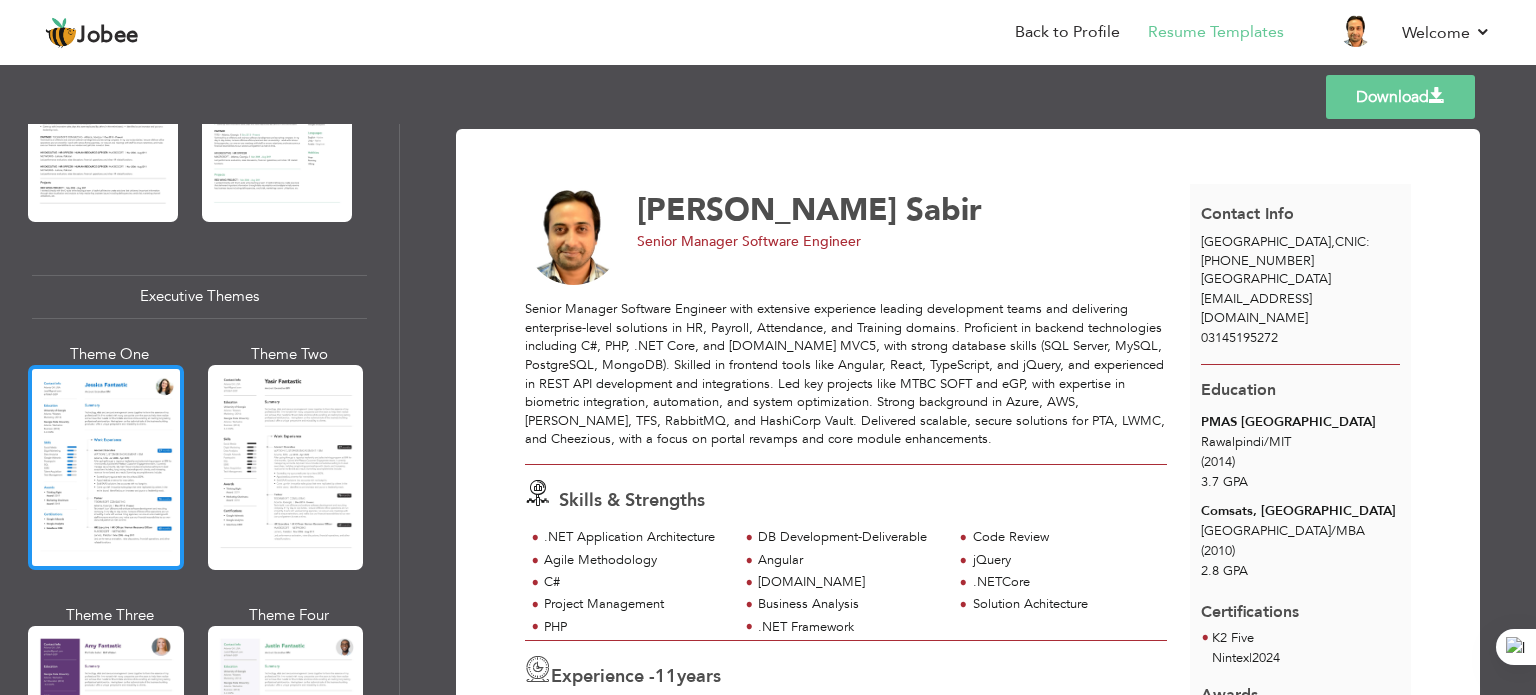 click at bounding box center [106, 467] 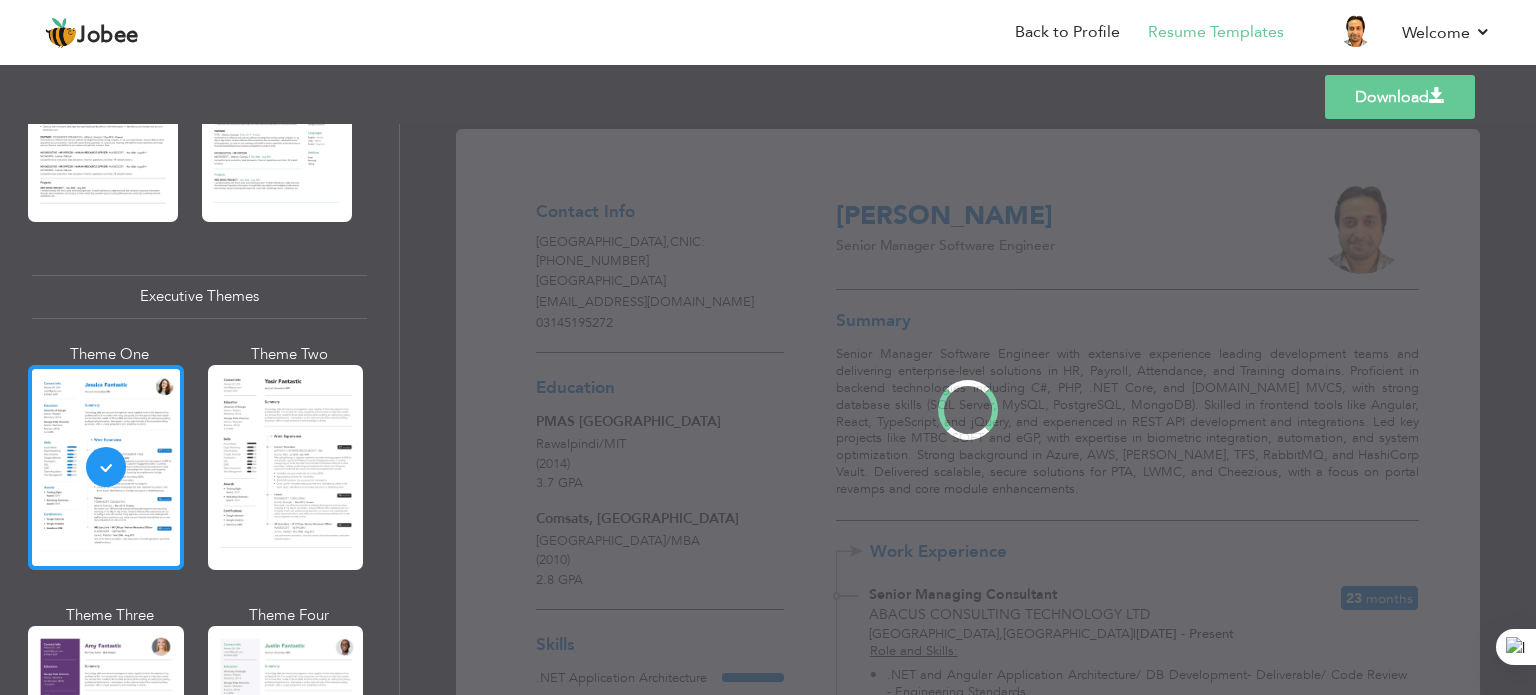 scroll, scrollTop: 1367, scrollLeft: 0, axis: vertical 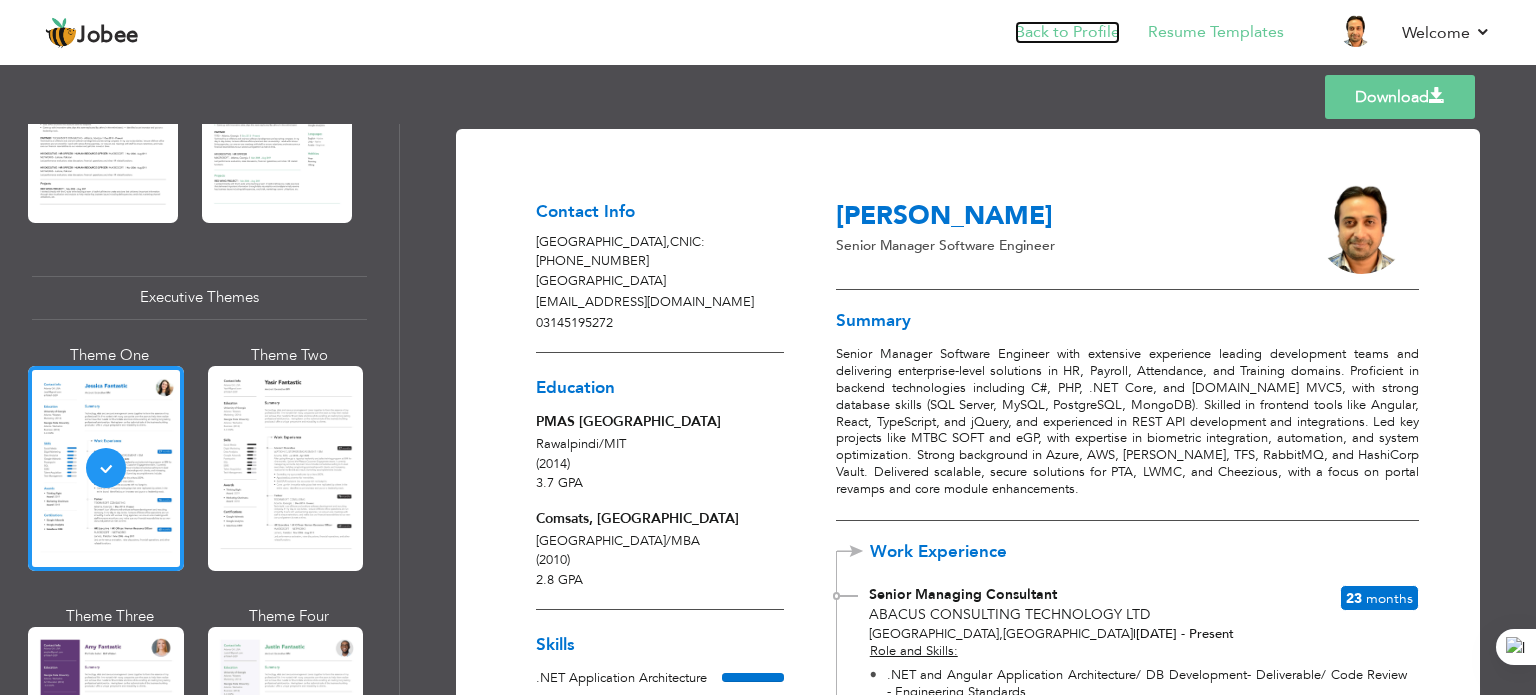 click on "Back to Profile" at bounding box center (1067, 32) 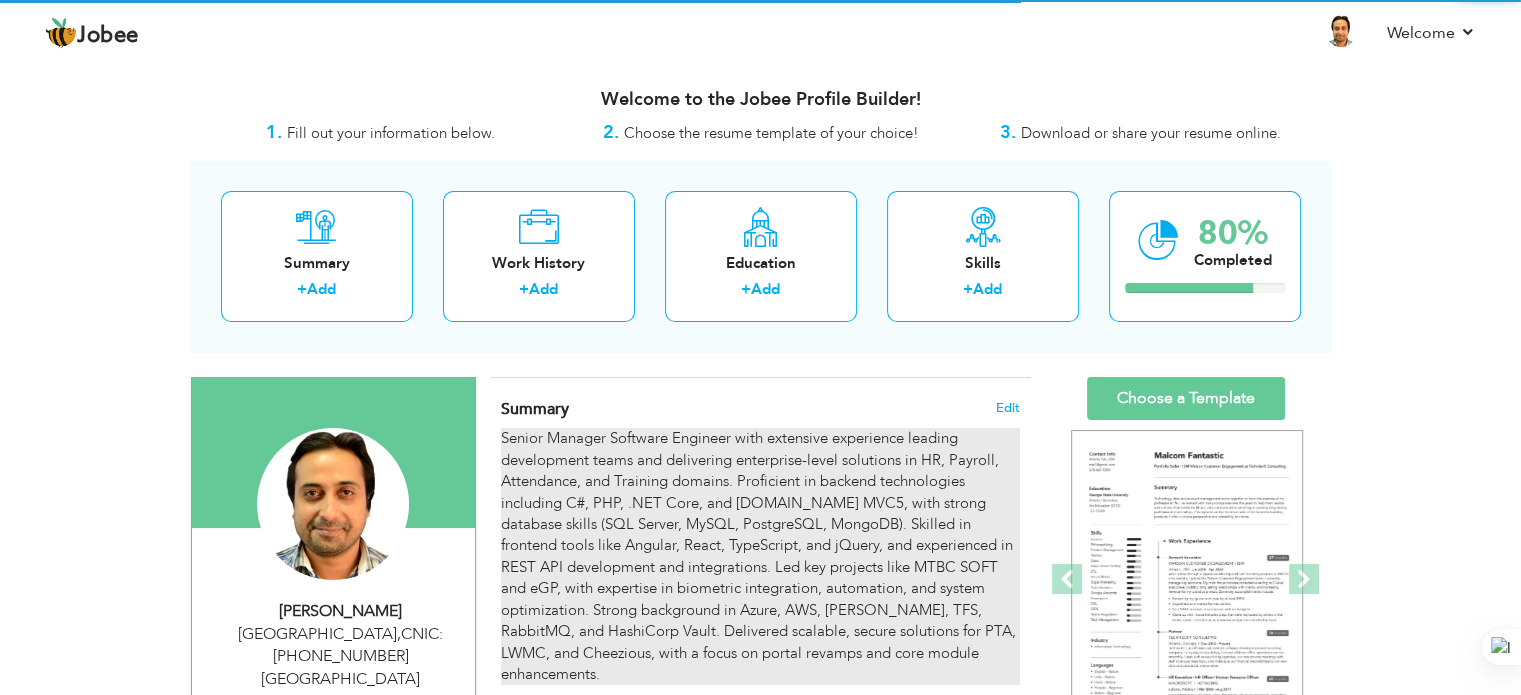scroll, scrollTop: 0, scrollLeft: 0, axis: both 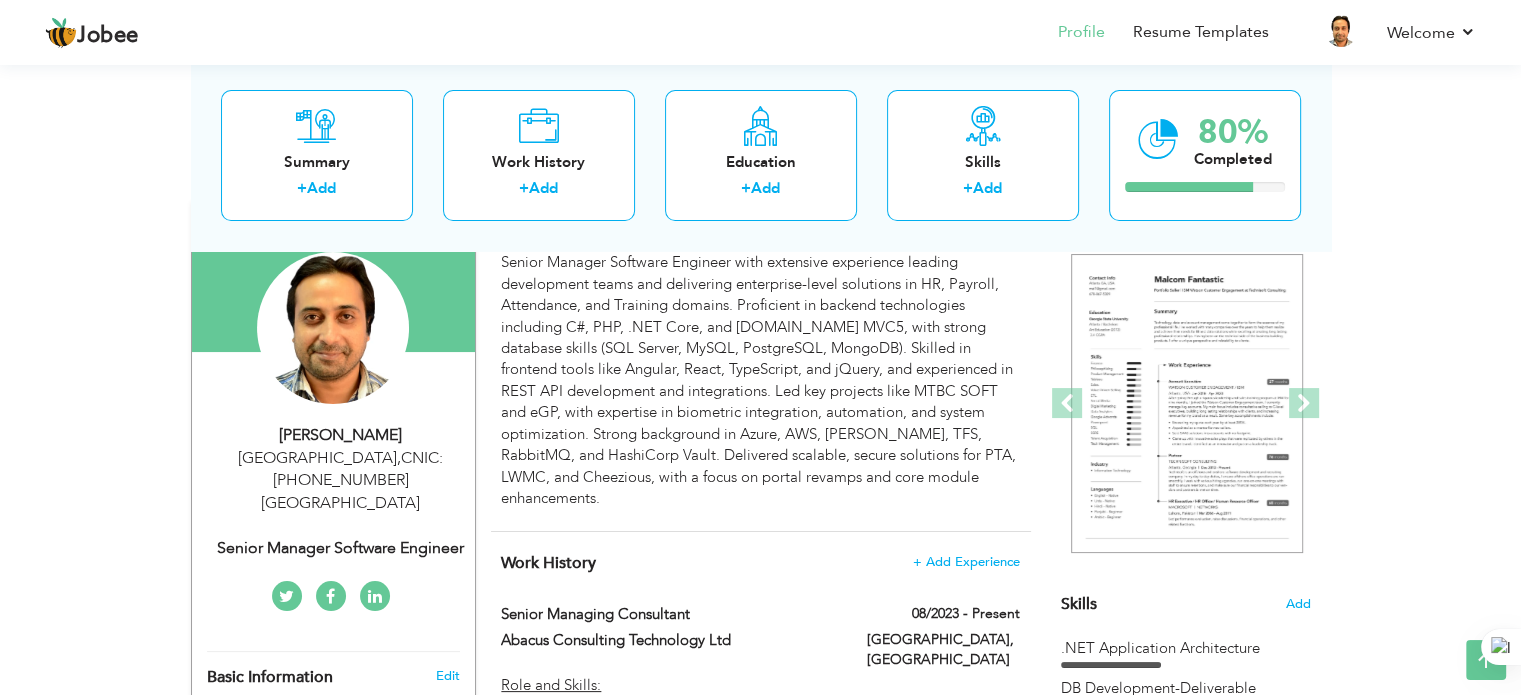 click on "[GEOGRAPHIC_DATA] ,  CNIC: [PHONE_NUMBER] [GEOGRAPHIC_DATA]" at bounding box center [341, 481] 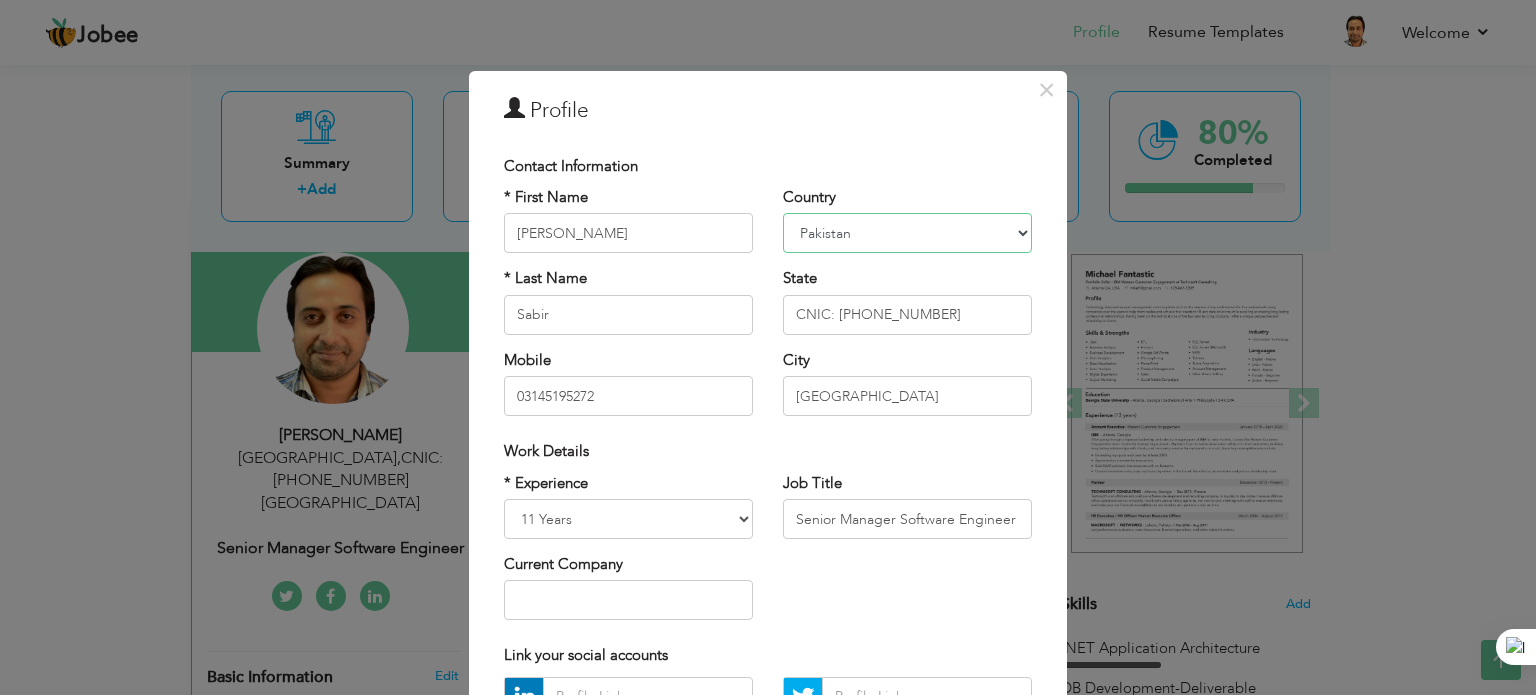 click on "[GEOGRAPHIC_DATA] [GEOGRAPHIC_DATA] [GEOGRAPHIC_DATA] [US_STATE] [GEOGRAPHIC_DATA] [GEOGRAPHIC_DATA] [GEOGRAPHIC_DATA] [GEOGRAPHIC_DATA] [GEOGRAPHIC_DATA] [GEOGRAPHIC_DATA] [GEOGRAPHIC_DATA] [GEOGRAPHIC_DATA] [GEOGRAPHIC_DATA] [GEOGRAPHIC_DATA] [GEOGRAPHIC_DATA] [GEOGRAPHIC_DATA] [GEOGRAPHIC_DATA] [GEOGRAPHIC_DATA] [GEOGRAPHIC_DATA] [GEOGRAPHIC_DATA] [GEOGRAPHIC_DATA] [GEOGRAPHIC_DATA] [GEOGRAPHIC_DATA] [GEOGRAPHIC_DATA] [GEOGRAPHIC_DATA] [GEOGRAPHIC_DATA] [GEOGRAPHIC_DATA] [GEOGRAPHIC_DATA] [GEOGRAPHIC_DATA] [GEOGRAPHIC_DATA] [GEOGRAPHIC_DATA] [GEOGRAPHIC_DATA] [GEOGRAPHIC_DATA] [GEOGRAPHIC_DATA] [GEOGRAPHIC_DATA] [GEOGRAPHIC_DATA] [GEOGRAPHIC_DATA] [GEOGRAPHIC_DATA] [GEOGRAPHIC_DATA] [GEOGRAPHIC_DATA] [GEOGRAPHIC_DATA] [GEOGRAPHIC_DATA] [GEOGRAPHIC_DATA] [GEOGRAPHIC_DATA] [GEOGRAPHIC_DATA] [GEOGRAPHIC_DATA] [GEOGRAPHIC_DATA] [GEOGRAPHIC_DATA] [GEOGRAPHIC_DATA] [GEOGRAPHIC_DATA], Dem. [GEOGRAPHIC_DATA] [GEOGRAPHIC_DATA] [GEOGRAPHIC_DATA] [GEOGRAPHIC_DATA] [GEOGRAPHIC_DATA] [GEOGRAPHIC_DATA] [GEOGRAPHIC_DATA] Rep [GEOGRAPHIC_DATA] [GEOGRAPHIC_DATA] [GEOGRAPHIC_DATA] [GEOGRAPHIC_DATA] [GEOGRAPHIC_DATA] [GEOGRAPHIC_DATA] [GEOGRAPHIC_DATA] [GEOGRAPHIC_DATA] [GEOGRAPHIC_DATA] [GEOGRAPHIC_DATA] [GEOGRAPHIC_DATA] [GEOGRAPHIC_DATA] [GEOGRAPHIC_DATA] ([GEOGRAPHIC_DATA]) [GEOGRAPHIC_DATA] [GEOGRAPHIC_DATA] [GEOGRAPHIC_DATA] [GEOGRAPHIC_DATA] [GEOGRAPHIC_DATA] [GEOGRAPHIC_DATA] [GEOGRAPHIC_DATA] [GEOGRAPHIC_DATA] [US_STATE] [GEOGRAPHIC_DATA] [GEOGRAPHIC_DATA] [GEOGRAPHIC_DATA] [GEOGRAPHIC_DATA] [GEOGRAPHIC_DATA] [GEOGRAPHIC_DATA] [GEOGRAPHIC_DATA] [GEOGRAPHIC_DATA] ([GEOGRAPHIC_DATA]) [US_STATE] ([GEOGRAPHIC_DATA]) [GEOGRAPHIC_DATA] [GEOGRAPHIC_DATA] [GEOGRAPHIC_DATA] [GEOGRAPHIC_DATA] [GEOGRAPHIC_DATA] [GEOGRAPHIC_DATA] [GEOGRAPHIC_DATA] [GEOGRAPHIC_DATA] [GEOGRAPHIC_DATA]" at bounding box center (907, 233) 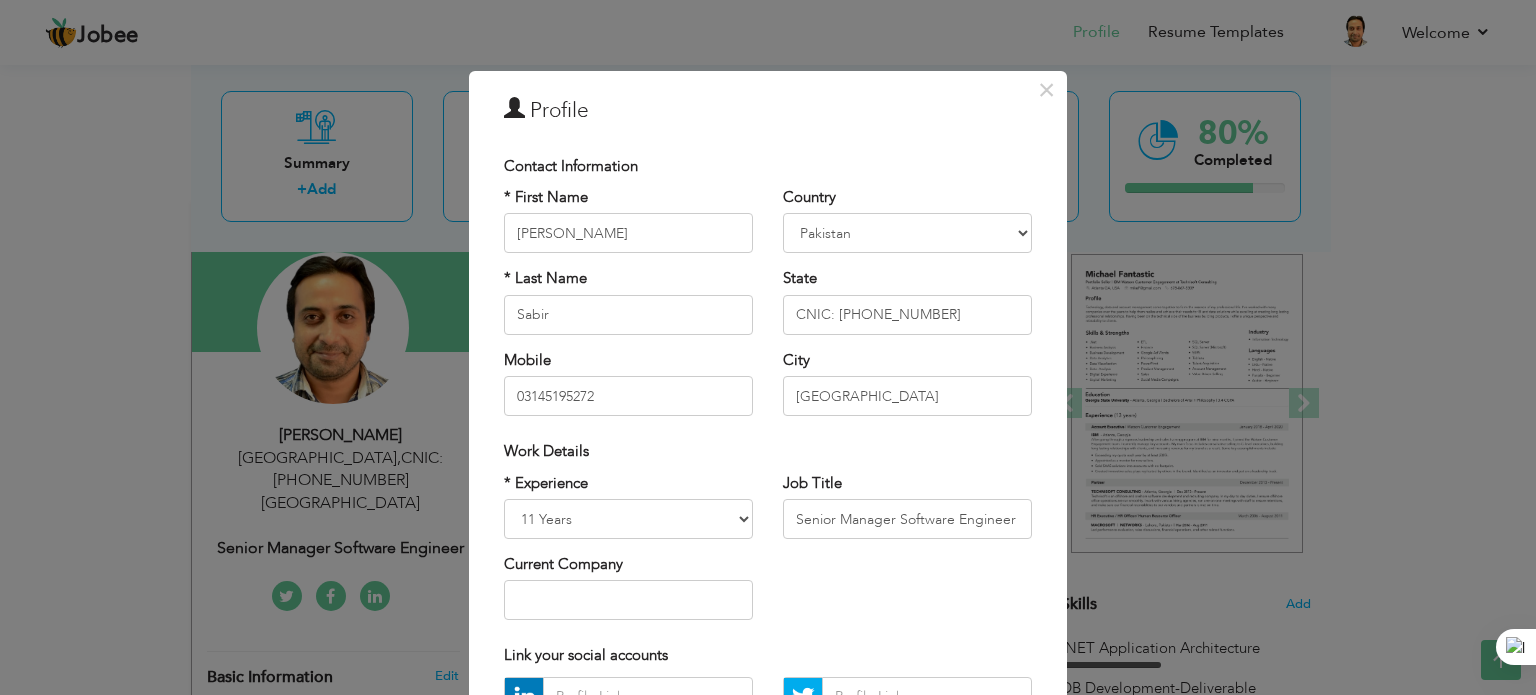 click on "Country
[GEOGRAPHIC_DATA] [GEOGRAPHIC_DATA] [GEOGRAPHIC_DATA] [US_STATE] [GEOGRAPHIC_DATA] [GEOGRAPHIC_DATA] [GEOGRAPHIC_DATA] [GEOGRAPHIC_DATA] [GEOGRAPHIC_DATA] [GEOGRAPHIC_DATA] [GEOGRAPHIC_DATA] [GEOGRAPHIC_DATA] [GEOGRAPHIC_DATA] [GEOGRAPHIC_DATA] [GEOGRAPHIC_DATA] [GEOGRAPHIC_DATA] [GEOGRAPHIC_DATA] [GEOGRAPHIC_DATA] [GEOGRAPHIC_DATA] [GEOGRAPHIC_DATA] [GEOGRAPHIC_DATA] [GEOGRAPHIC_DATA] [GEOGRAPHIC_DATA] [GEOGRAPHIC_DATA] [GEOGRAPHIC_DATA] [GEOGRAPHIC_DATA] [GEOGRAPHIC_DATA] [GEOGRAPHIC_DATA] [GEOGRAPHIC_DATA] [GEOGRAPHIC_DATA] [GEOGRAPHIC_DATA] [GEOGRAPHIC_DATA] [GEOGRAPHIC_DATA] [GEOGRAPHIC_DATA] [GEOGRAPHIC_DATA] [GEOGRAPHIC_DATA] [GEOGRAPHIC_DATA] [GEOGRAPHIC_DATA] [GEOGRAPHIC_DATA] [GEOGRAPHIC_DATA] [GEOGRAPHIC_DATA] [GEOGRAPHIC_DATA] [GEOGRAPHIC_DATA] [GEOGRAPHIC_DATA] [GEOGRAPHIC_DATA] [GEOGRAPHIC_DATA] [GEOGRAPHIC_DATA] [GEOGRAPHIC_DATA] [GEOGRAPHIC_DATA] [GEOGRAPHIC_DATA], Dem. [GEOGRAPHIC_DATA] [GEOGRAPHIC_DATA] [GEOGRAPHIC_DATA] [GEOGRAPHIC_DATA] [GEOGRAPHIC_DATA] [GEOGRAPHIC_DATA] [GEOGRAPHIC_DATA] Rep [GEOGRAPHIC_DATA] [GEOGRAPHIC_DATA] [GEOGRAPHIC_DATA] [GEOGRAPHIC_DATA] [GEOGRAPHIC_DATA] [GEOGRAPHIC_DATA] [GEOGRAPHIC_DATA] [GEOGRAPHIC_DATA] [GEOGRAPHIC_DATA] [GEOGRAPHIC_DATA] [GEOGRAPHIC_DATA] [GEOGRAPHIC_DATA] [GEOGRAPHIC_DATA] ([GEOGRAPHIC_DATA]) [GEOGRAPHIC_DATA] [GEOGRAPHIC_DATA] [GEOGRAPHIC_DATA] [GEOGRAPHIC_DATA] [GEOGRAPHIC_DATA] [GEOGRAPHIC_DATA] [GEOGRAPHIC_DATA] [GEOGRAPHIC_DATA] [US_STATE] [GEOGRAPHIC_DATA] [GEOGRAPHIC_DATA] [GEOGRAPHIC_DATA] [GEOGRAPHIC_DATA] [GEOGRAPHIC_DATA] [GEOGRAPHIC_DATA] [GEOGRAPHIC_DATA]" at bounding box center [907, 220] 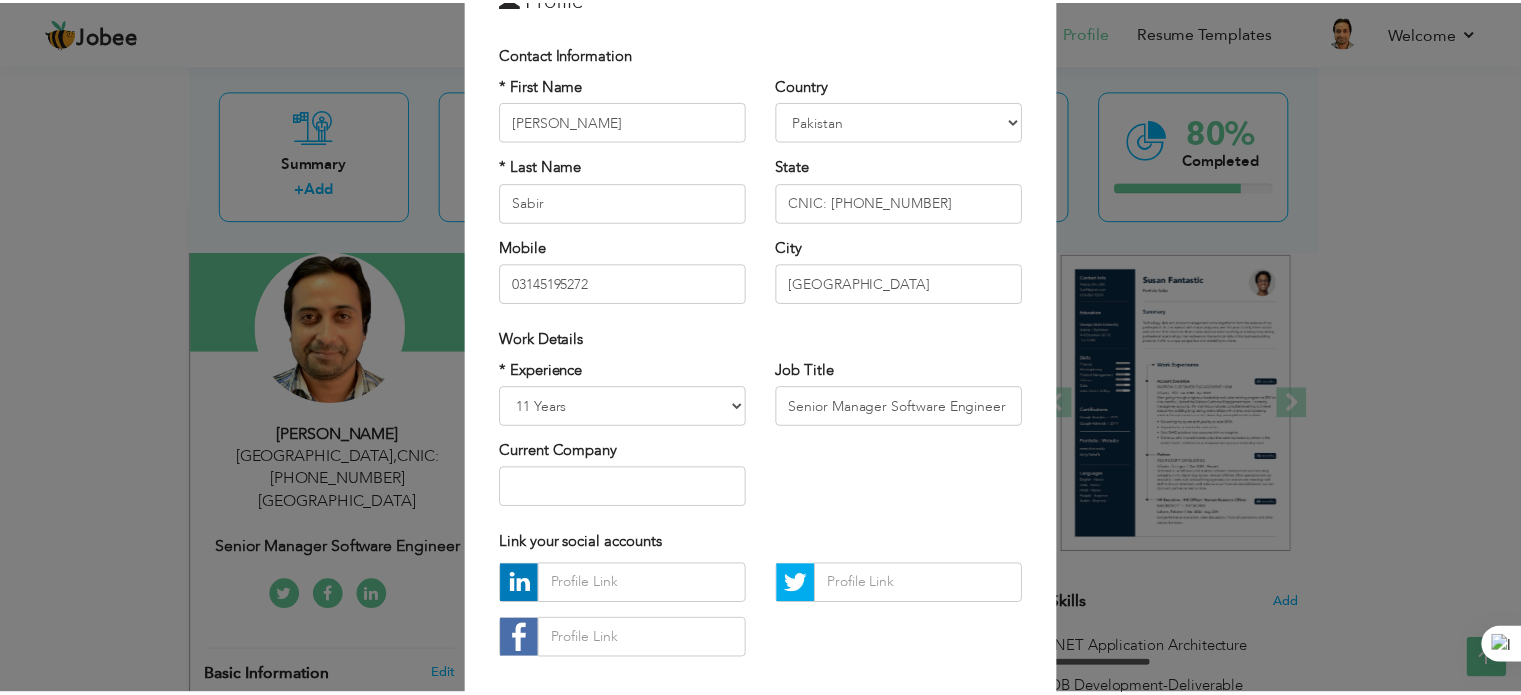 scroll, scrollTop: 116, scrollLeft: 0, axis: vertical 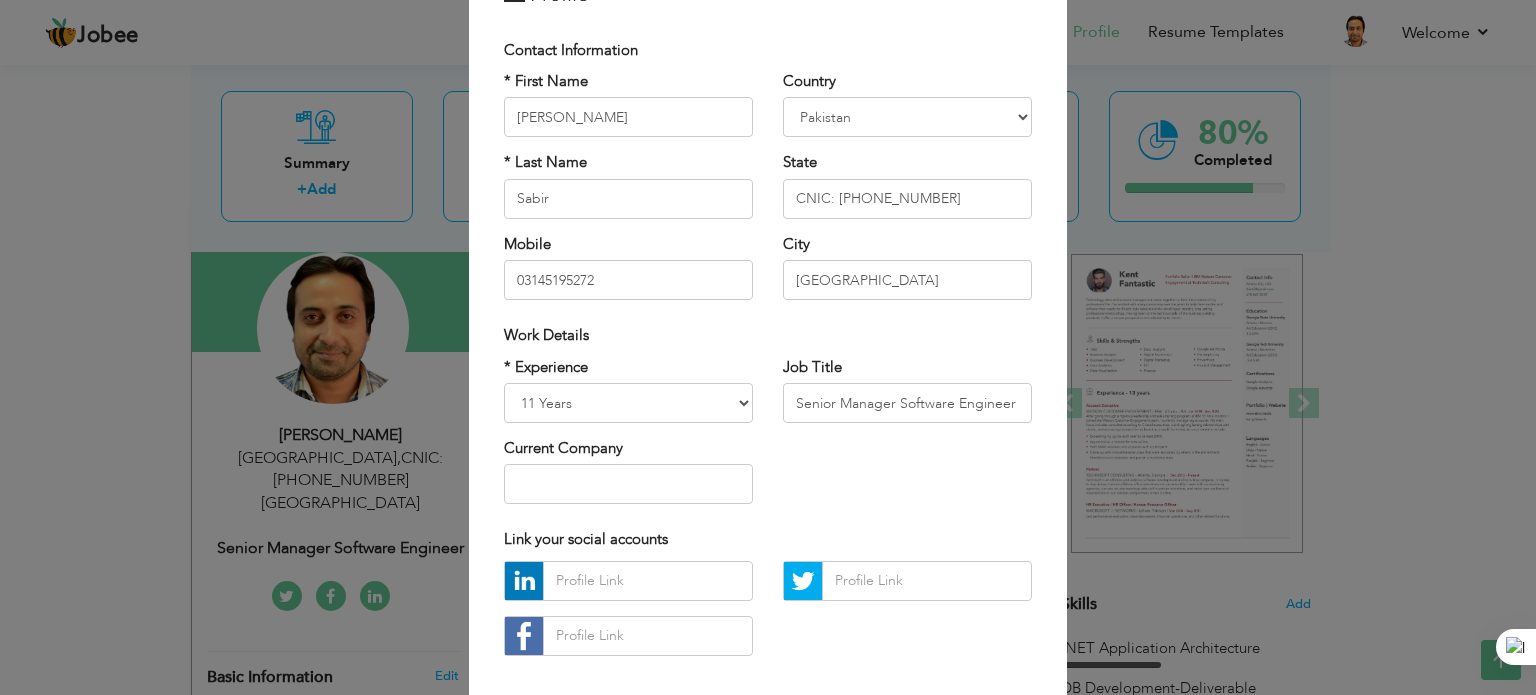 click on "×
Profile
Contact Information
* First Name
[PERSON_NAME]
* Last Name" at bounding box center (768, 347) 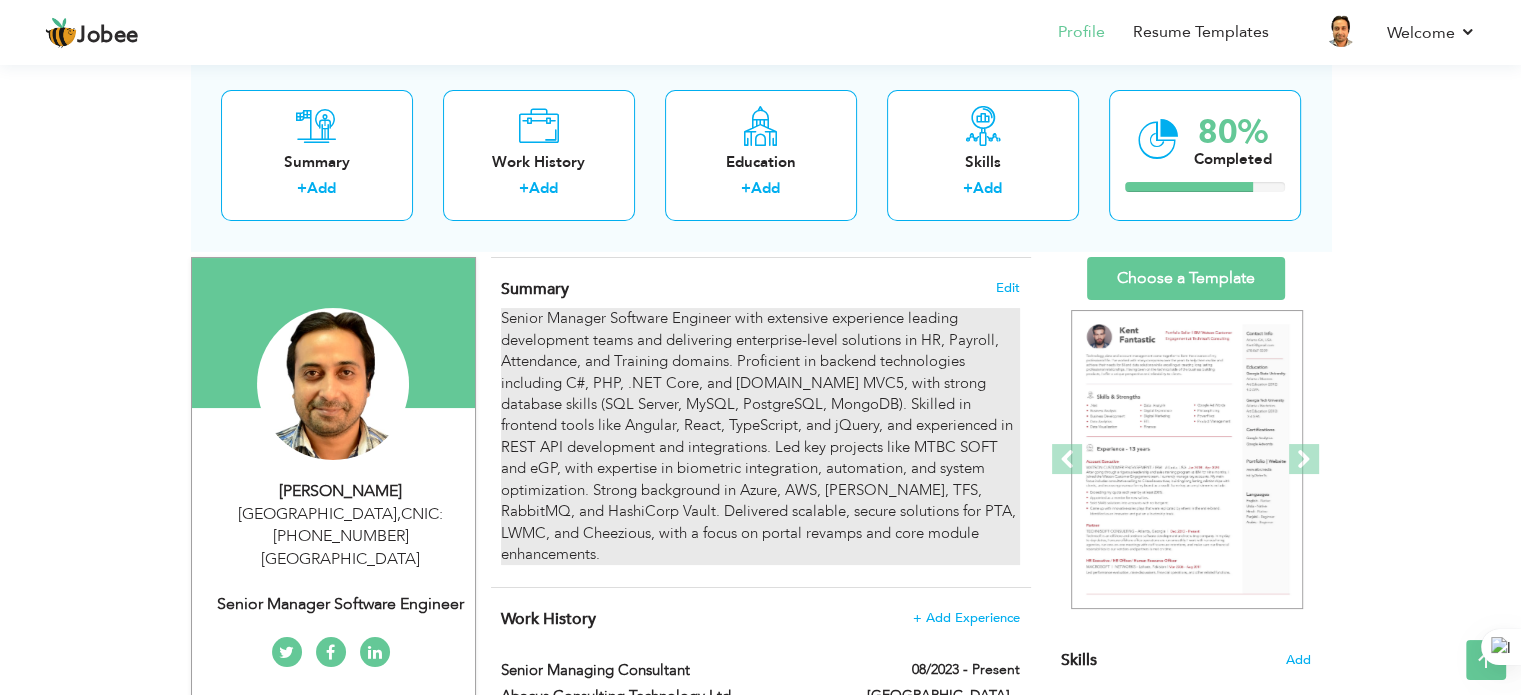 scroll, scrollTop: 0, scrollLeft: 0, axis: both 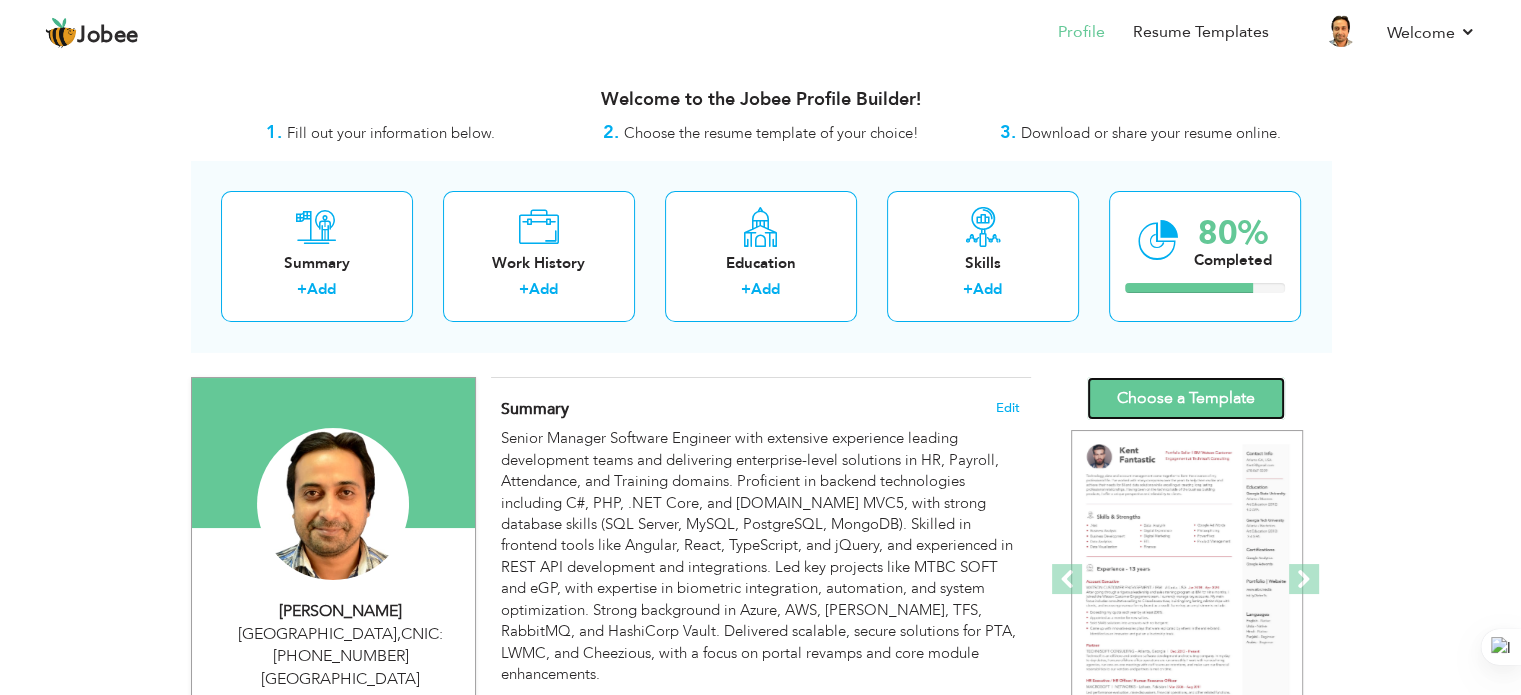 click on "Choose a Template" at bounding box center [1186, 398] 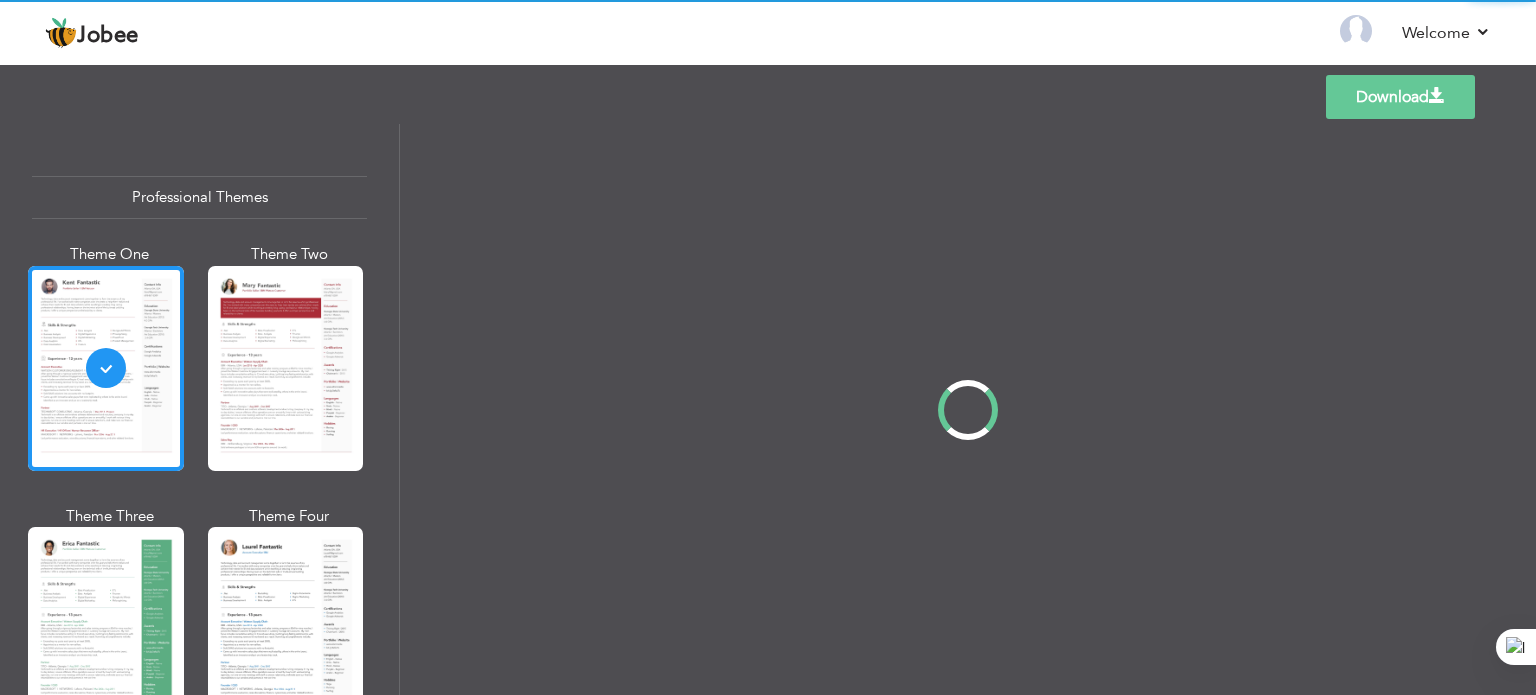 scroll, scrollTop: 0, scrollLeft: 0, axis: both 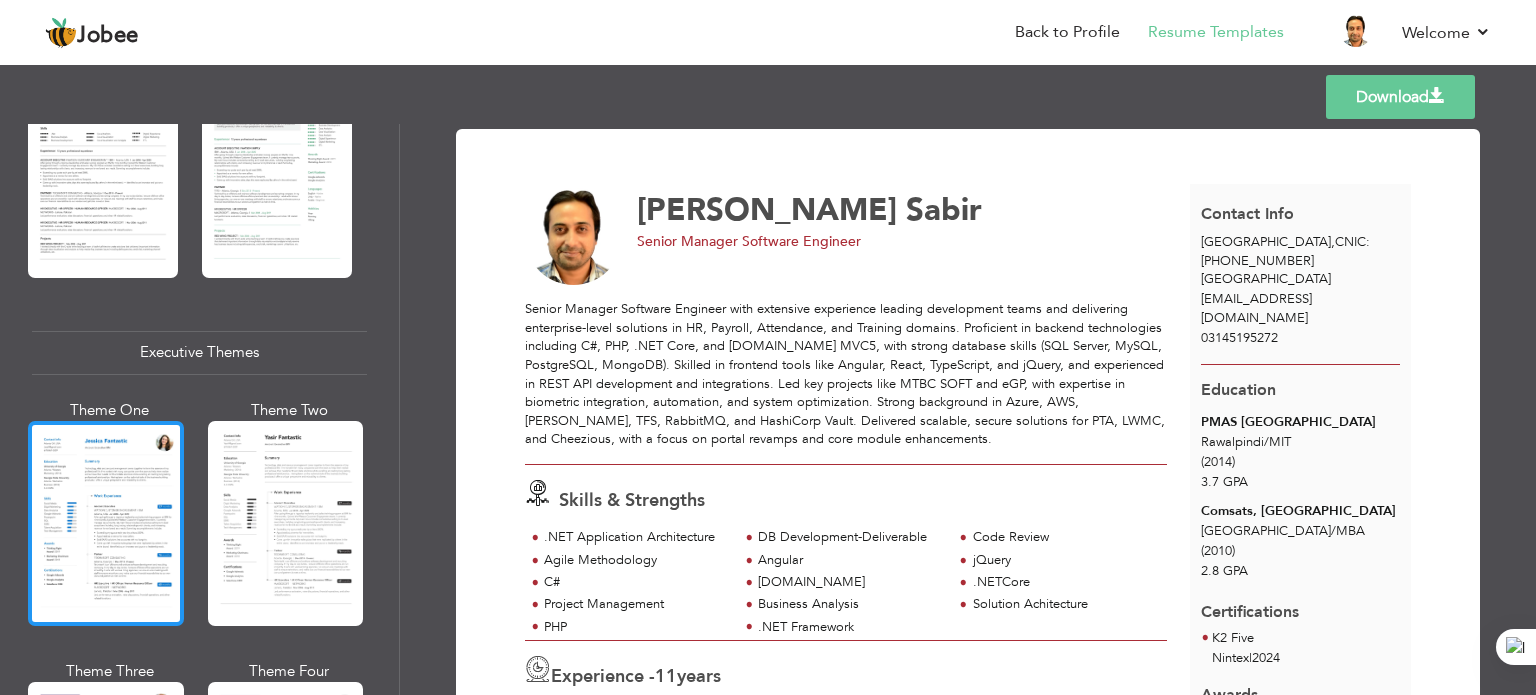 click at bounding box center (106, 523) 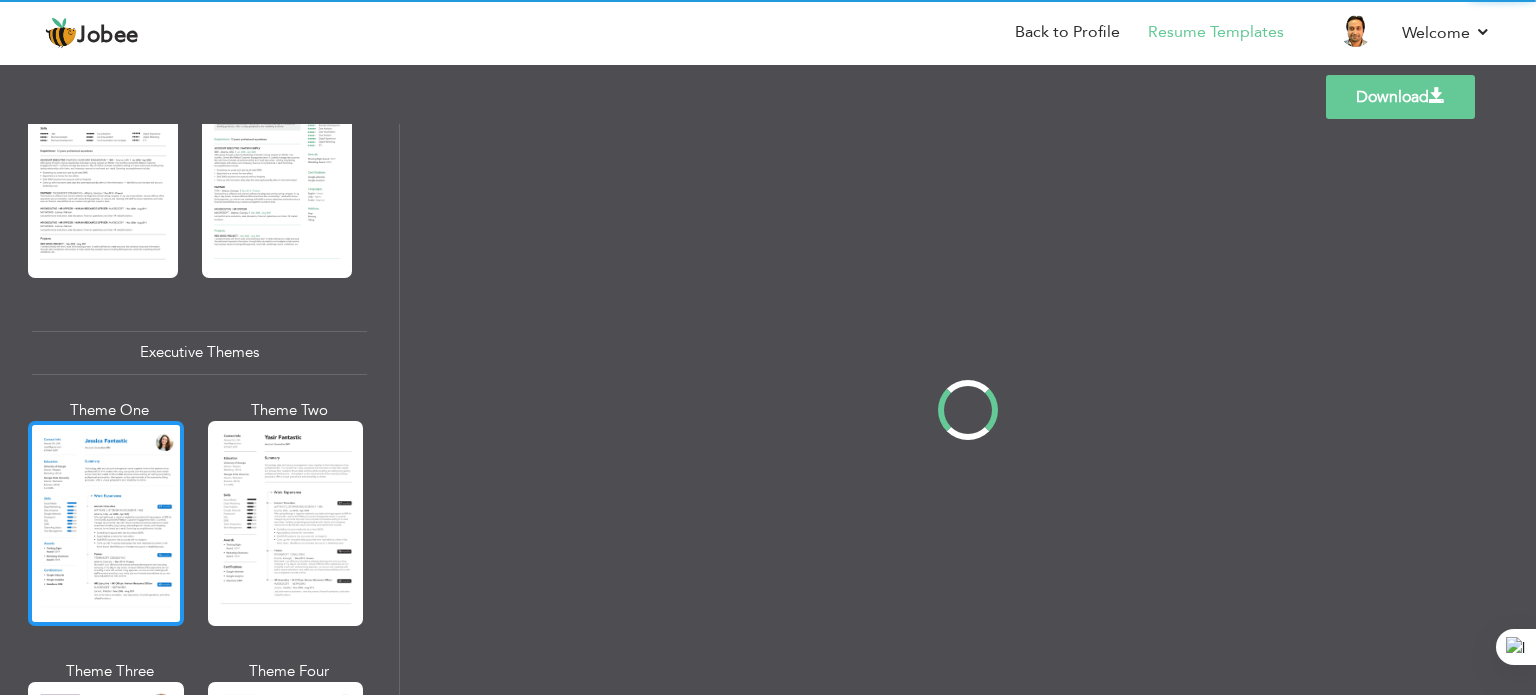 scroll, scrollTop: 1312, scrollLeft: 0, axis: vertical 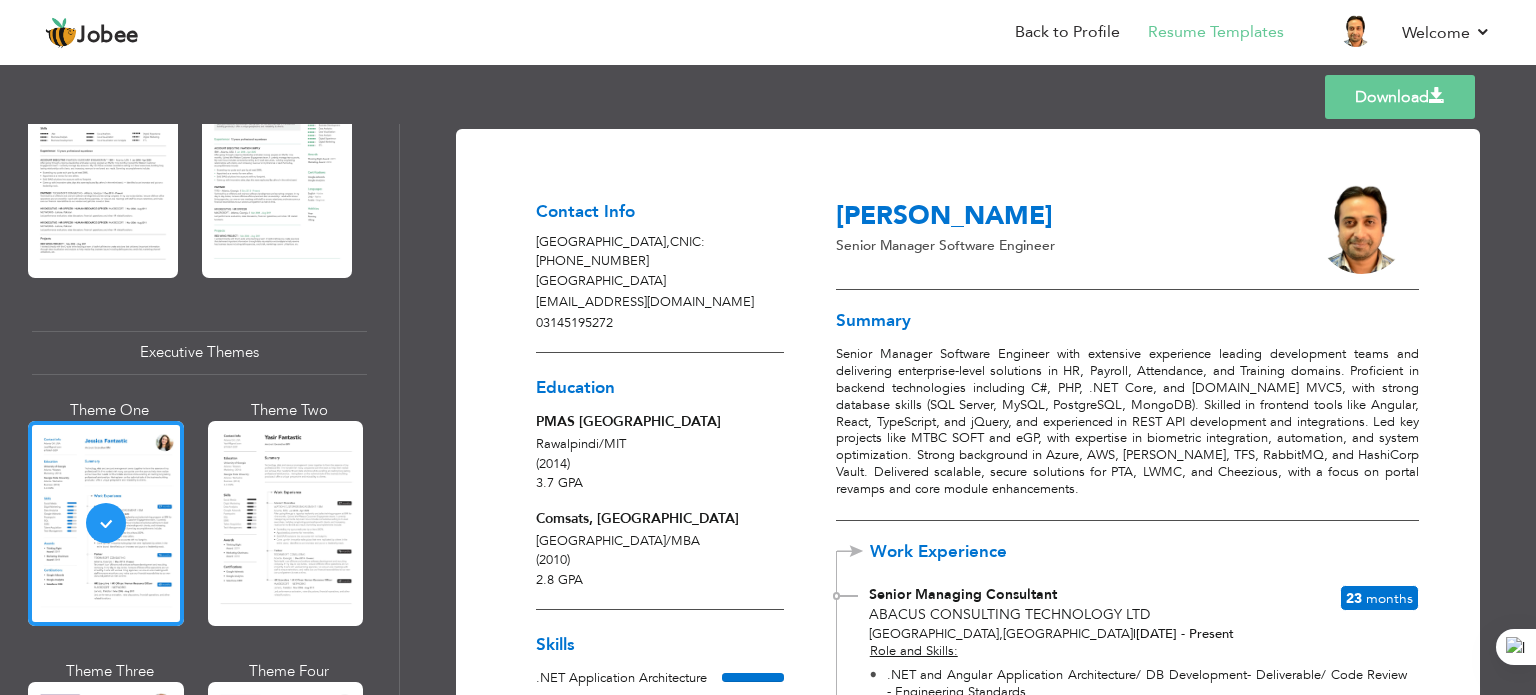 click on "Download" at bounding box center (1400, 97) 